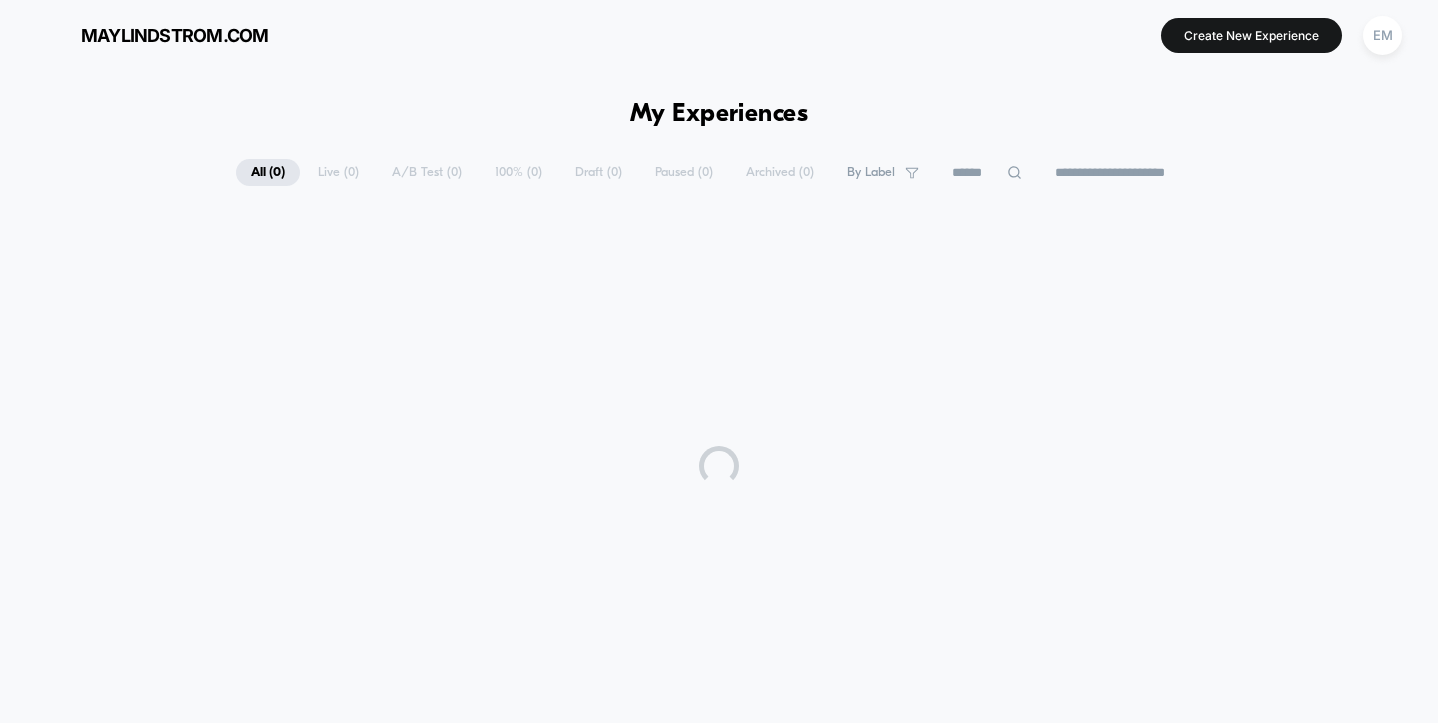 scroll, scrollTop: 0, scrollLeft: 0, axis: both 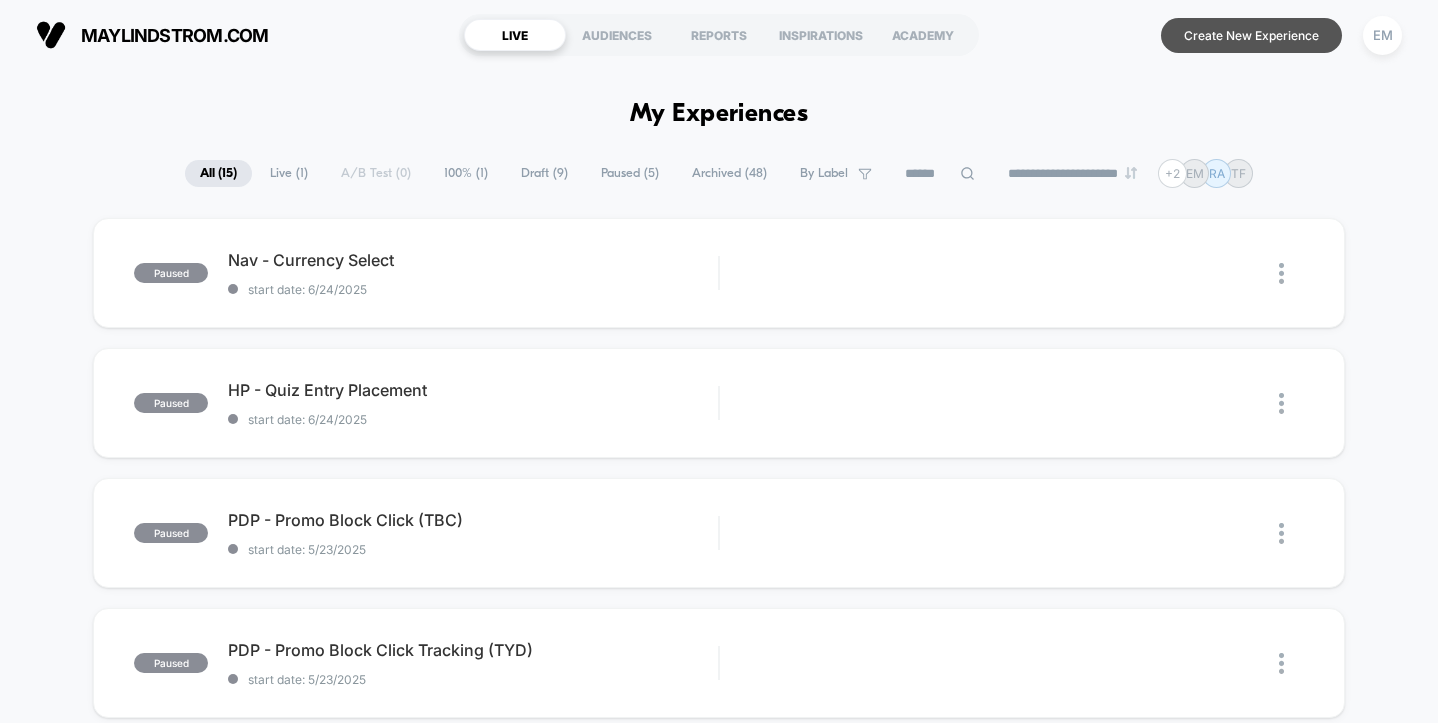 click on "Create New Experience" at bounding box center [1251, 35] 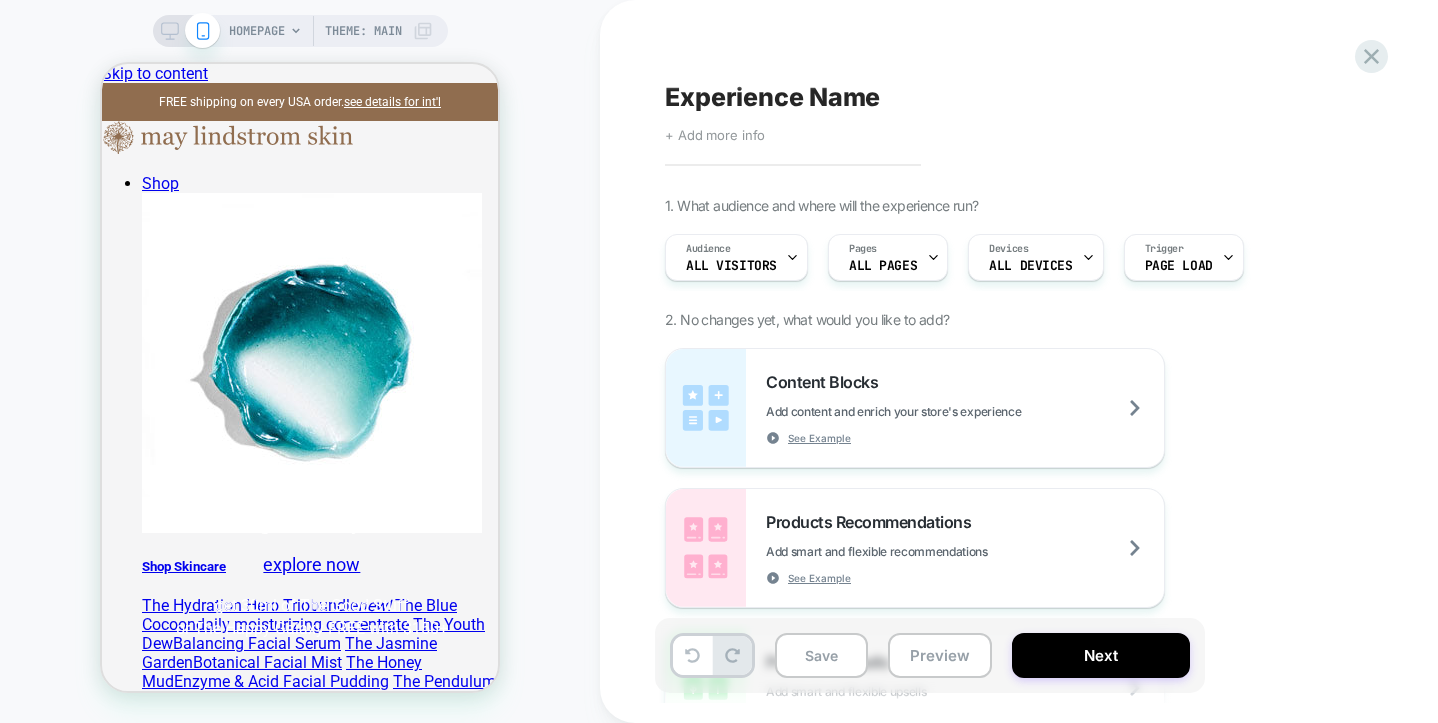 scroll, scrollTop: 0, scrollLeft: 0, axis: both 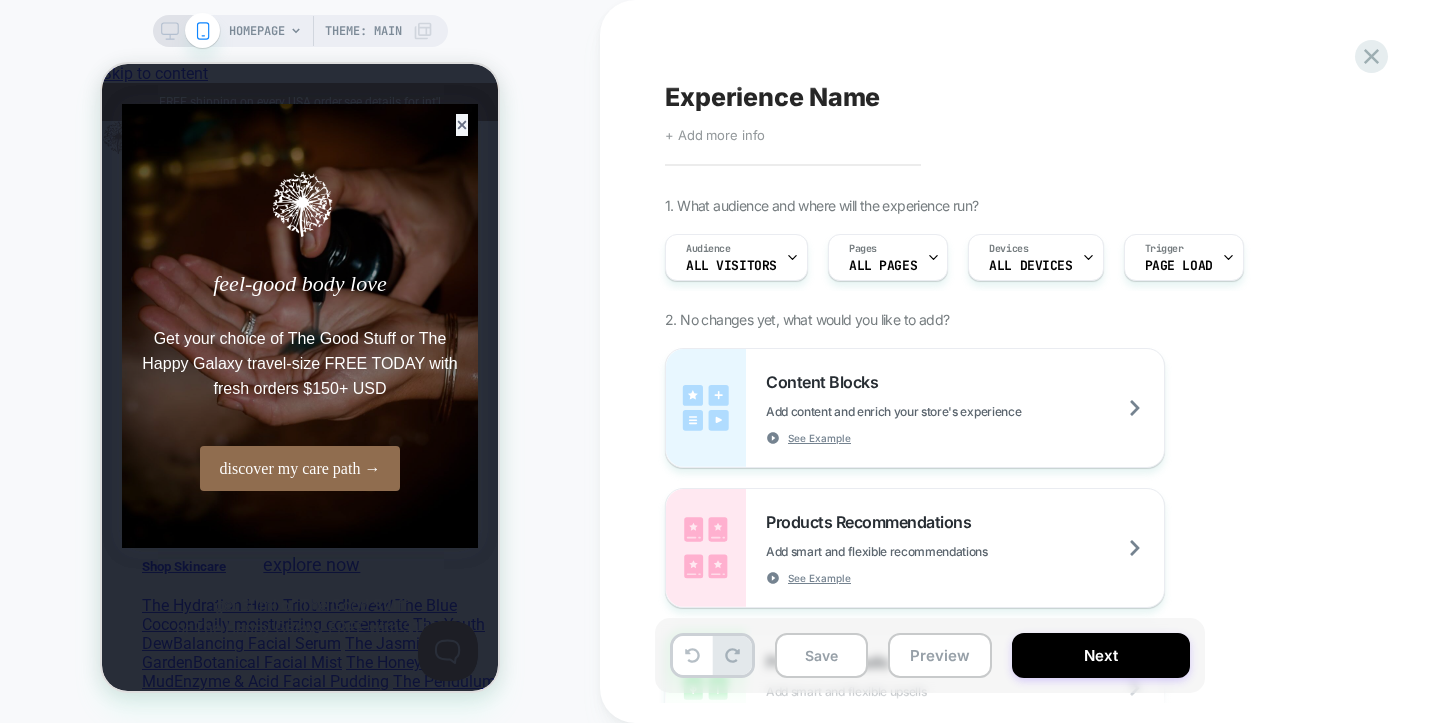 click 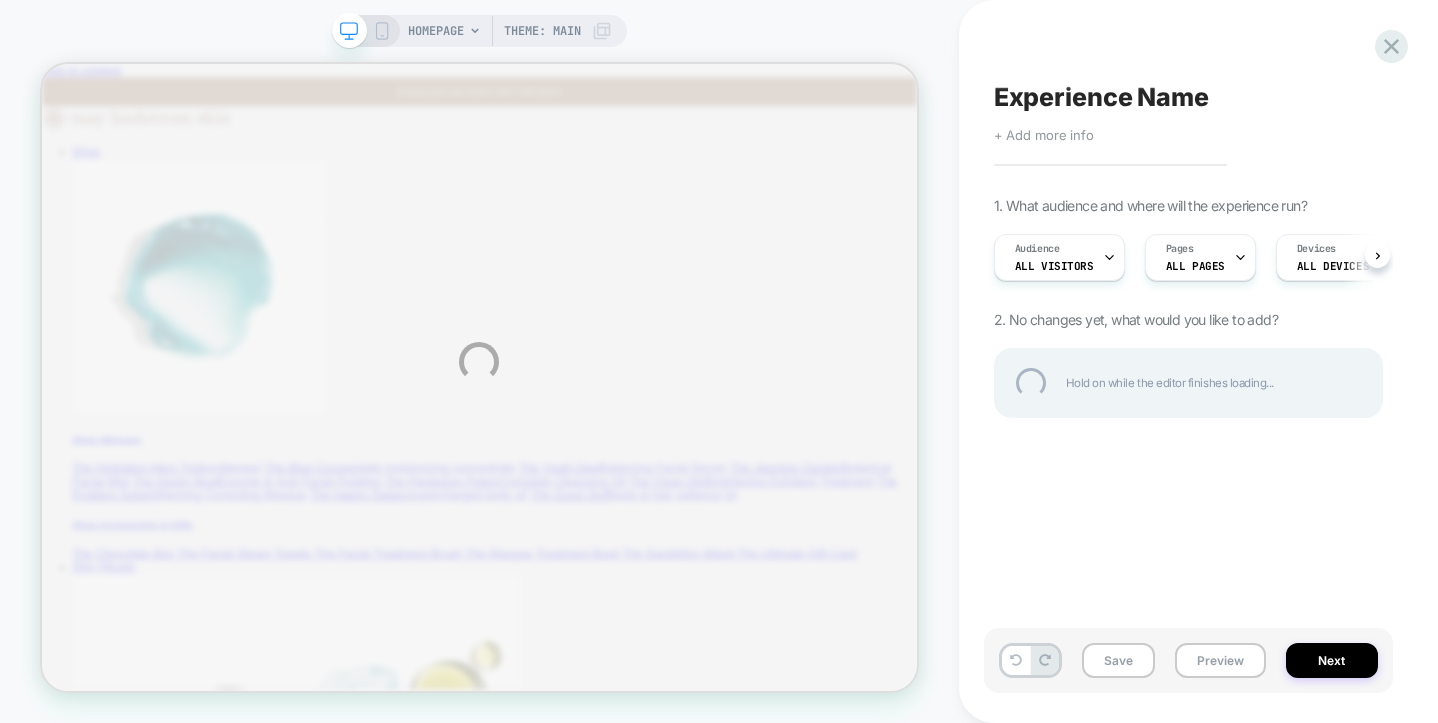 scroll, scrollTop: 7, scrollLeft: 0, axis: vertical 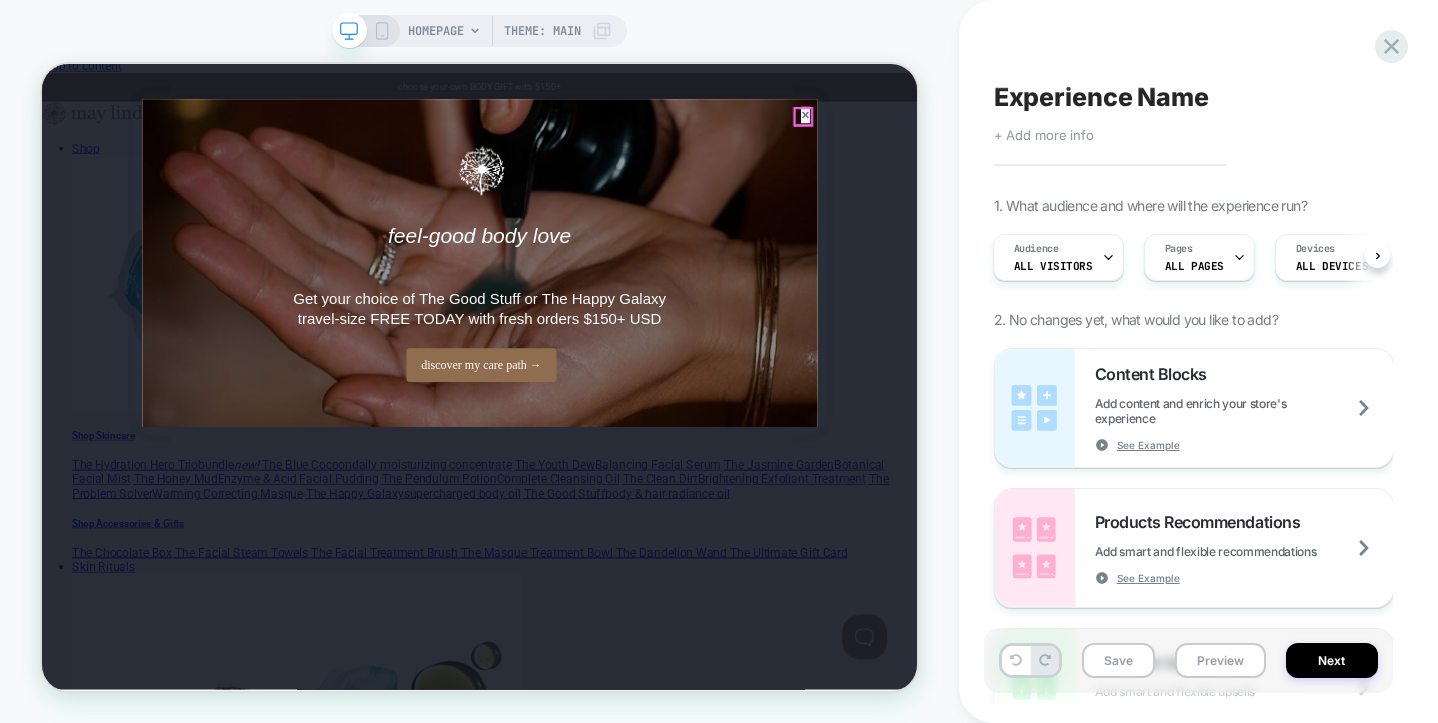 click 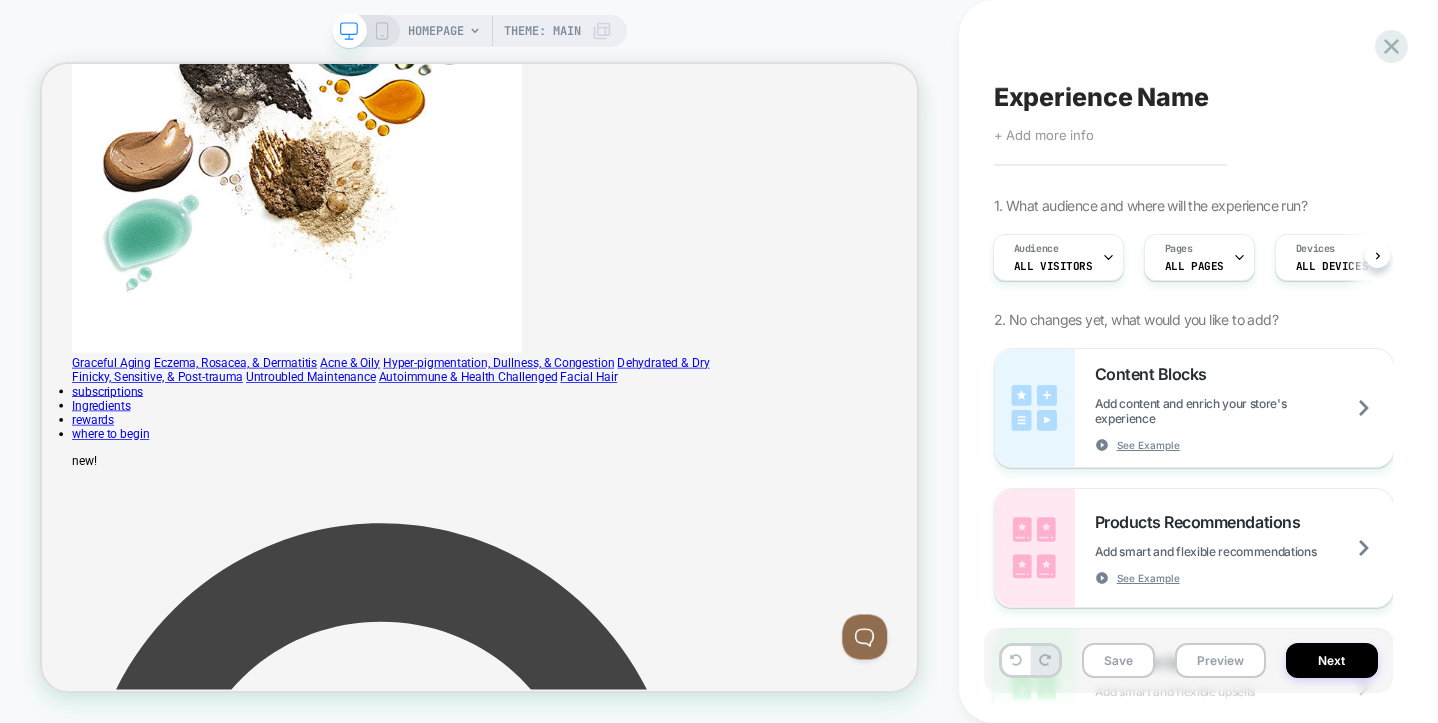scroll, scrollTop: 877, scrollLeft: 0, axis: vertical 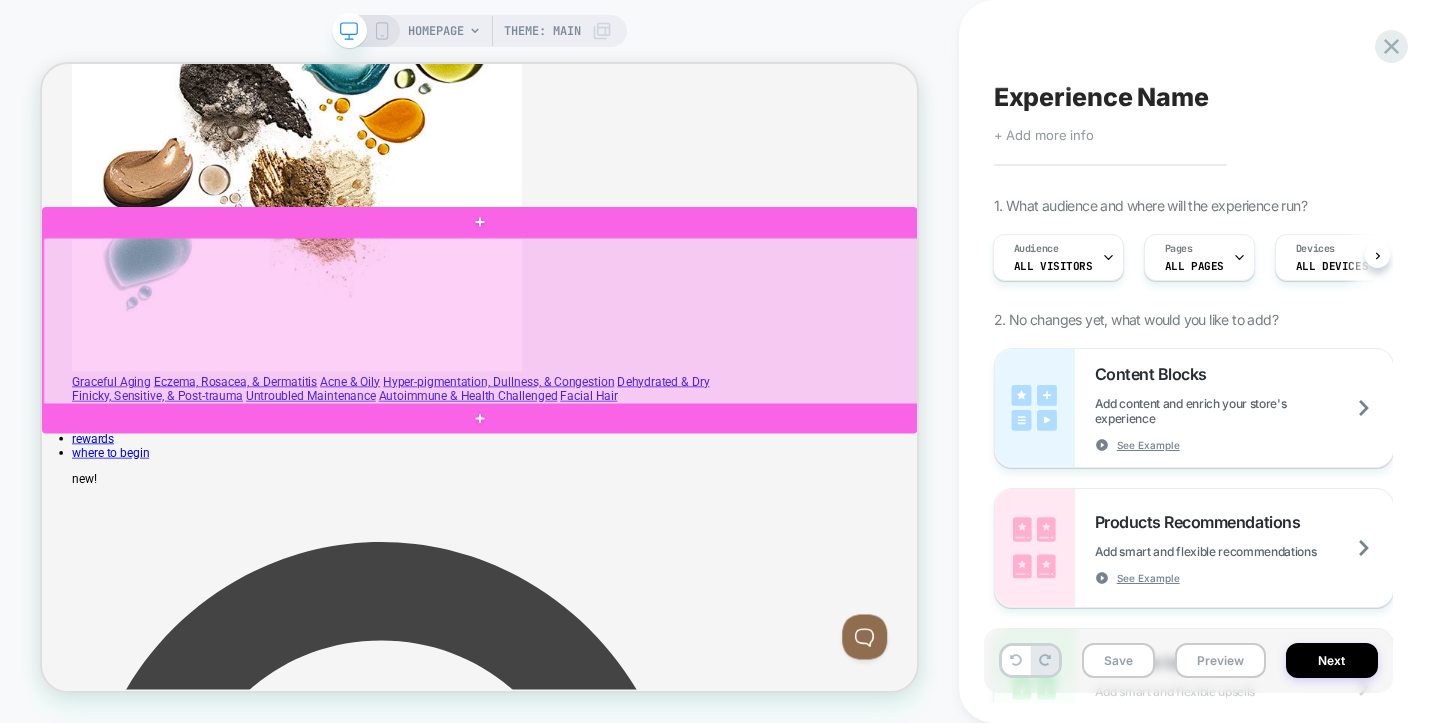 click at bounding box center (627, 407) 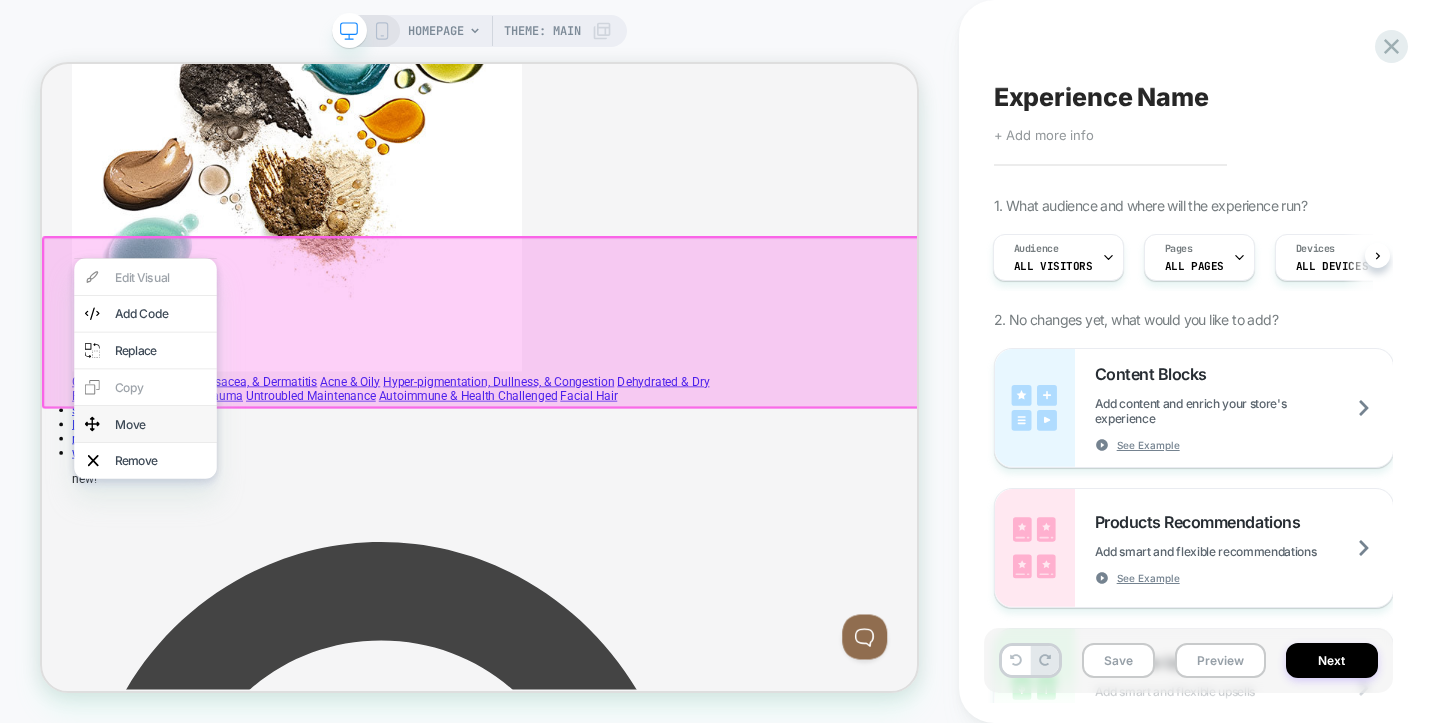 click on "Move" at bounding box center [200, 544] 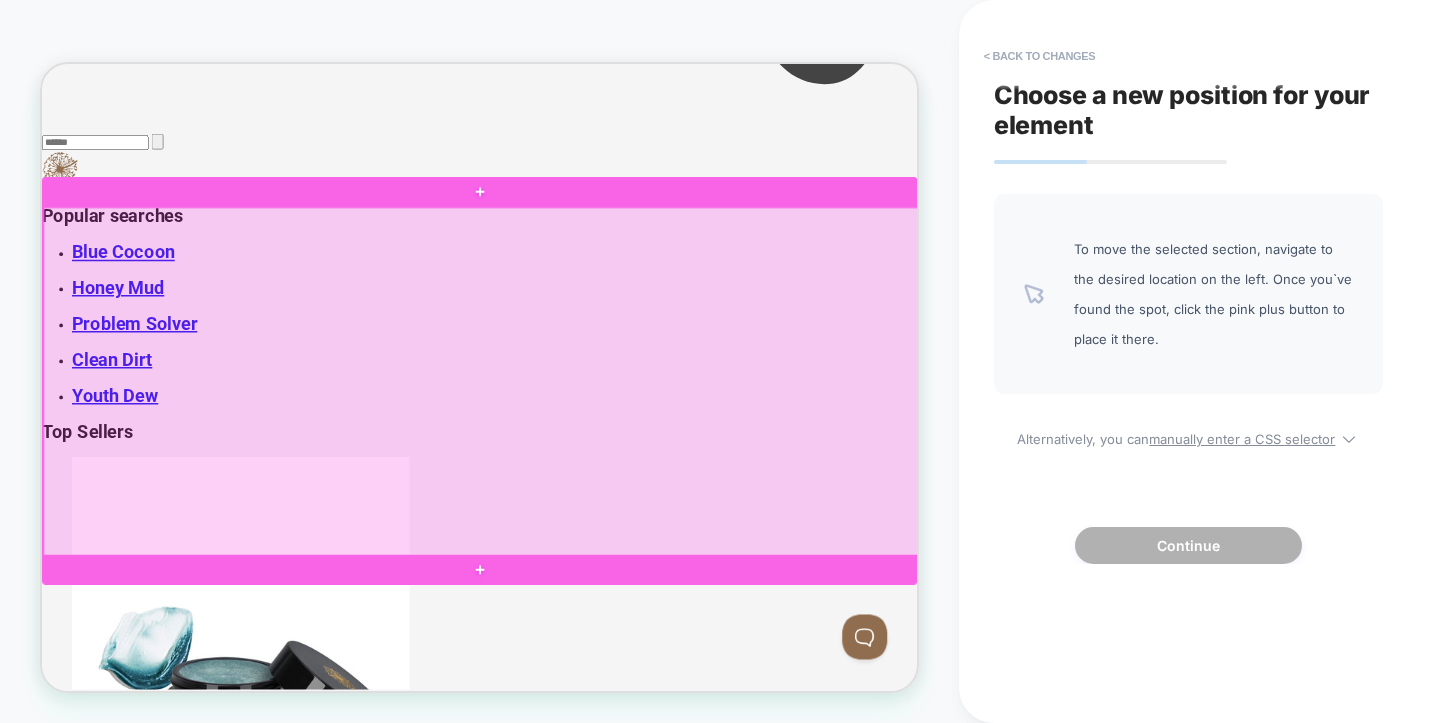 scroll, scrollTop: 2537, scrollLeft: 0, axis: vertical 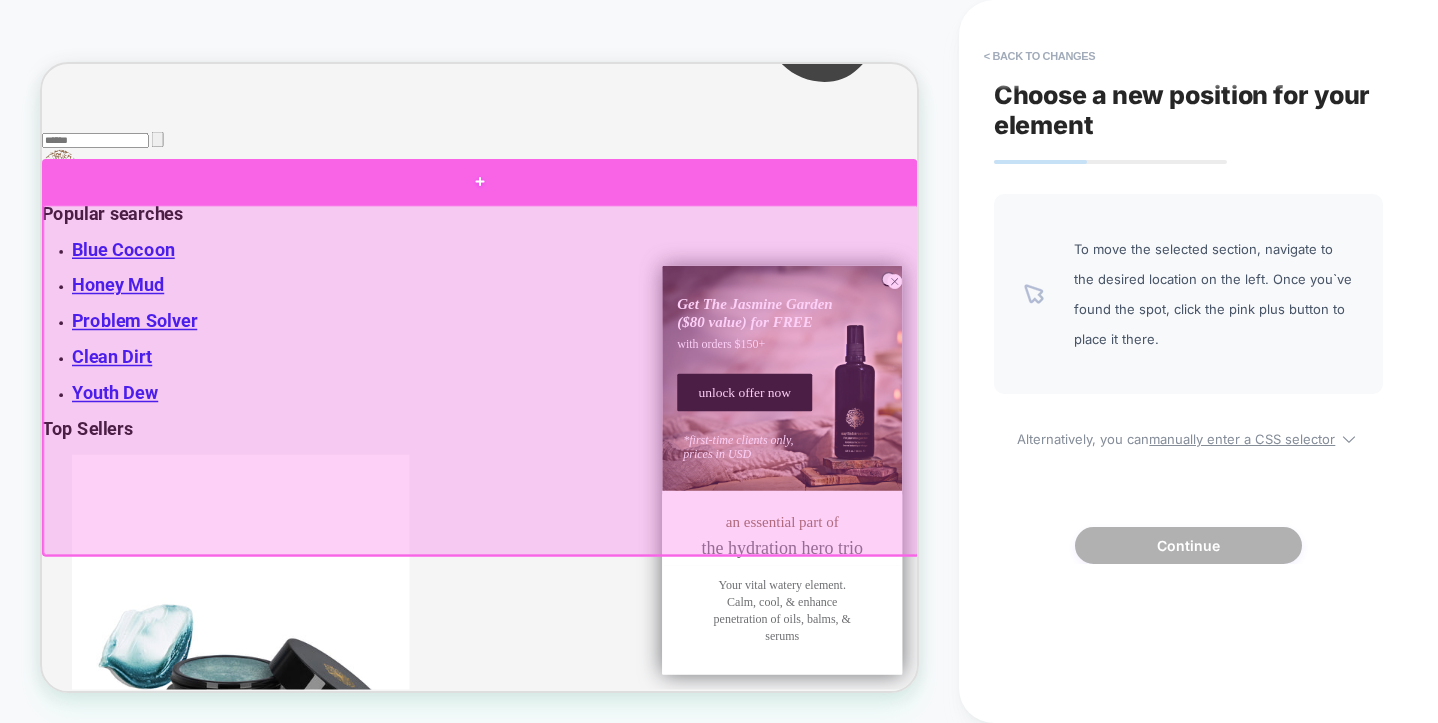 click at bounding box center [625, 221] 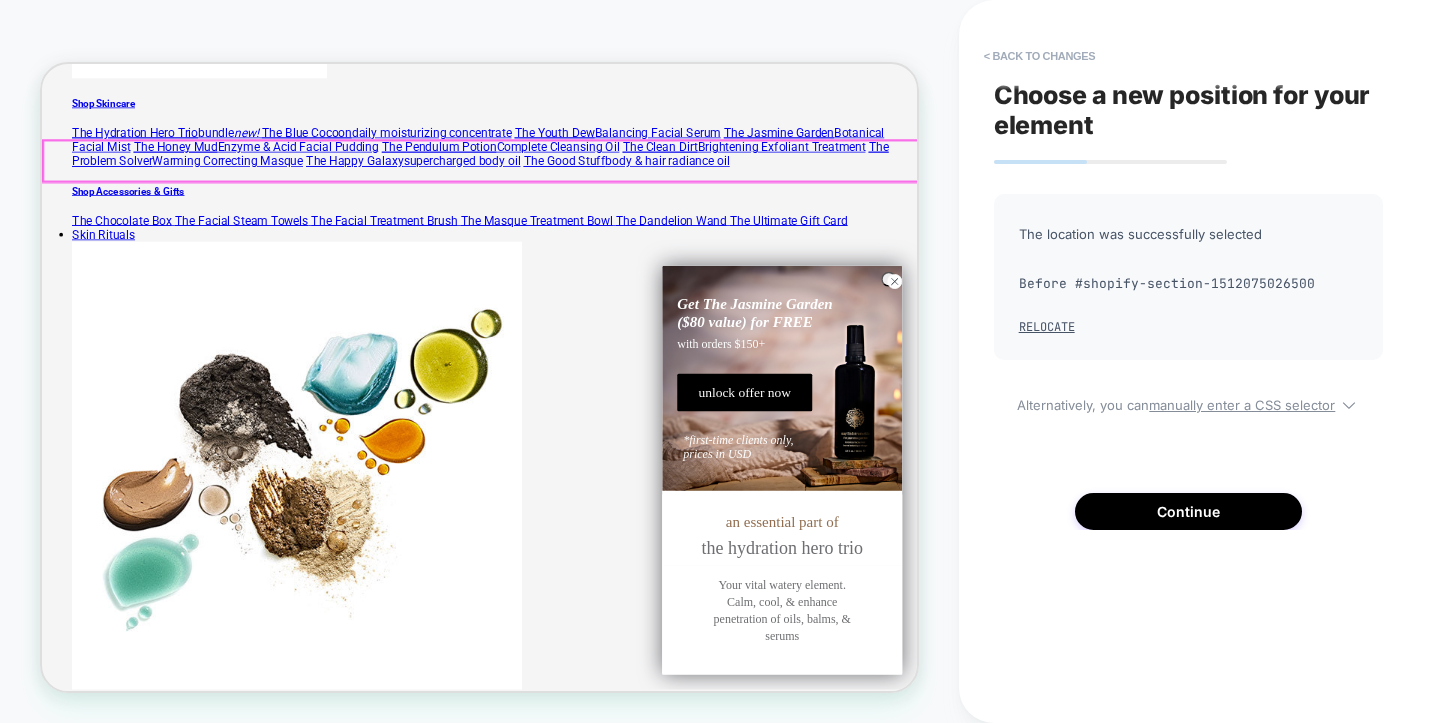 scroll, scrollTop: 458, scrollLeft: 0, axis: vertical 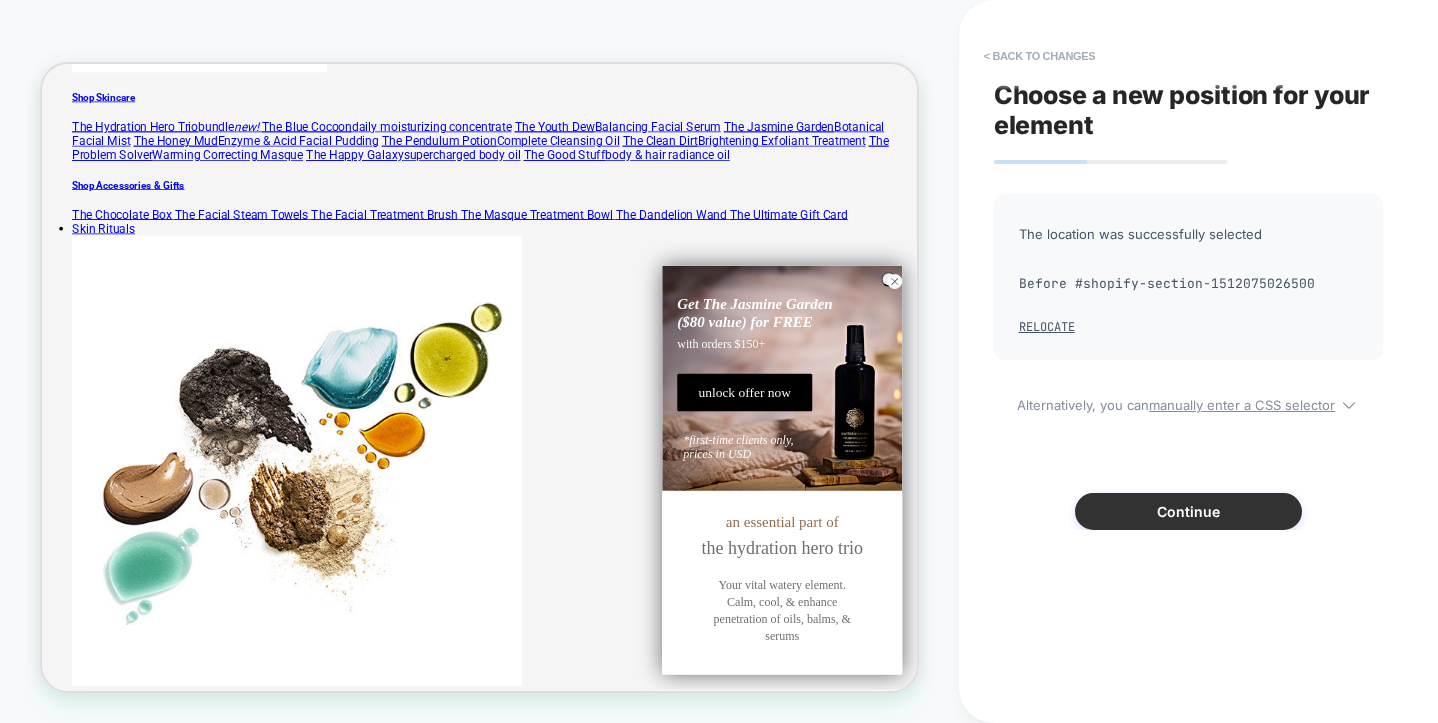 click on "Continue" at bounding box center (1188, 511) 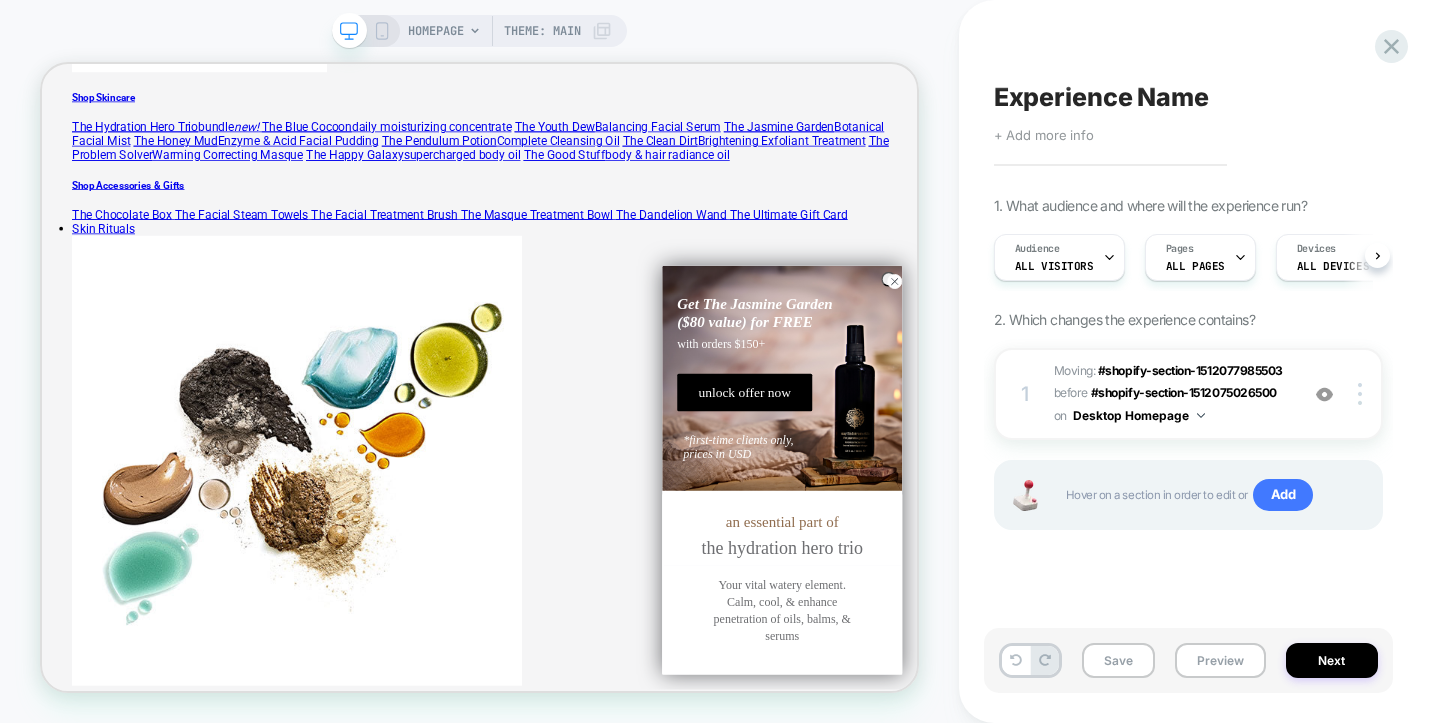 scroll, scrollTop: 0, scrollLeft: 1, axis: horizontal 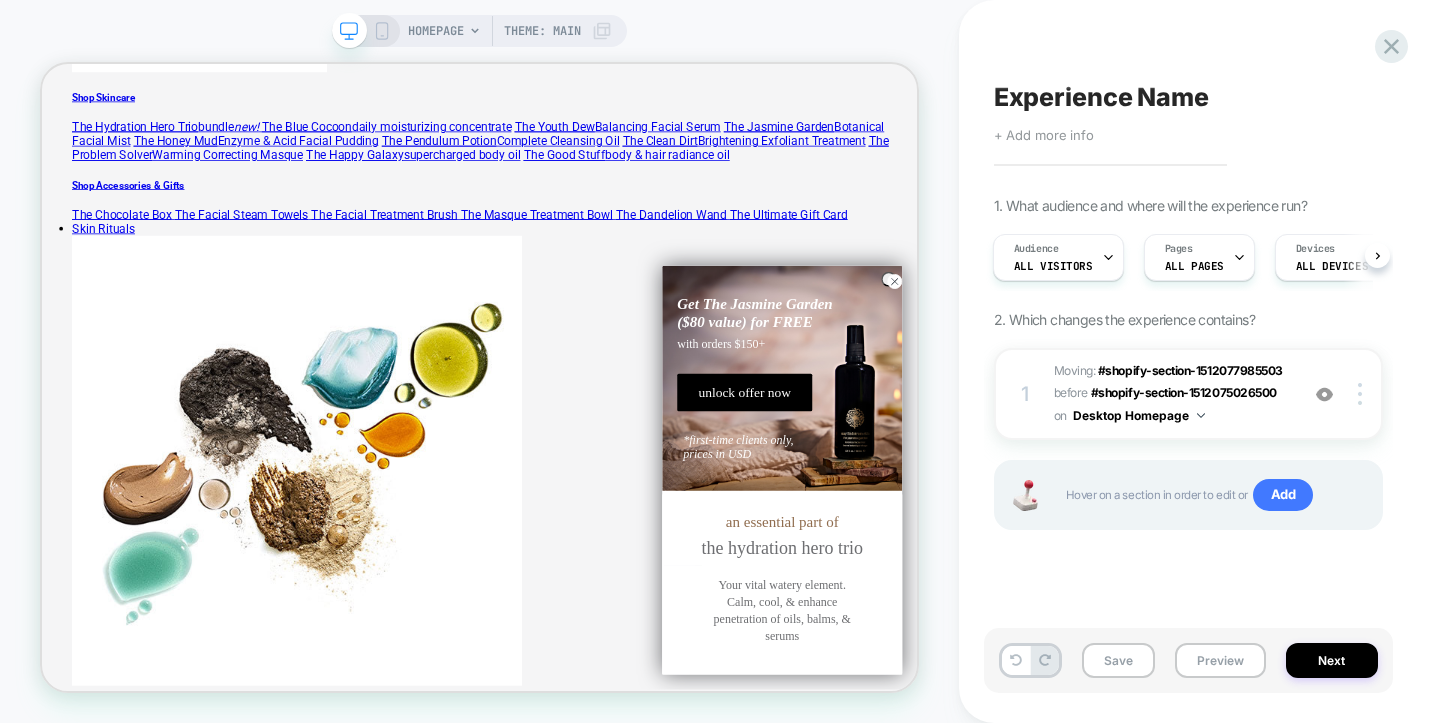 click on "Experience Name" at bounding box center [1101, 97] 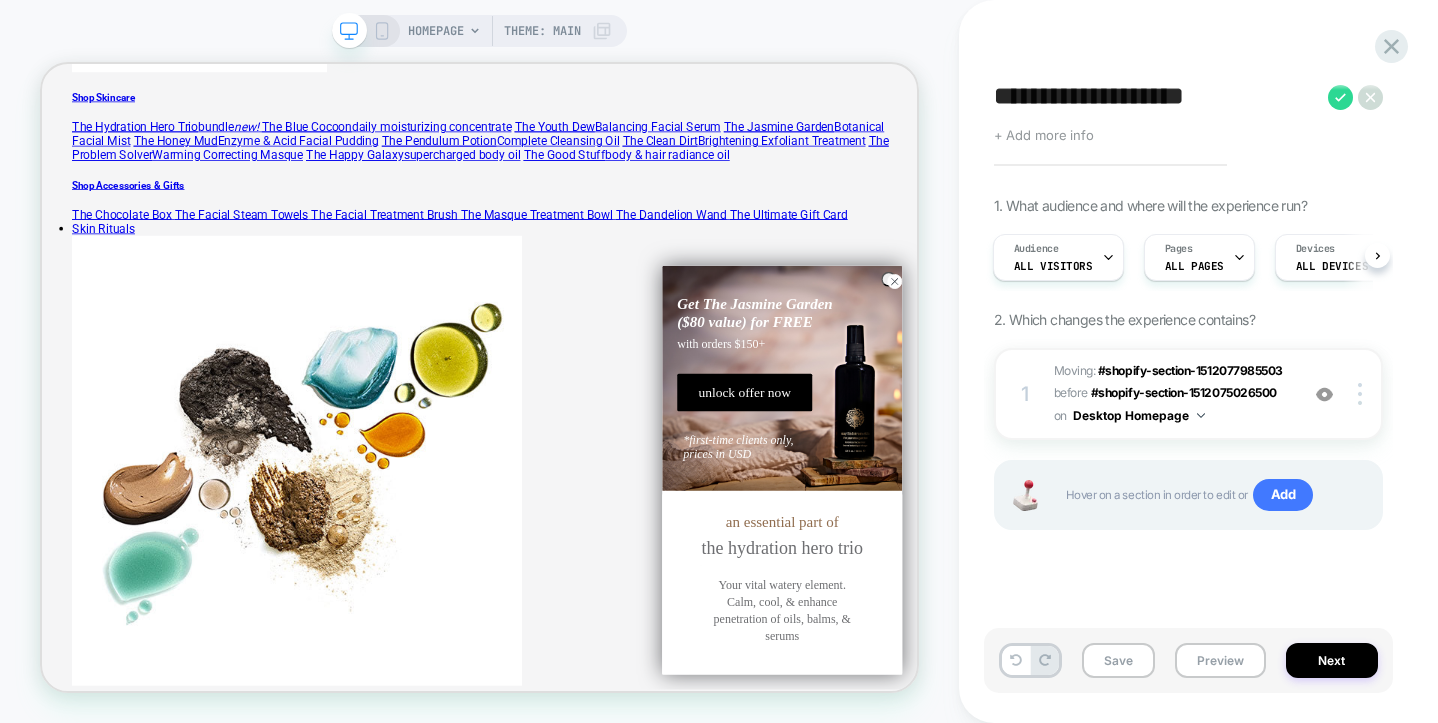 type on "**********" 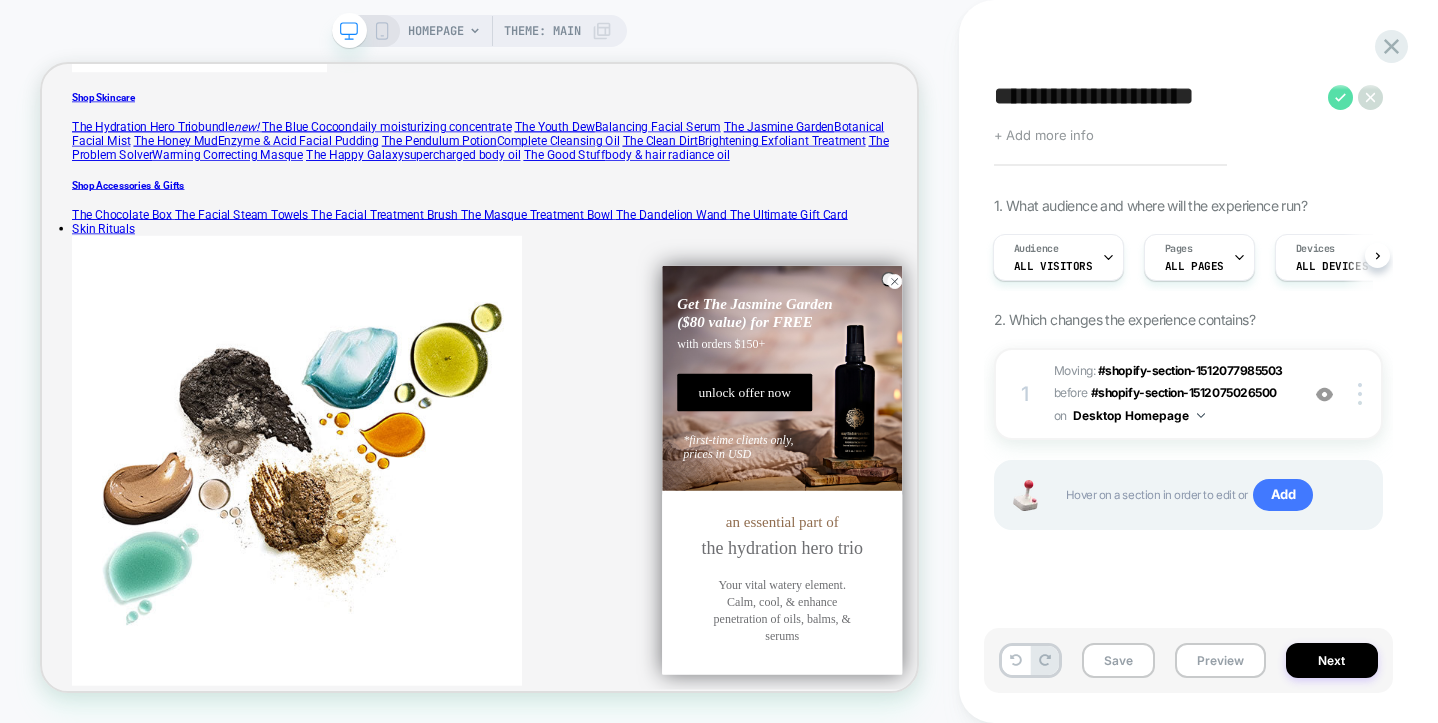 click 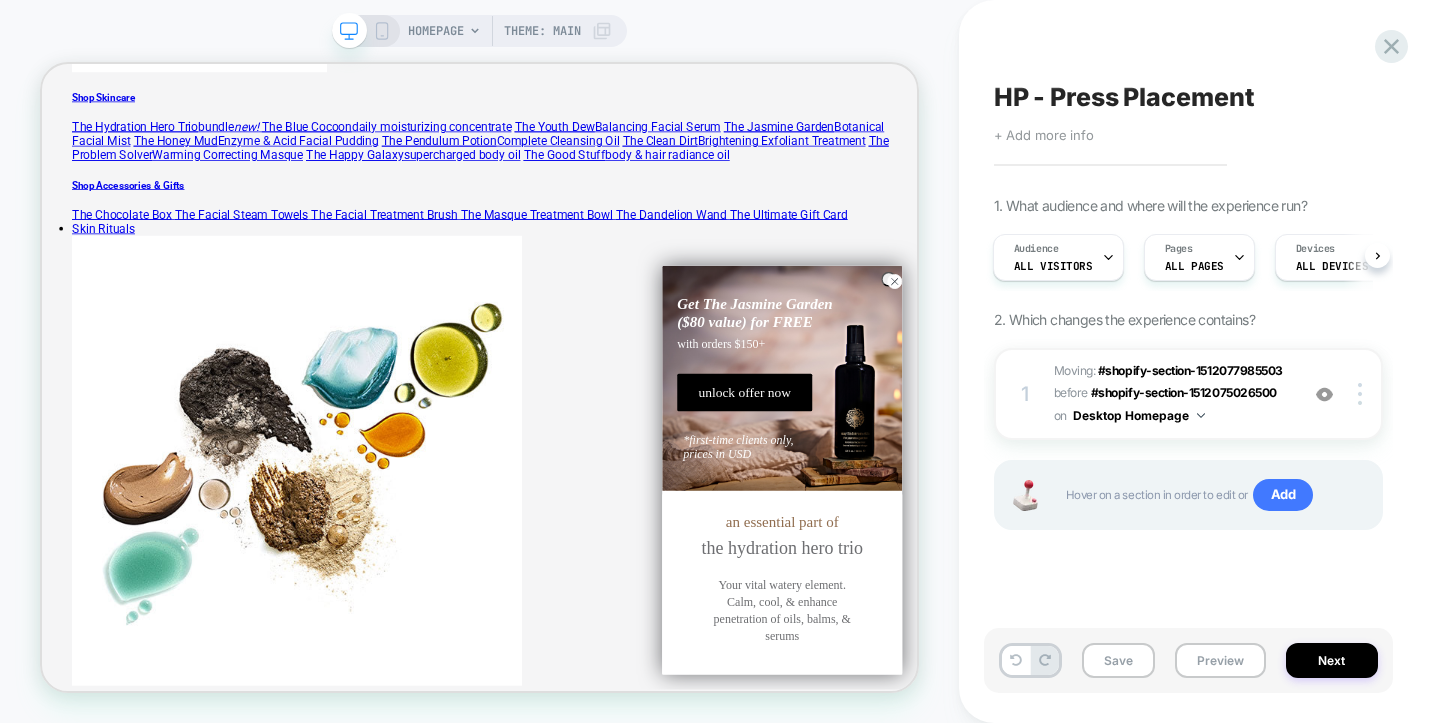 click 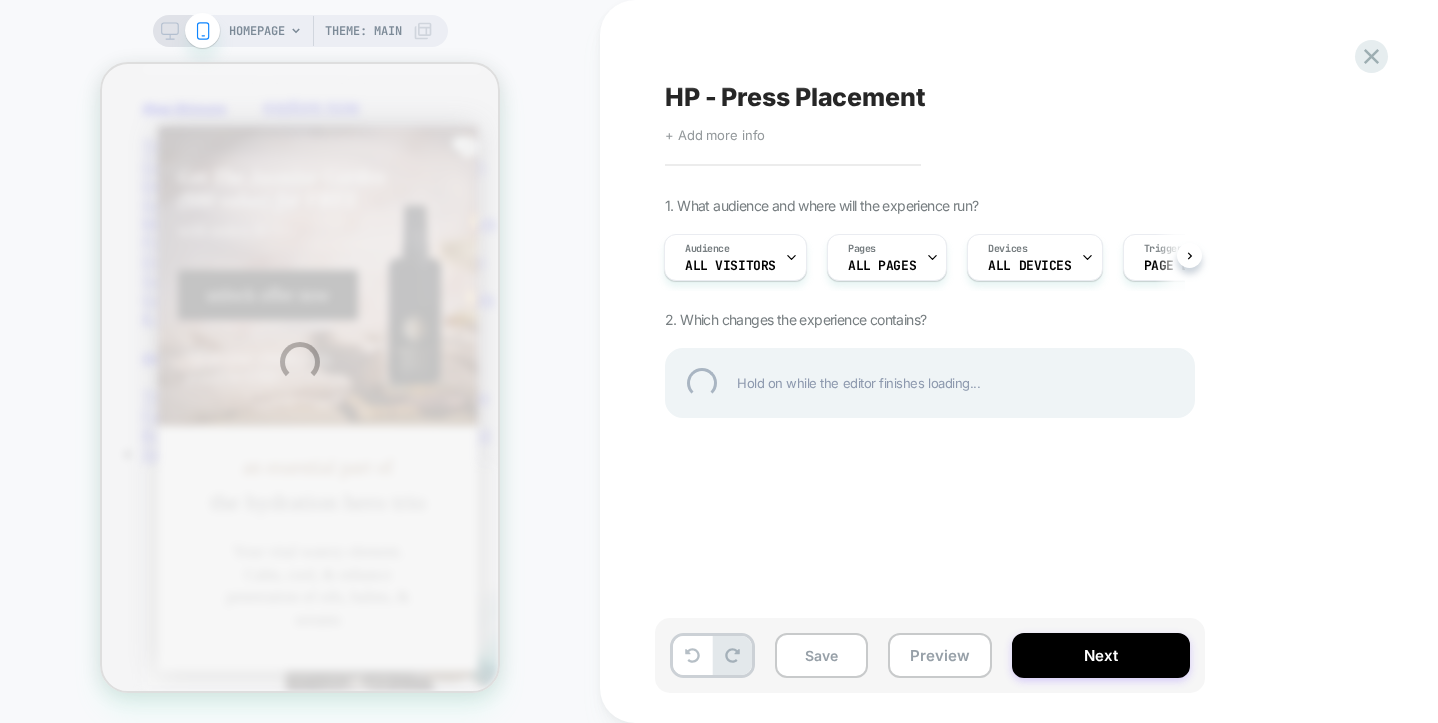 scroll, scrollTop: 0, scrollLeft: 0, axis: both 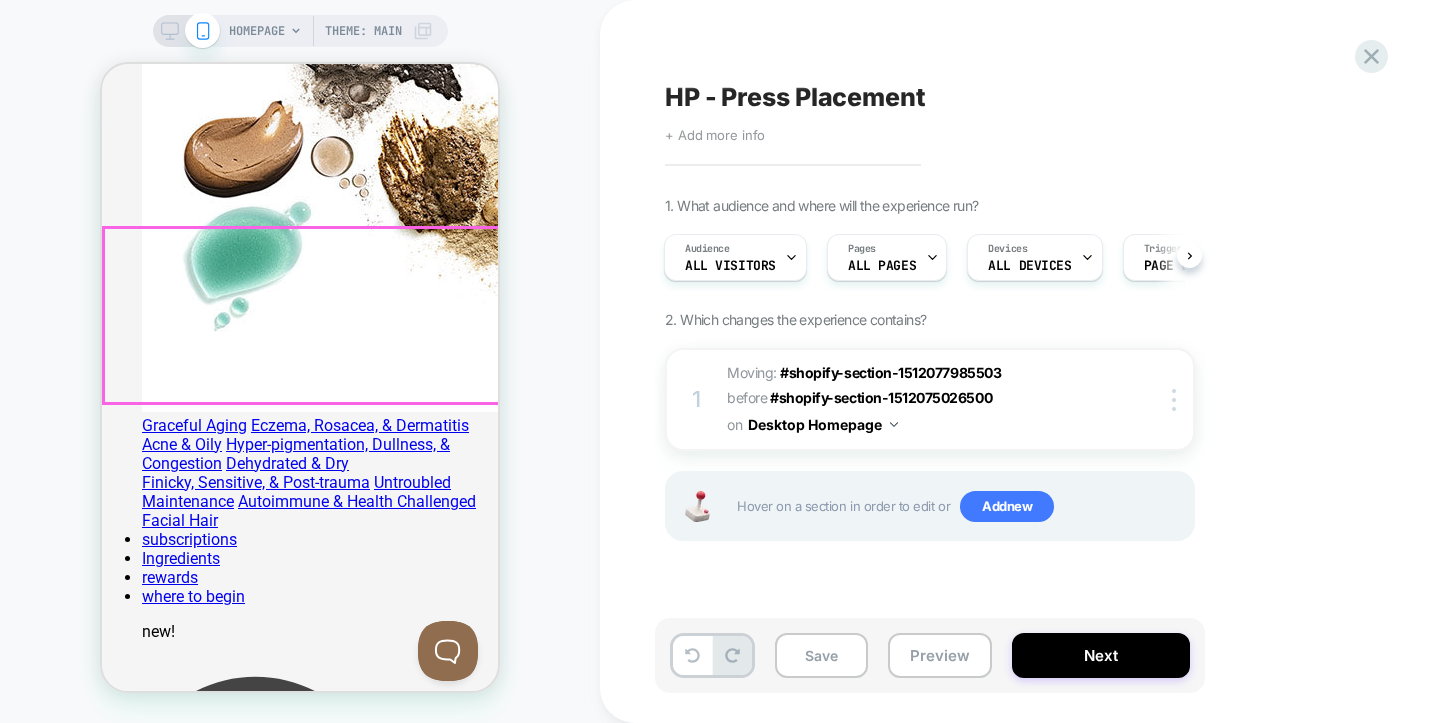 click on "featured in
vogue
the-new-york-times
goop
town-country
bazaar
vogue
the-new-york-times
goop
town-country
bazaar
vogue
the-new-york-times
goop
town-country
bazaar
vogue
the-new-york-times
goop
town-country
bazaar" at bounding box center [300, 74628] 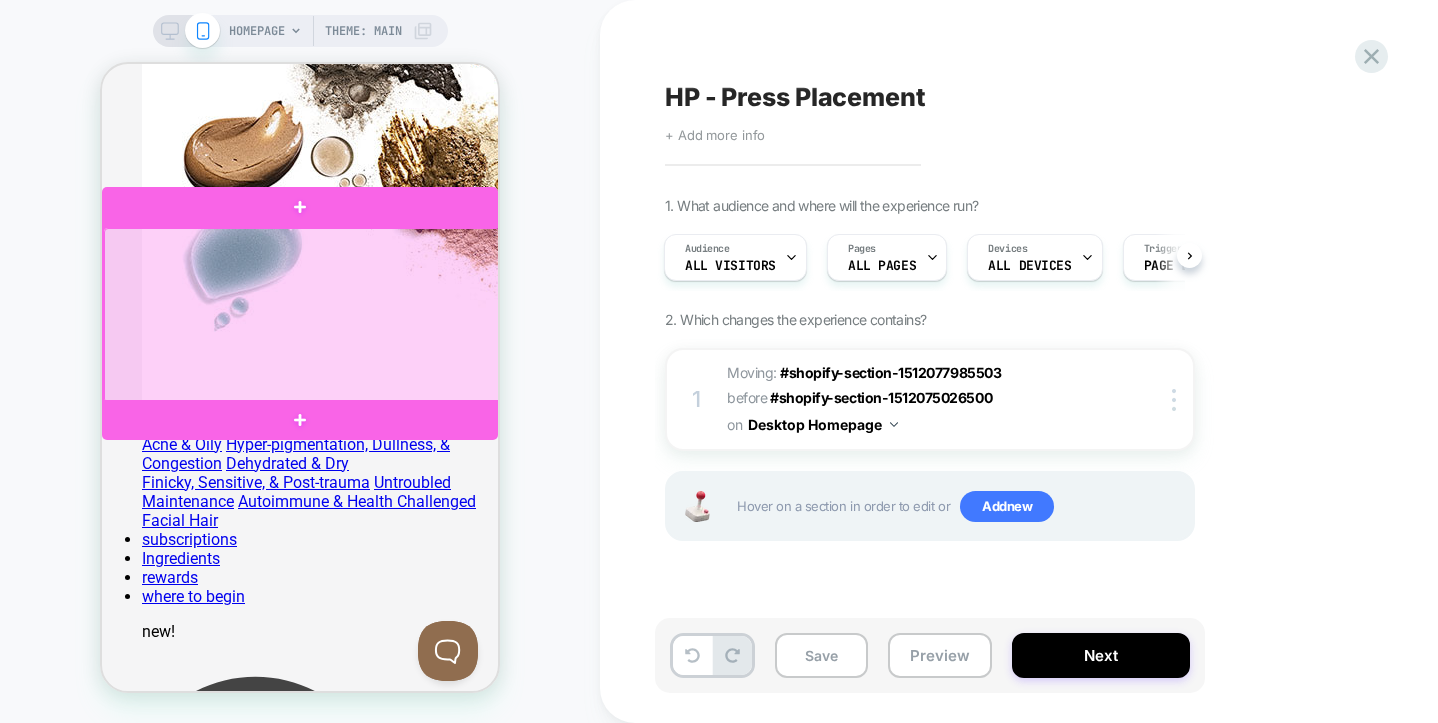 click at bounding box center (302, 315) 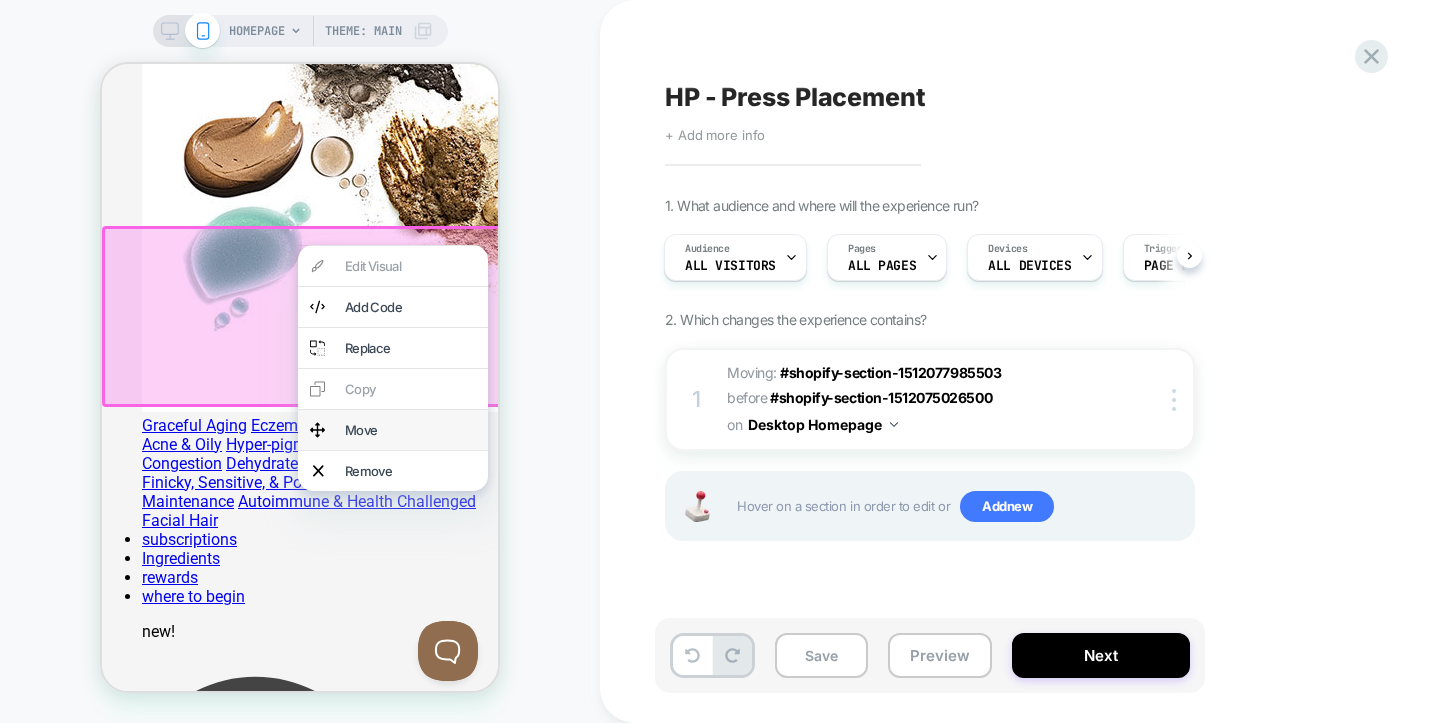 click on "Move" at bounding box center (410, 430) 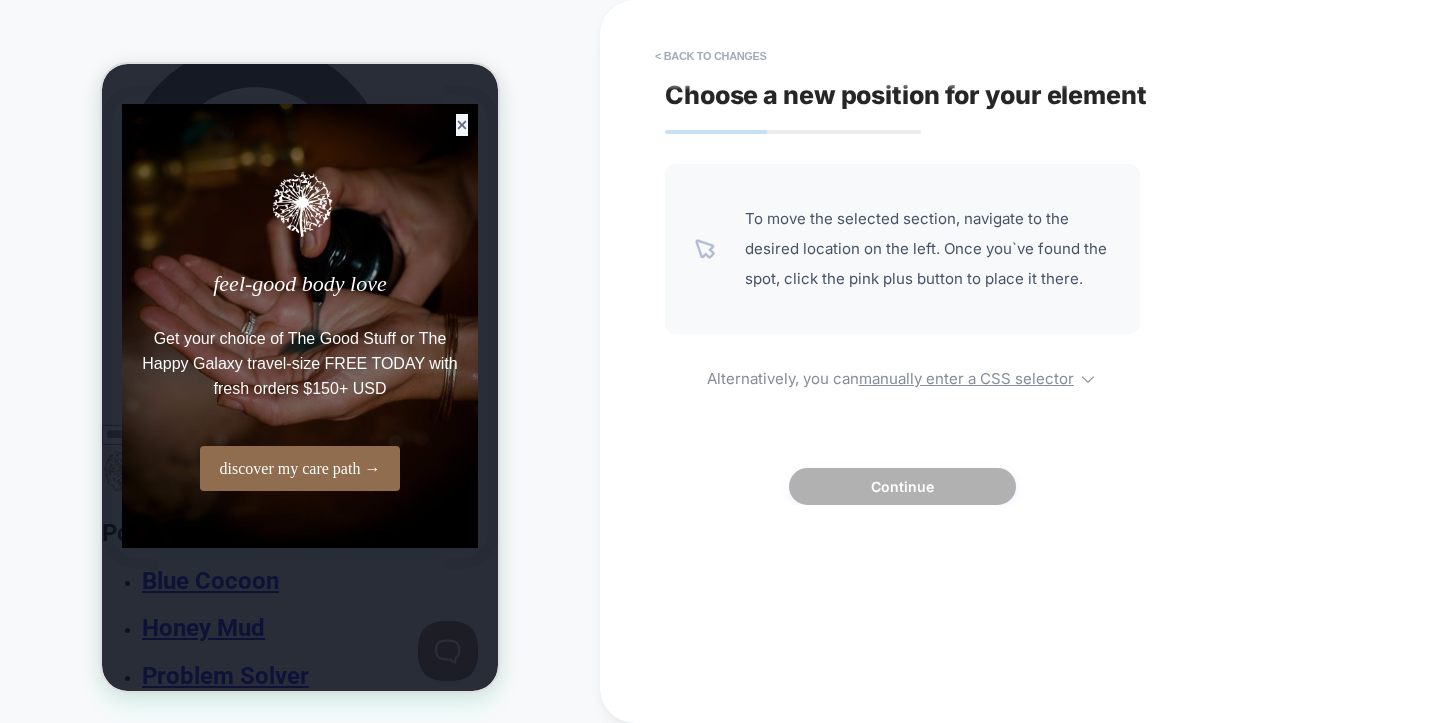 scroll, scrollTop: 1757, scrollLeft: 0, axis: vertical 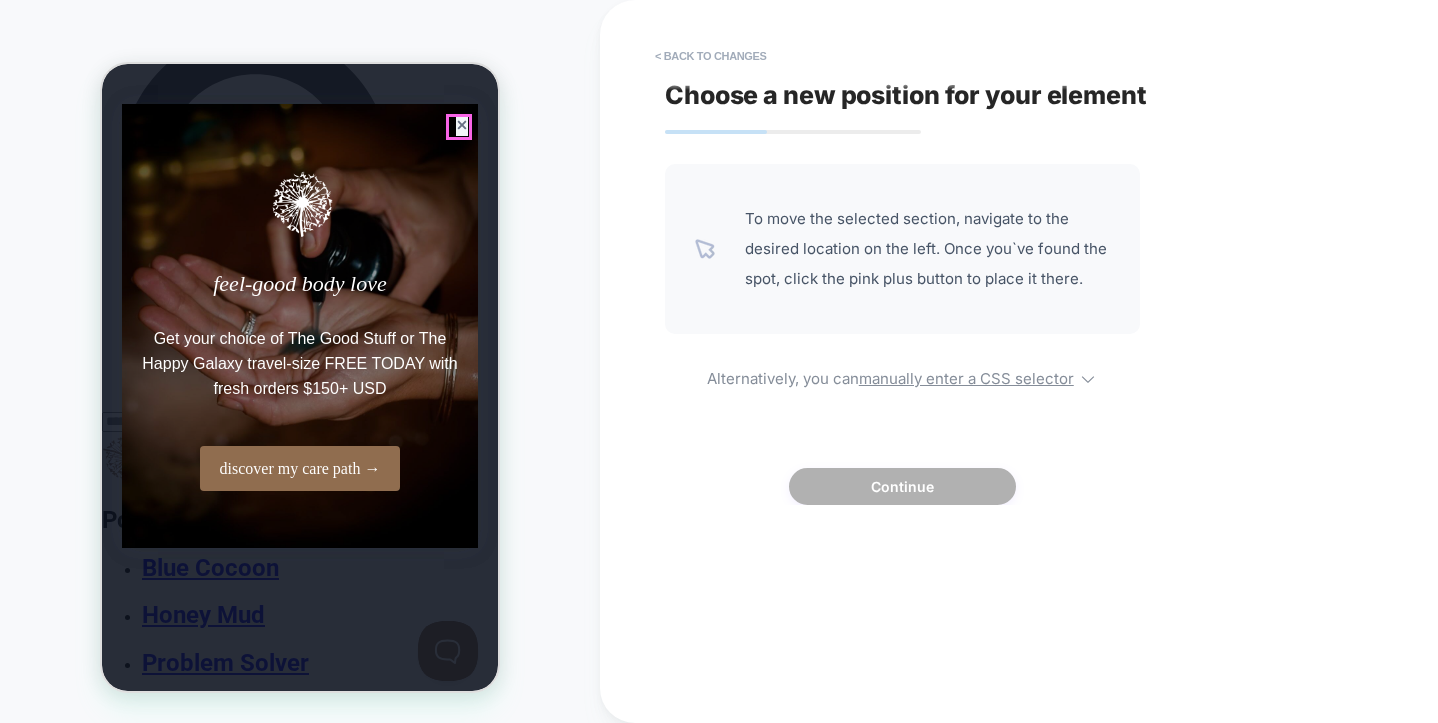 click 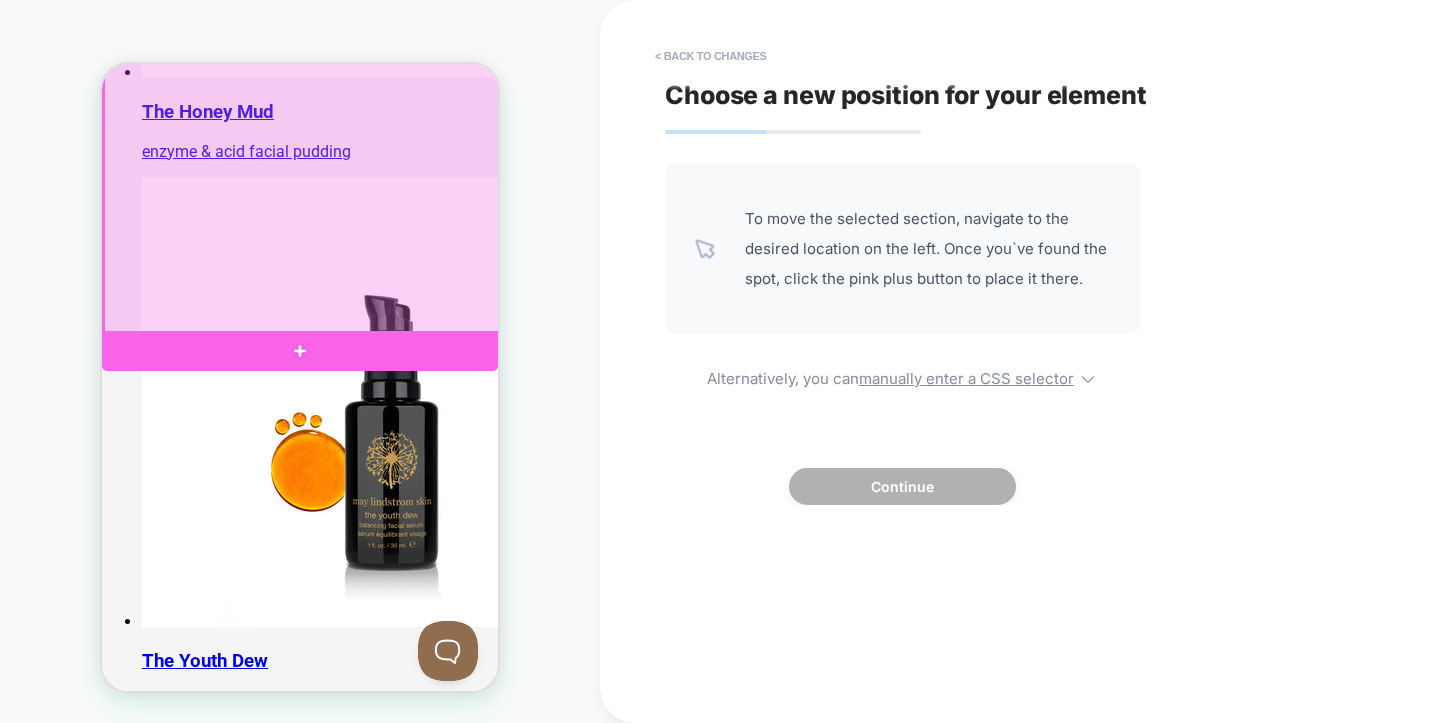 scroll, scrollTop: 3545, scrollLeft: 0, axis: vertical 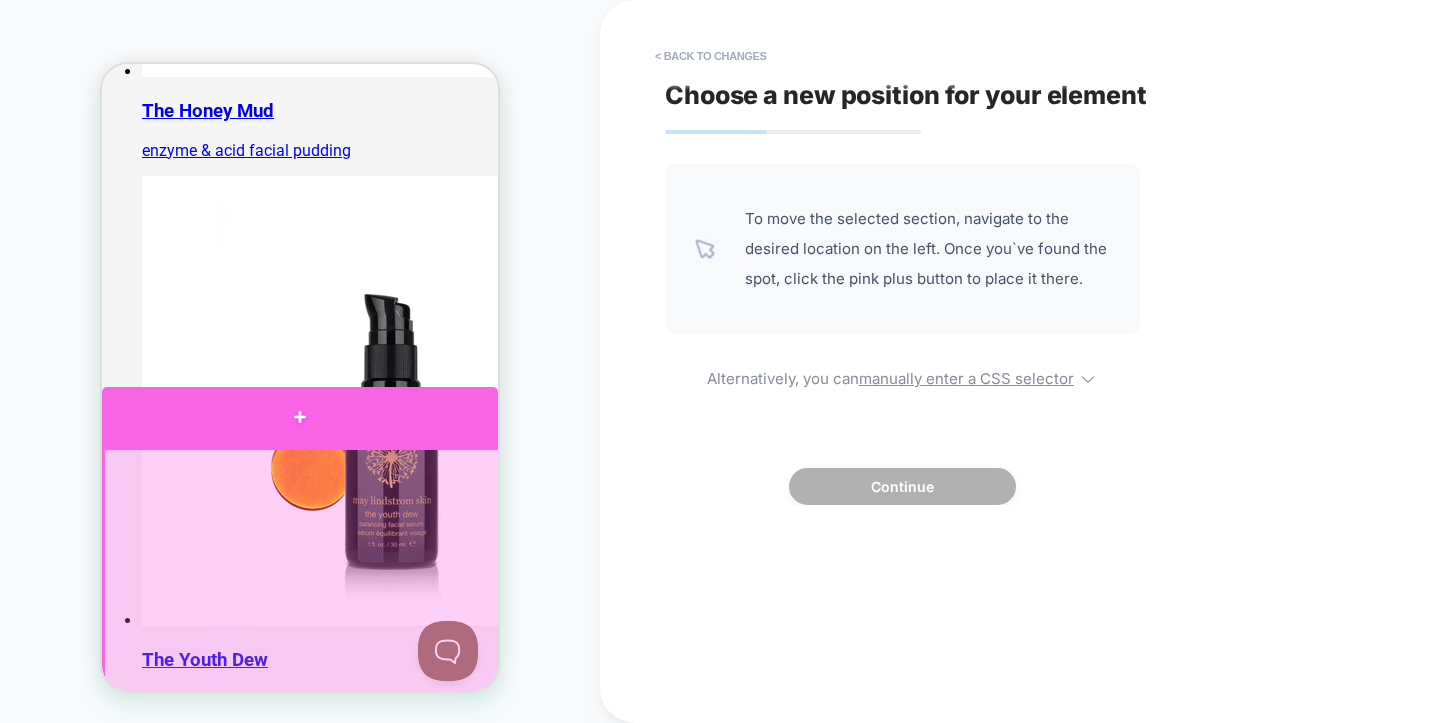 click at bounding box center (300, 416) 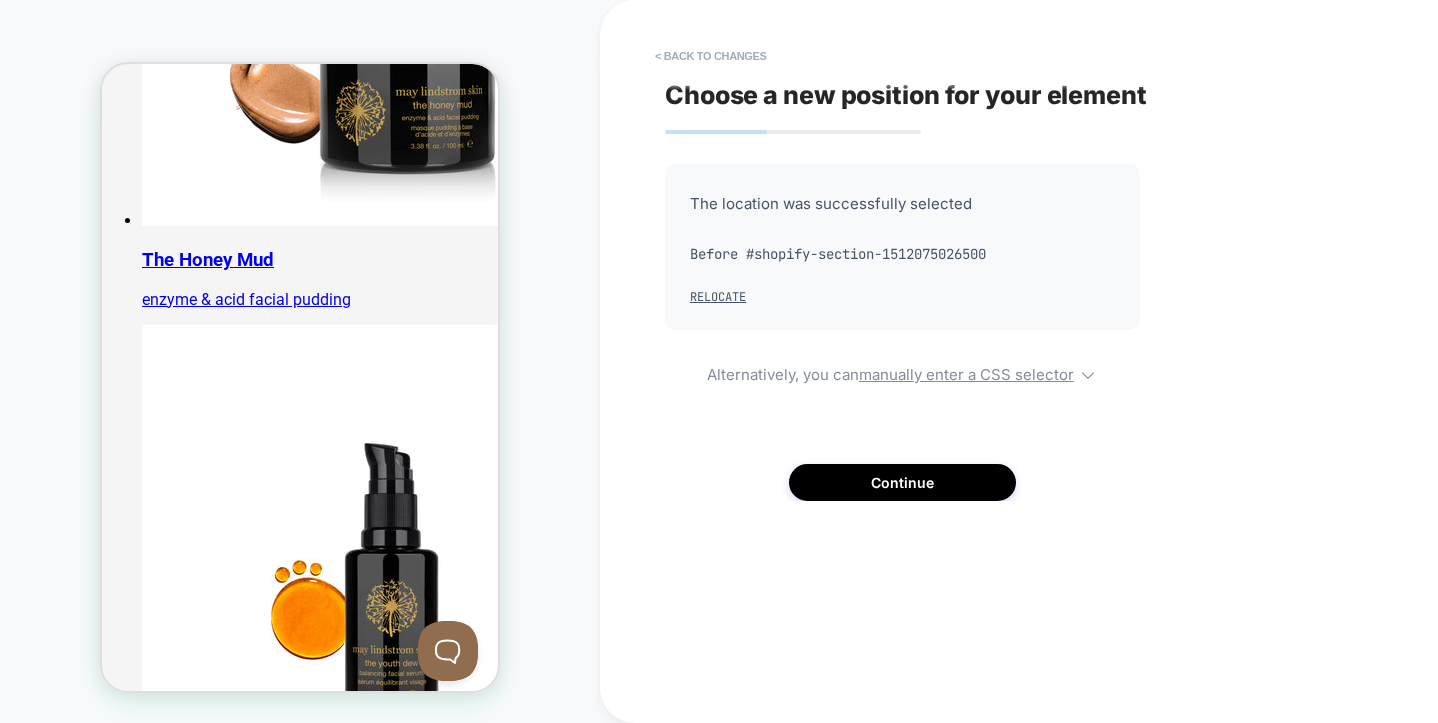 scroll, scrollTop: 3394, scrollLeft: 0, axis: vertical 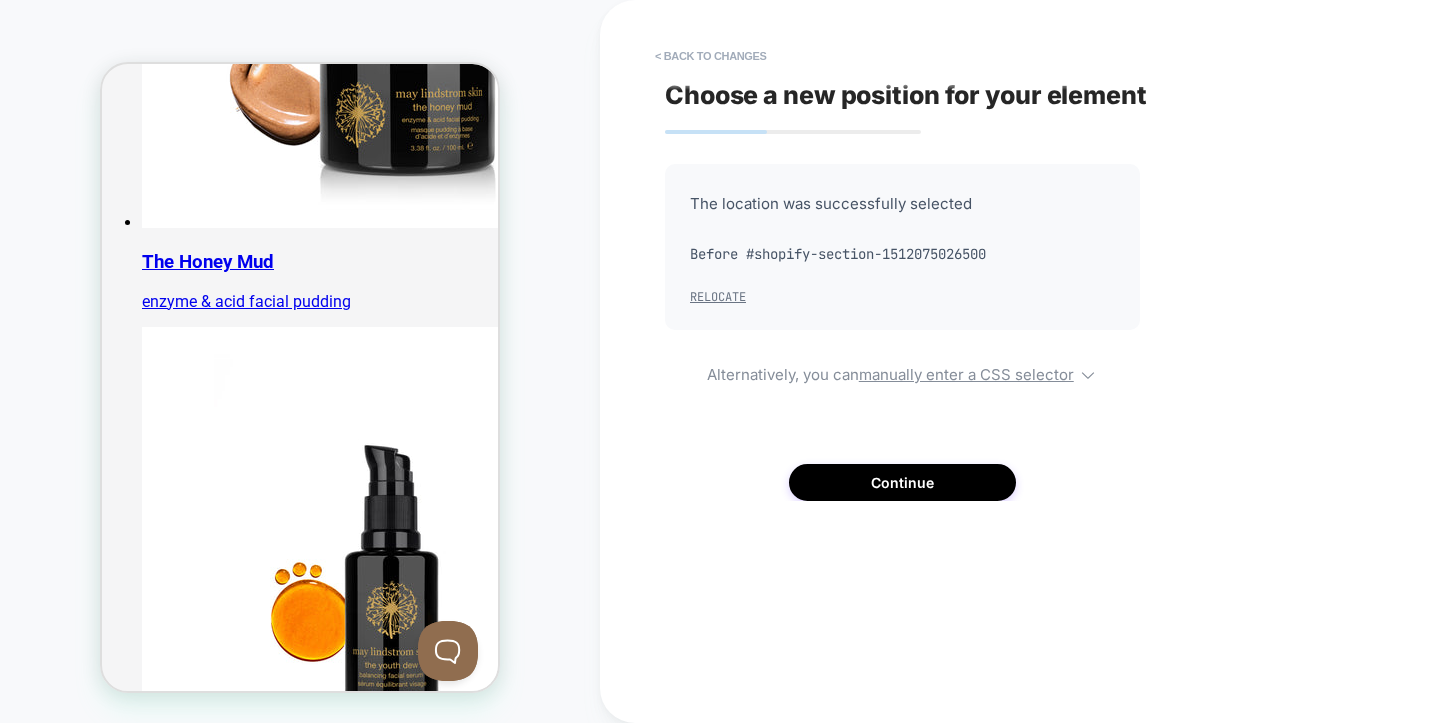 click on "Relocate" at bounding box center (718, 297) 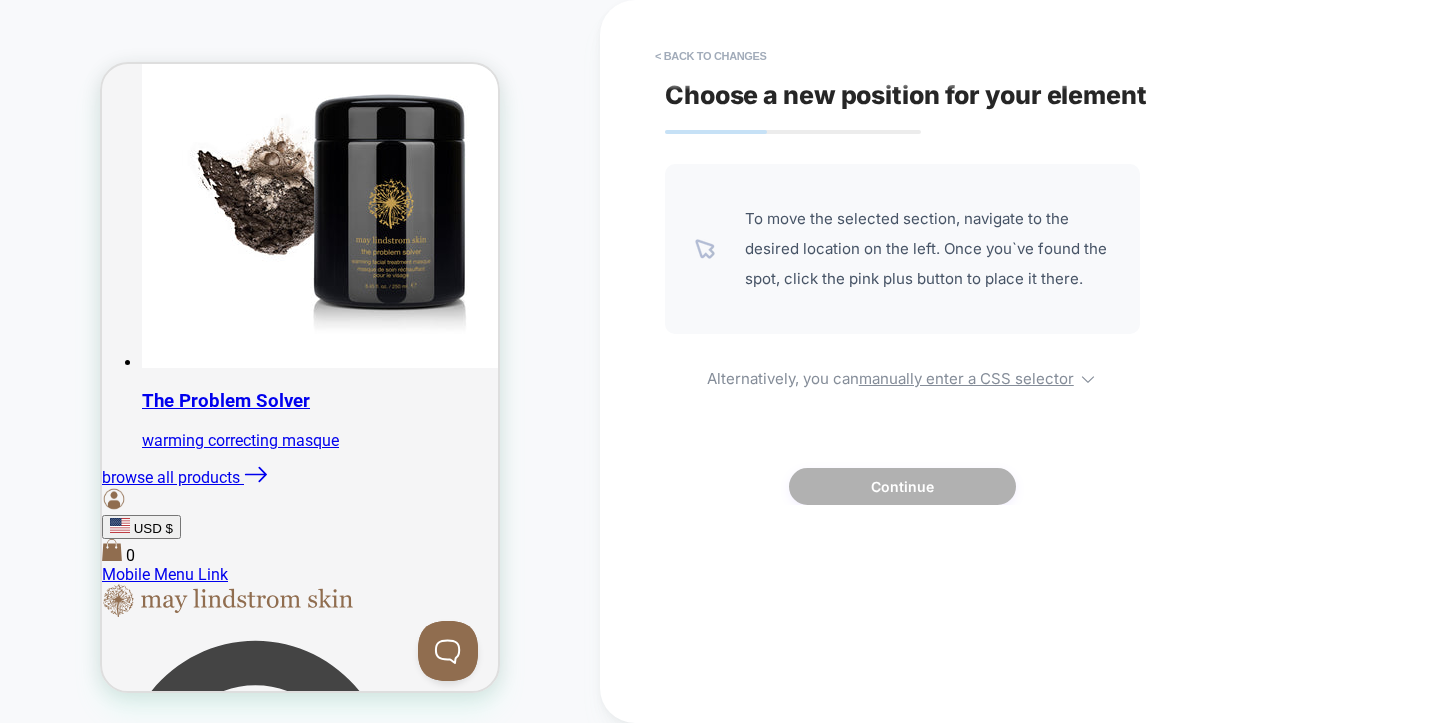 scroll, scrollTop: 4945, scrollLeft: 0, axis: vertical 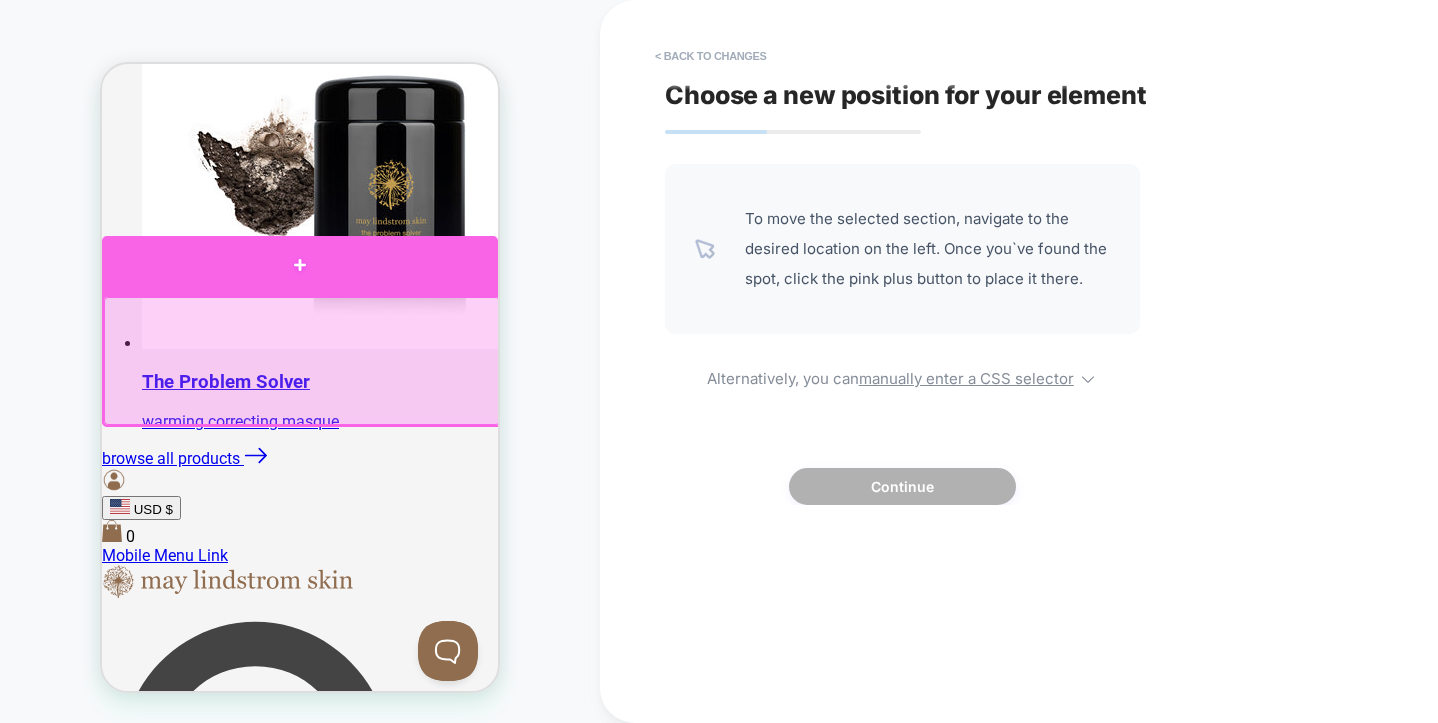 click at bounding box center (300, 266) 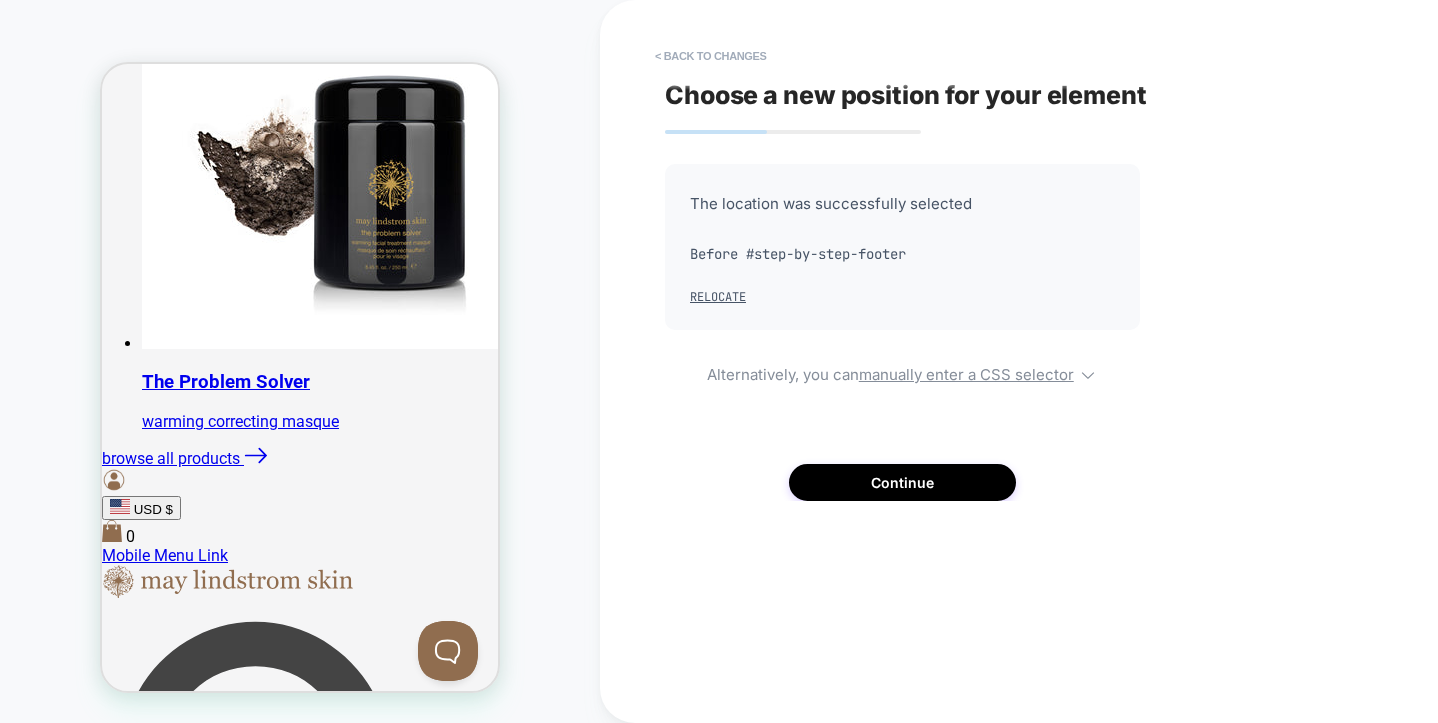 scroll, scrollTop: 4770, scrollLeft: 0, axis: vertical 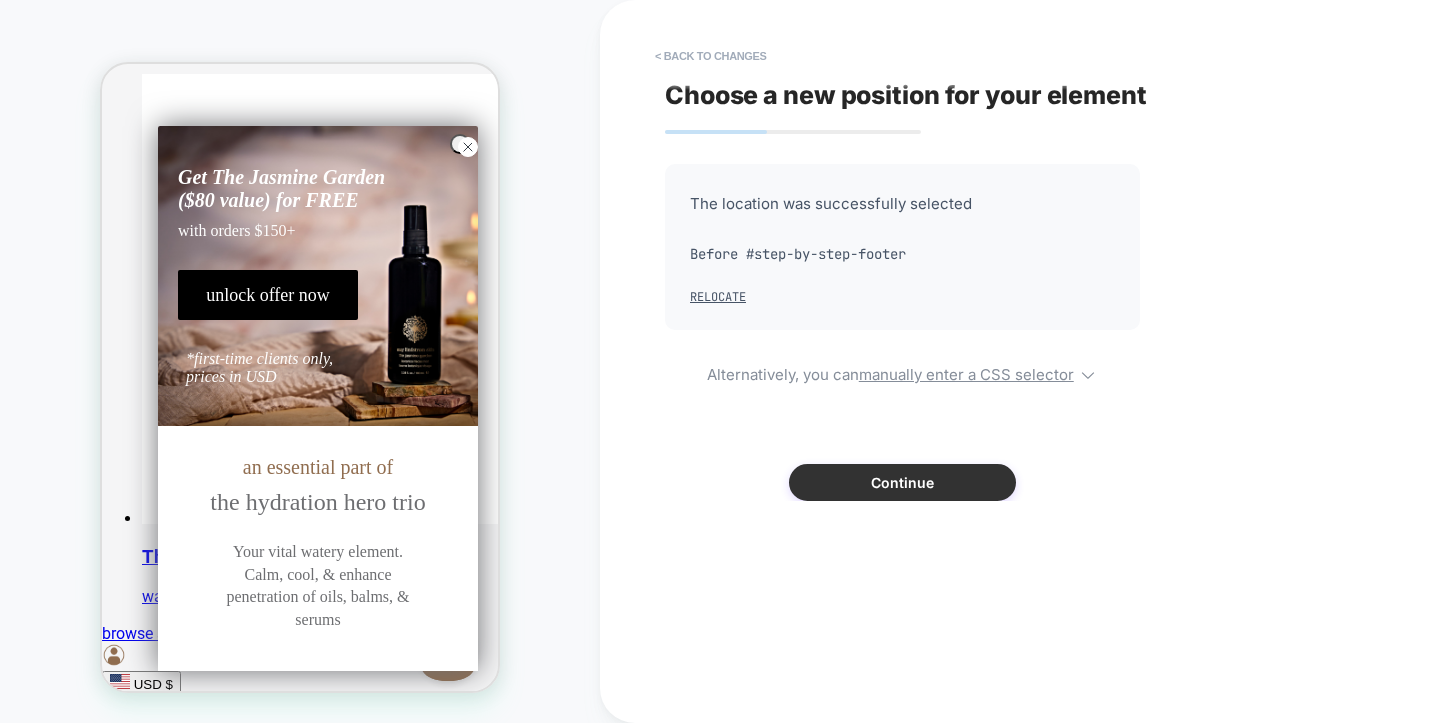 click on "Continue" at bounding box center [902, 482] 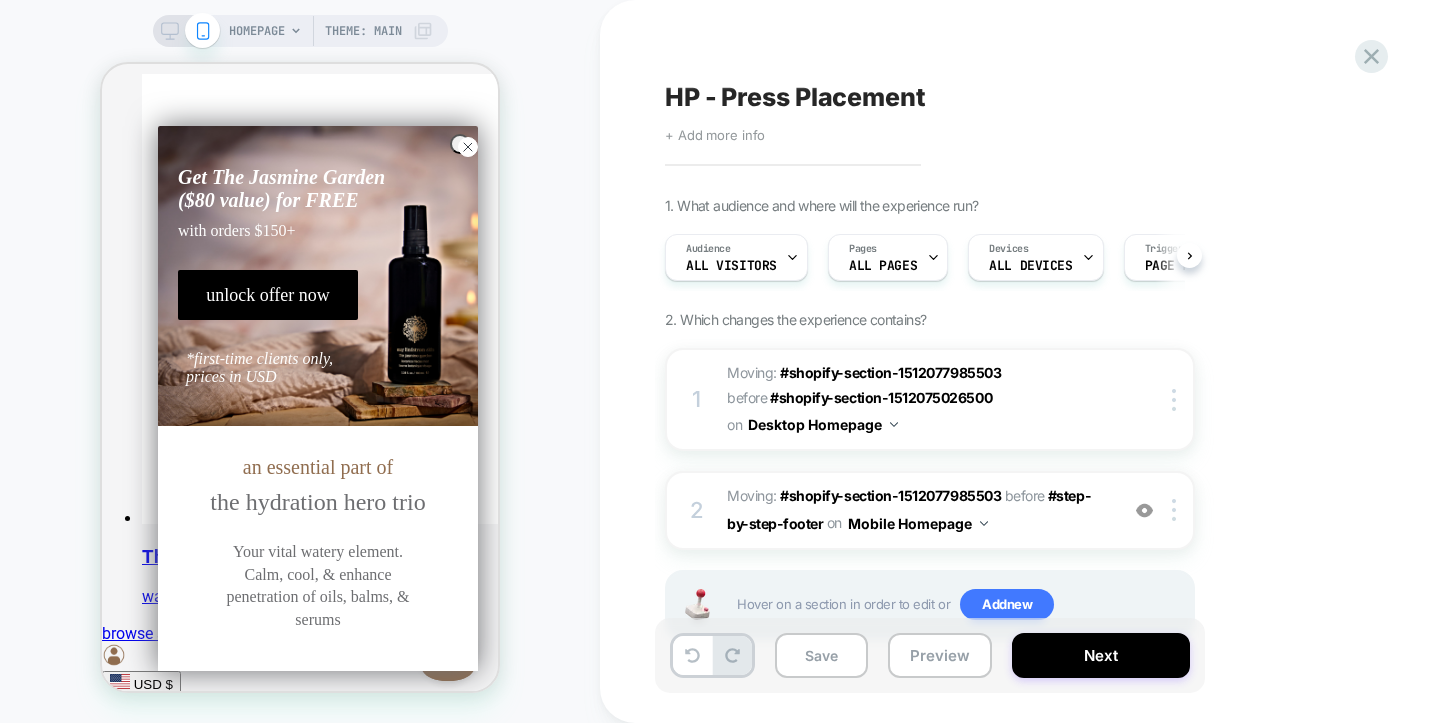 scroll, scrollTop: 0, scrollLeft: 1, axis: horizontal 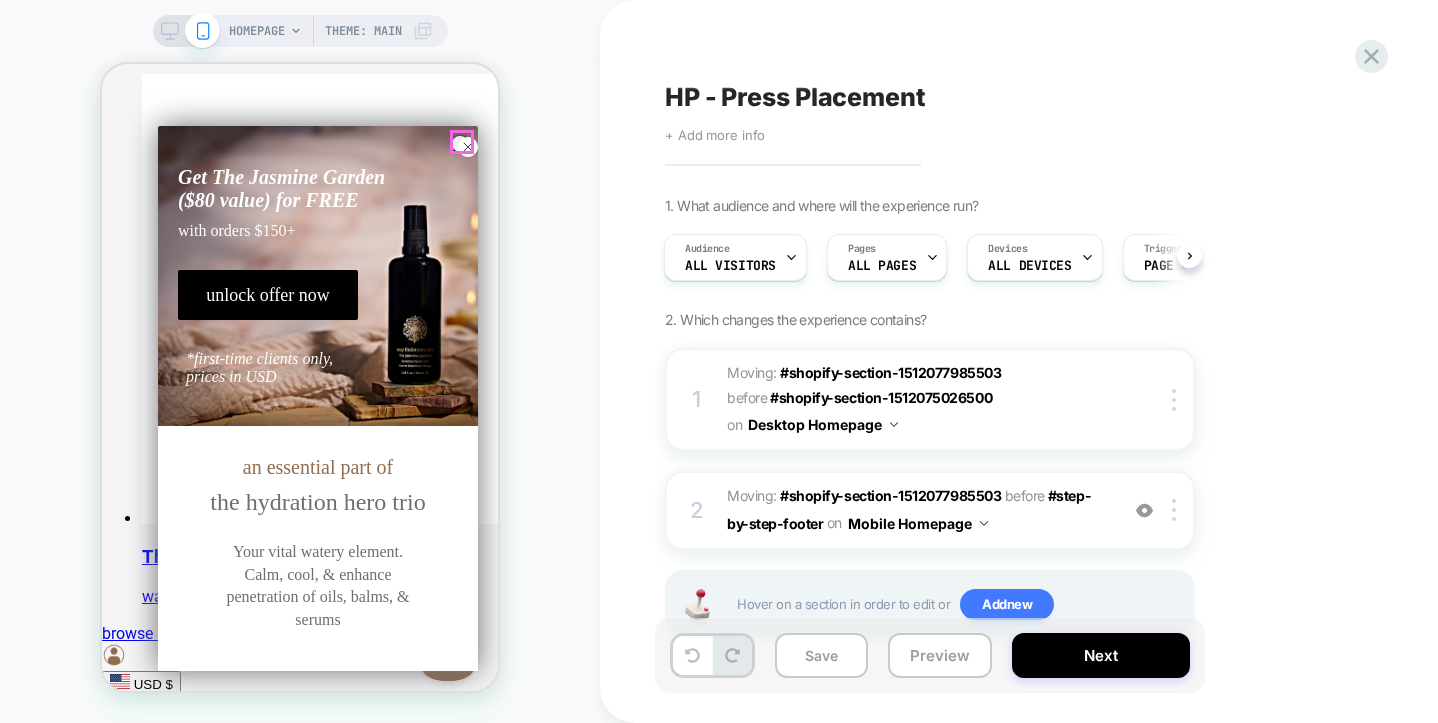 click 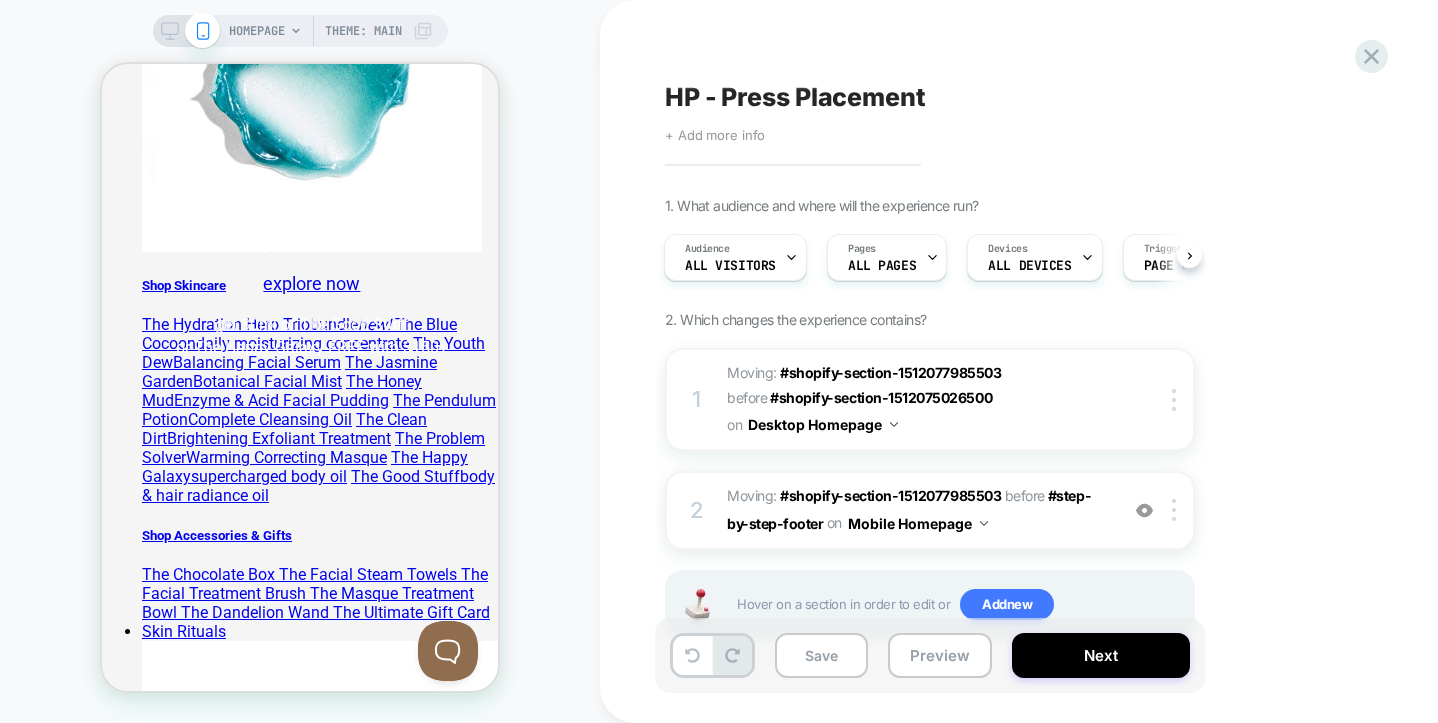 scroll, scrollTop: 0, scrollLeft: 0, axis: both 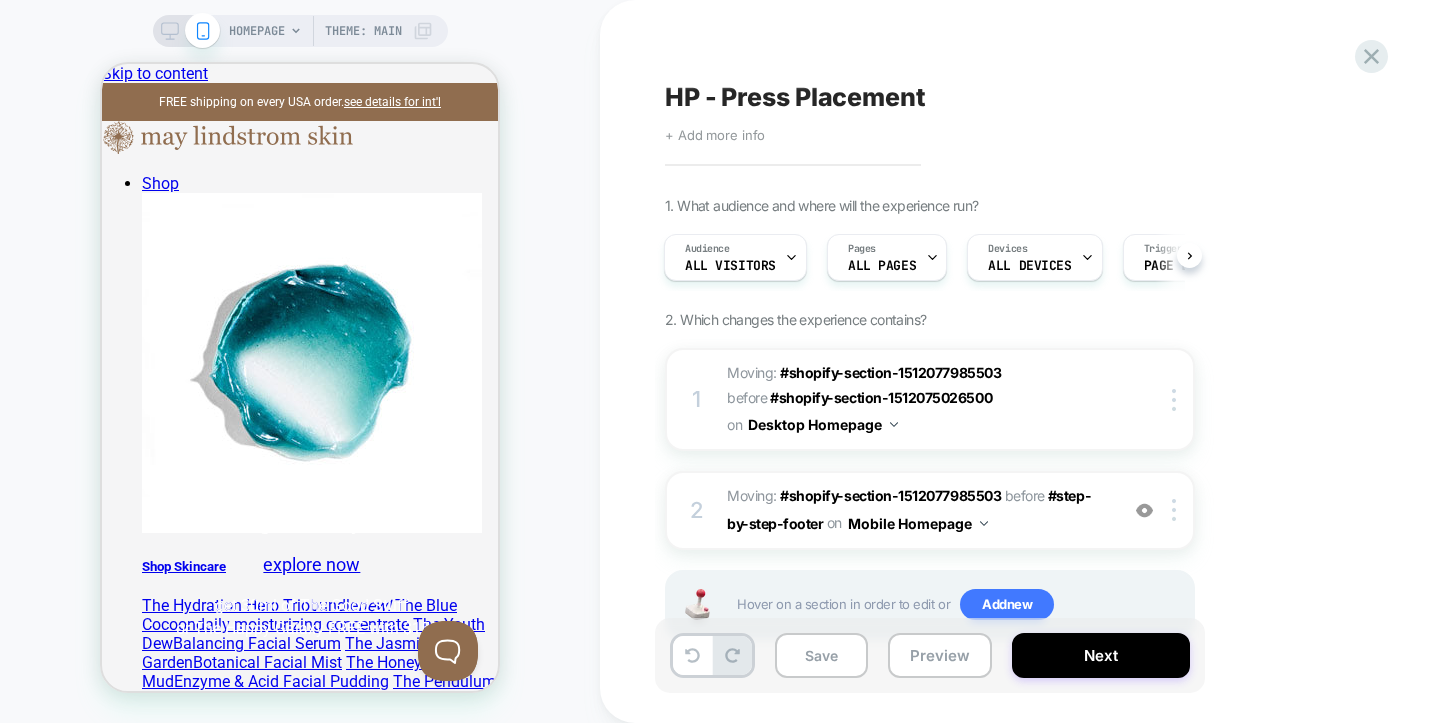 click 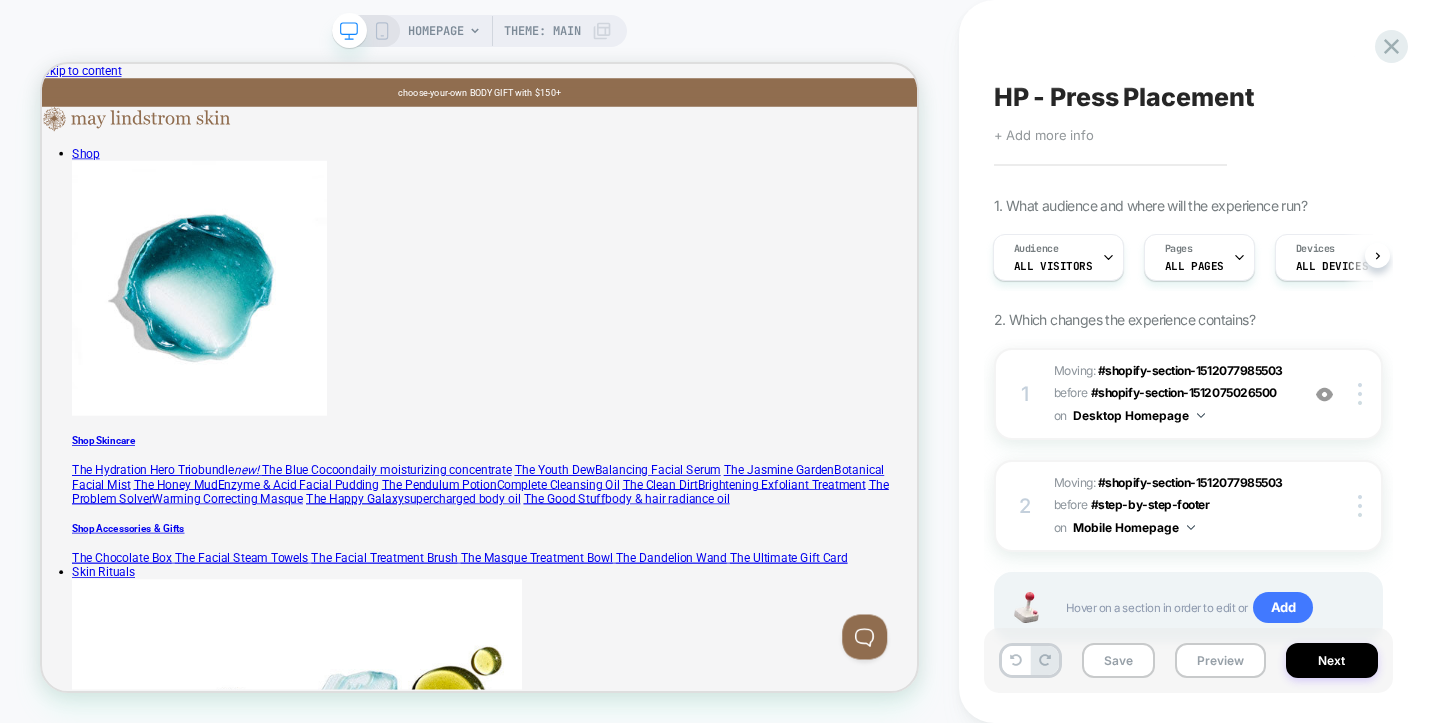 scroll, scrollTop: 0, scrollLeft: 0, axis: both 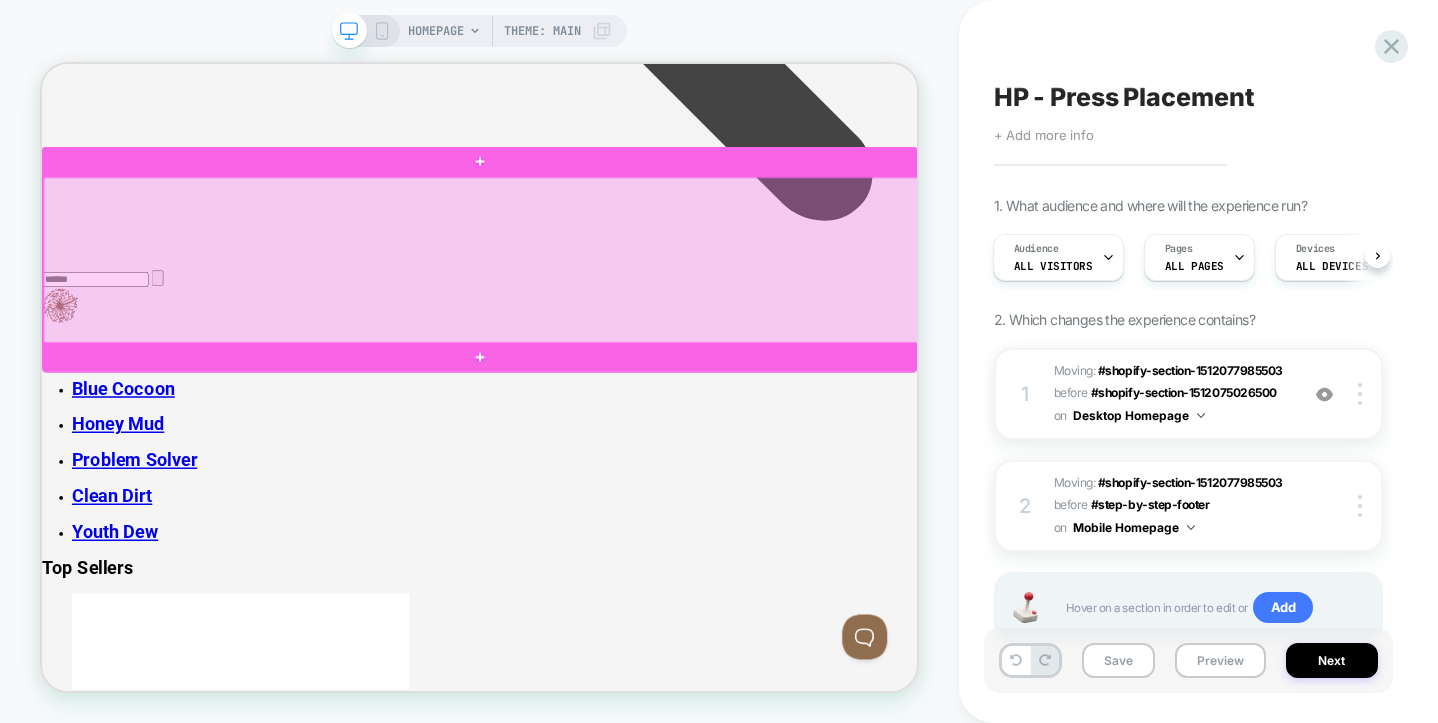 click at bounding box center (627, 326) 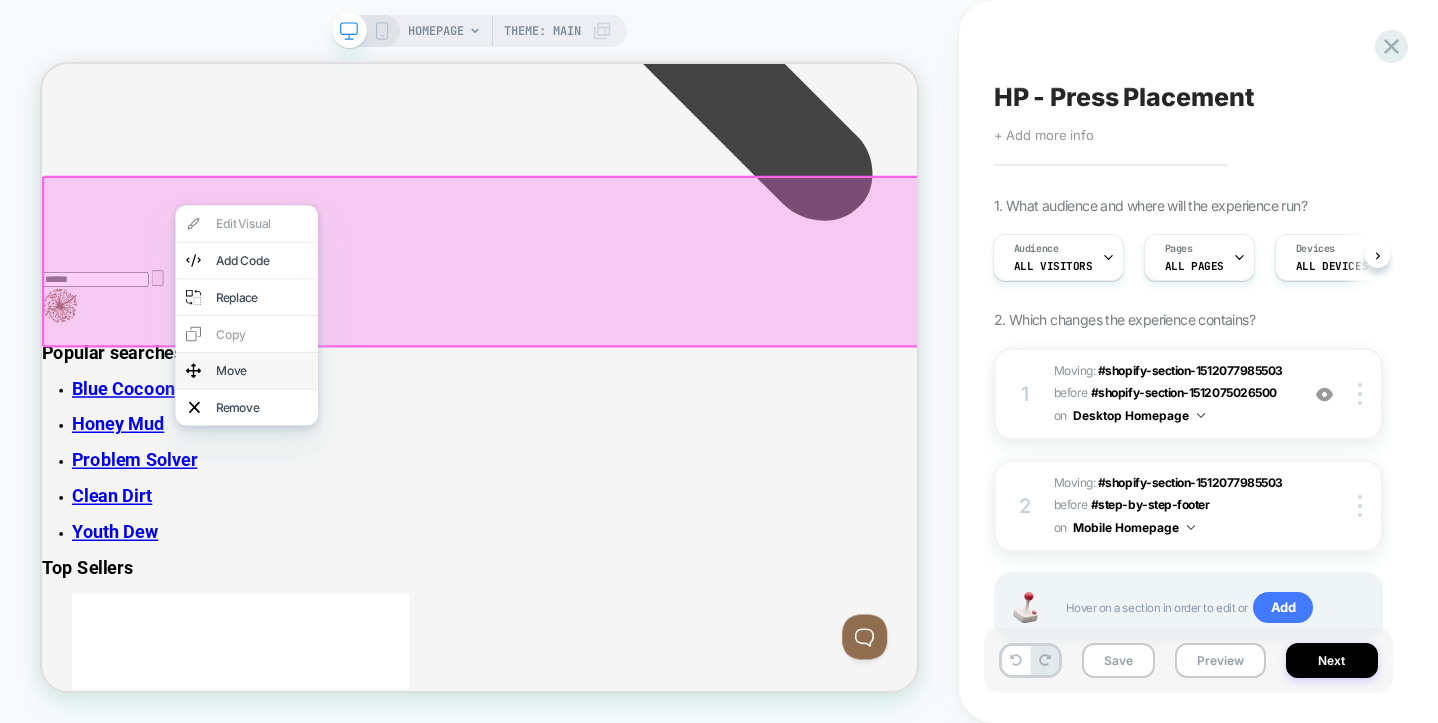 click on "Move" at bounding box center [335, 473] 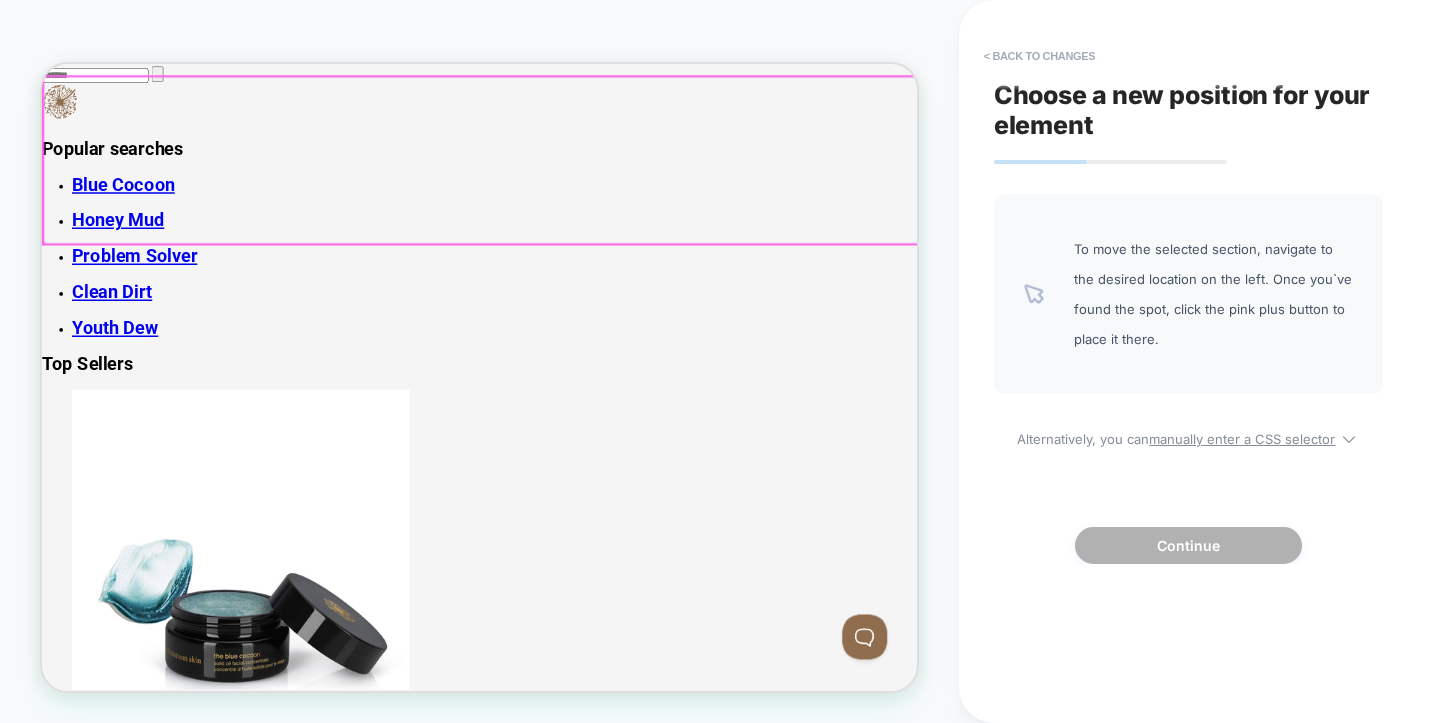 scroll, scrollTop: 2632, scrollLeft: 0, axis: vertical 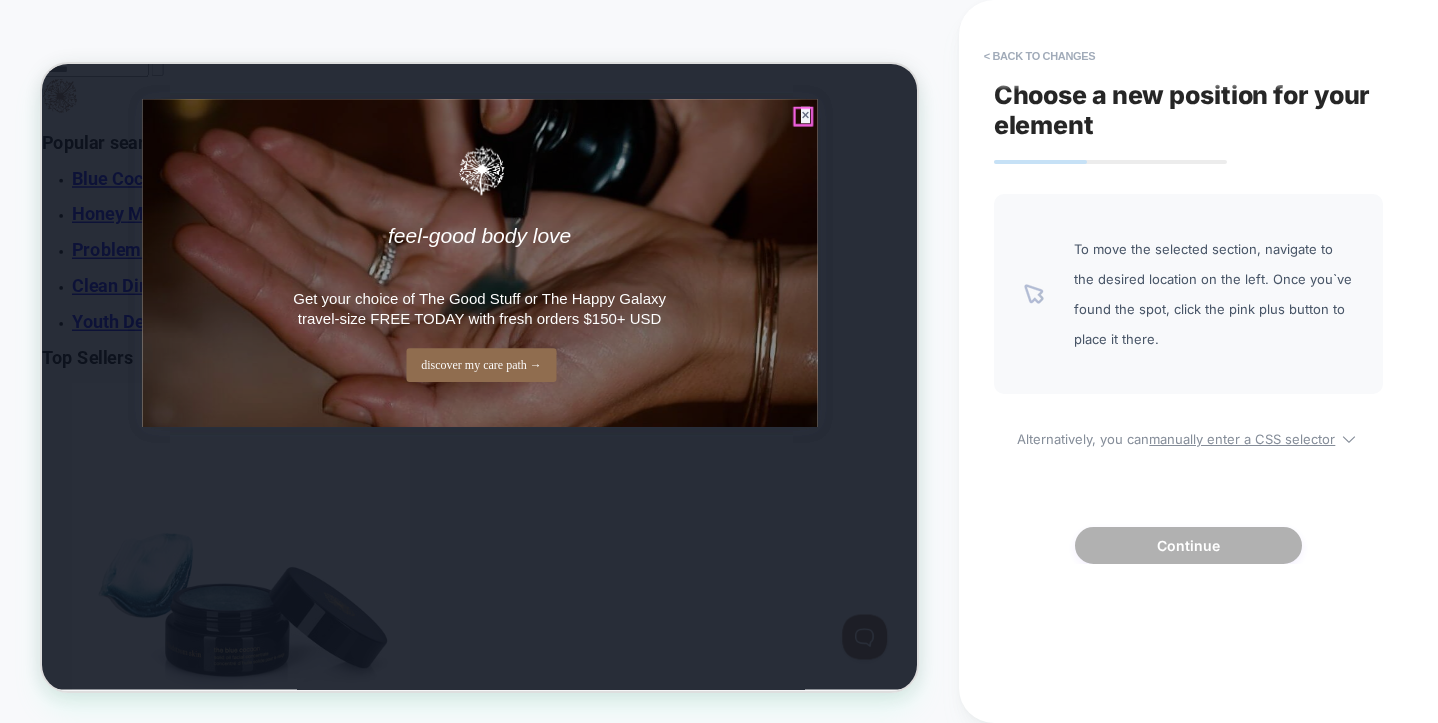 click 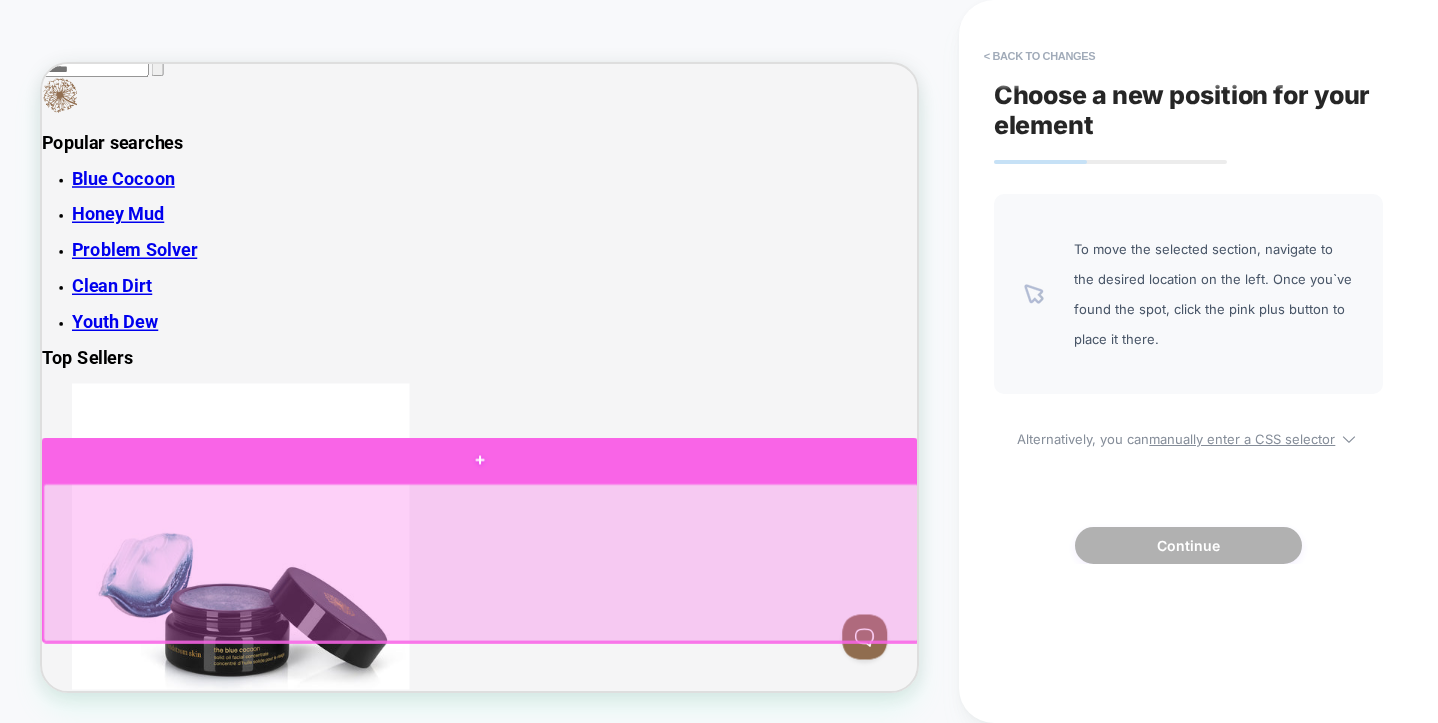 click at bounding box center [625, 592] 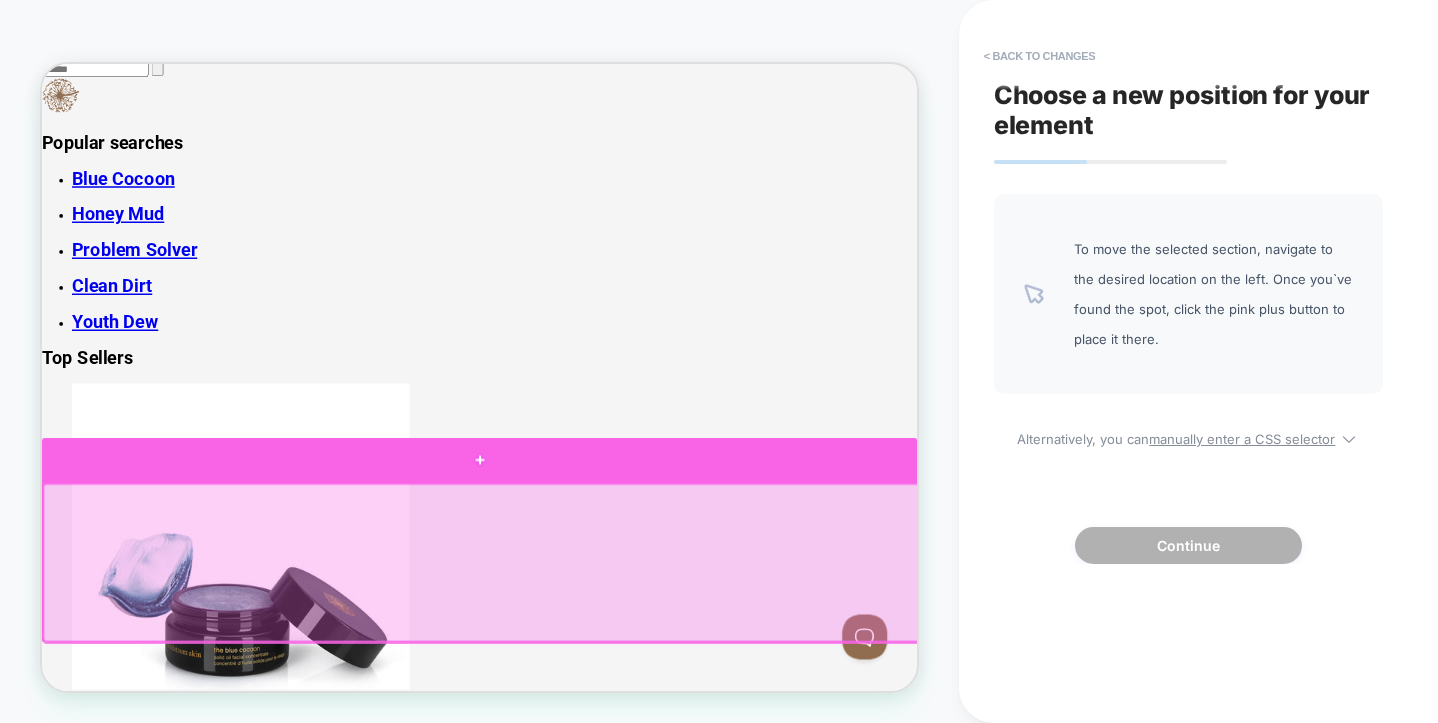 scroll, scrollTop: 2408, scrollLeft: 0, axis: vertical 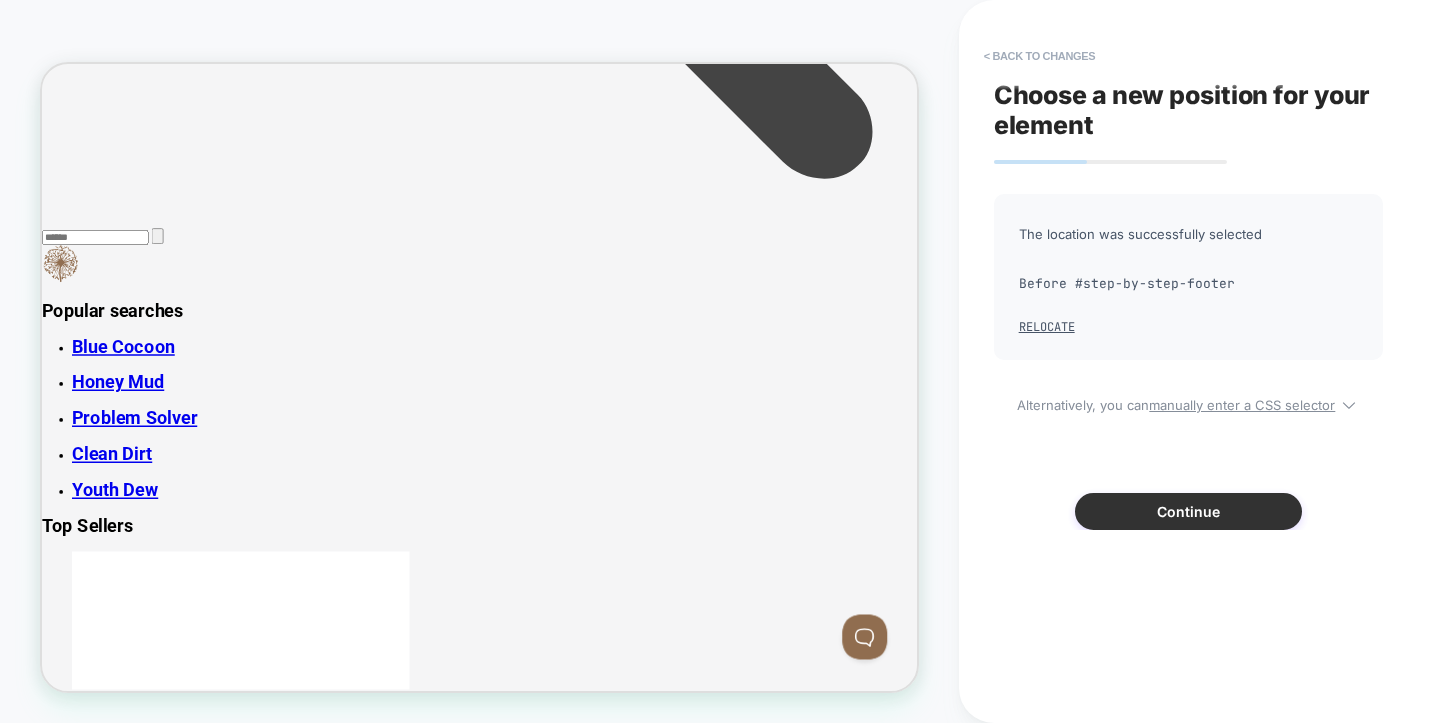 click on "Continue" at bounding box center (1188, 511) 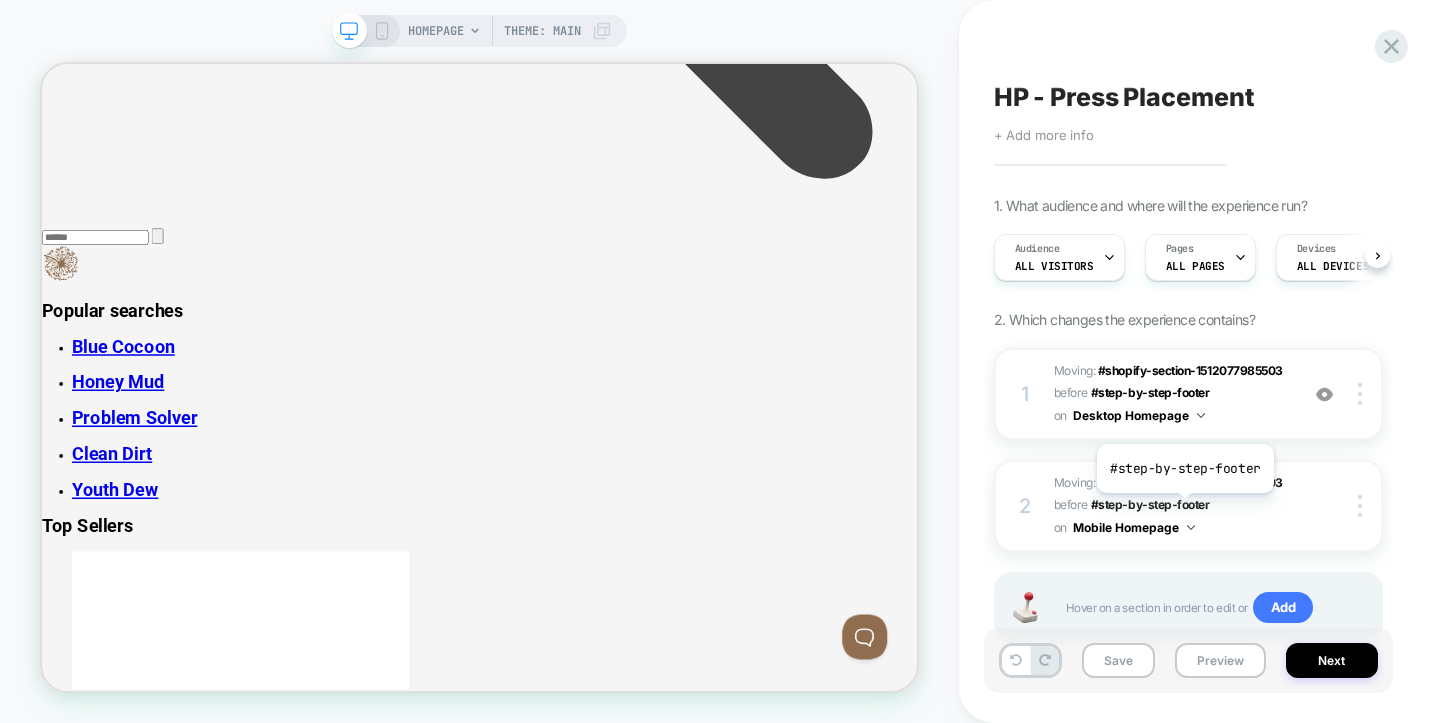 scroll, scrollTop: 0, scrollLeft: 1, axis: horizontal 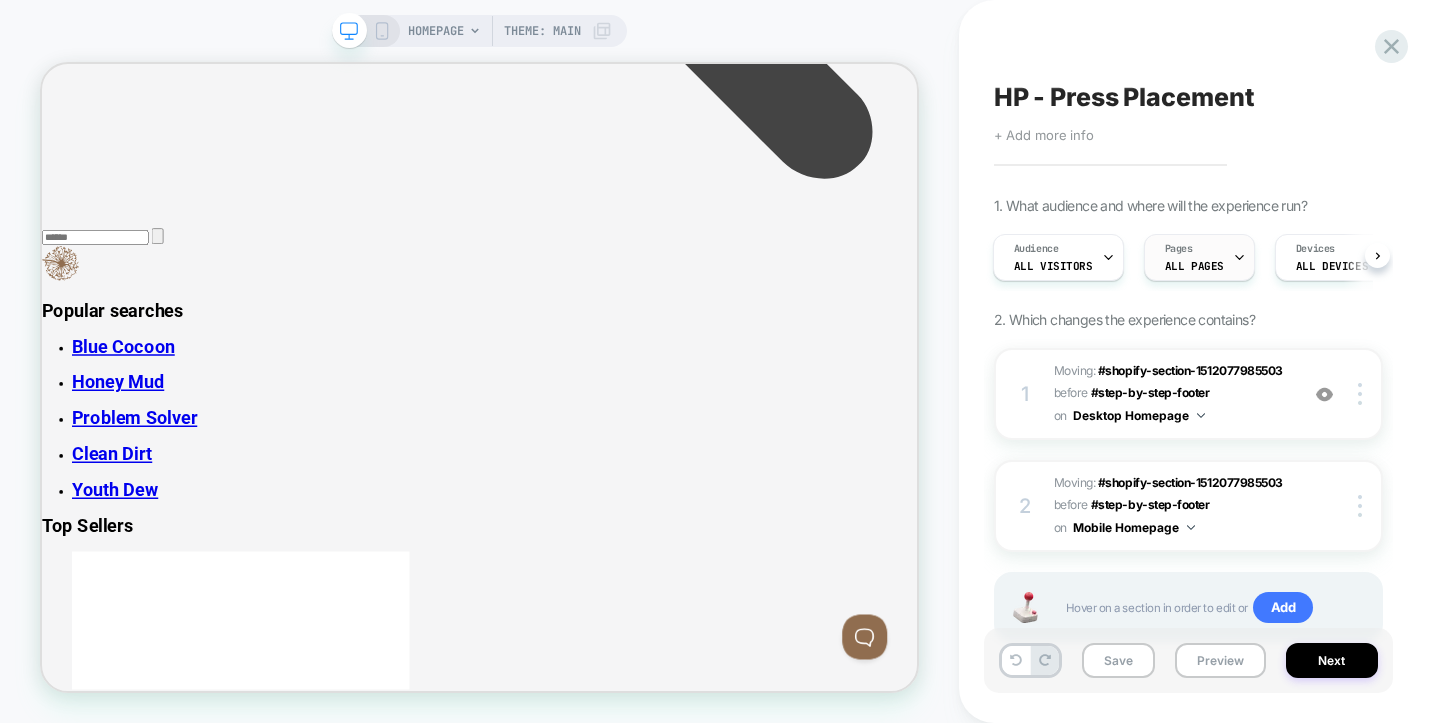 click on "Pages ALL PAGES" at bounding box center (1194, 257) 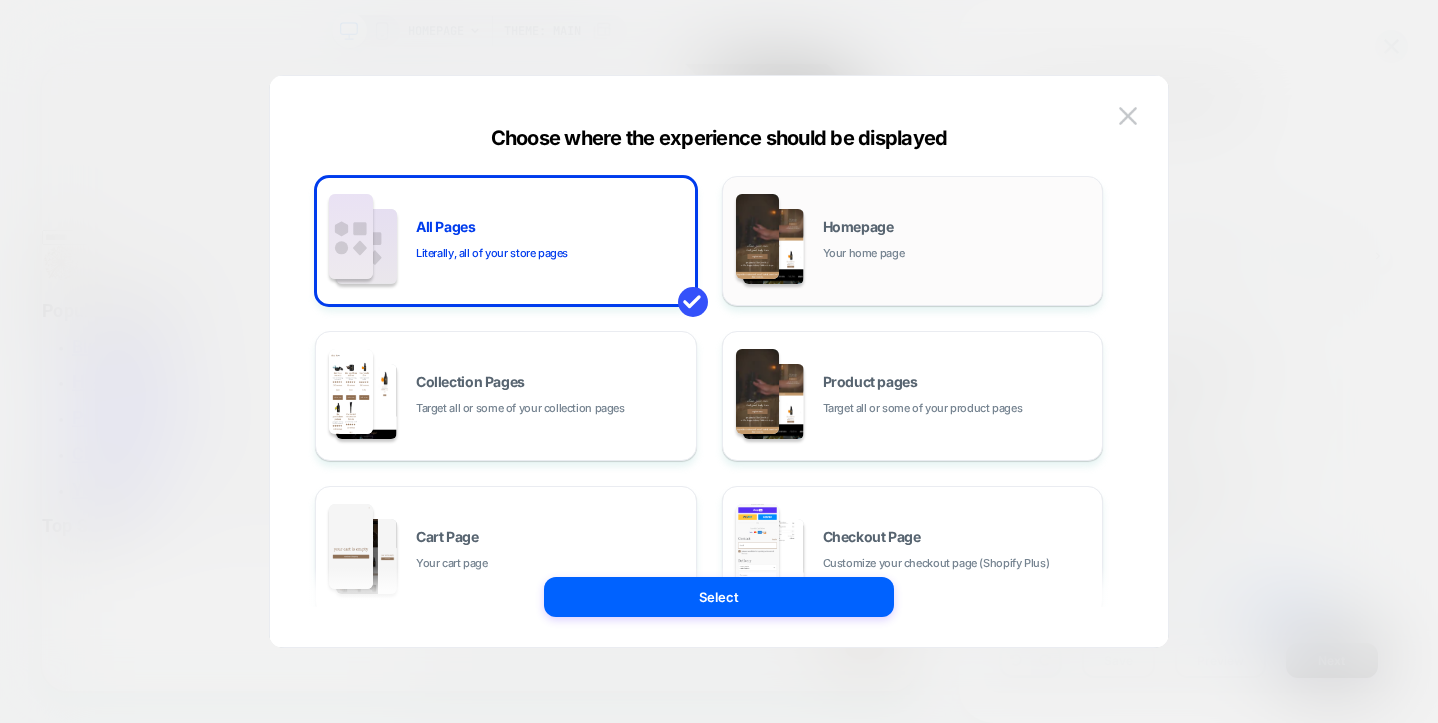 click on "Homepage Your home page" at bounding box center (958, 241) 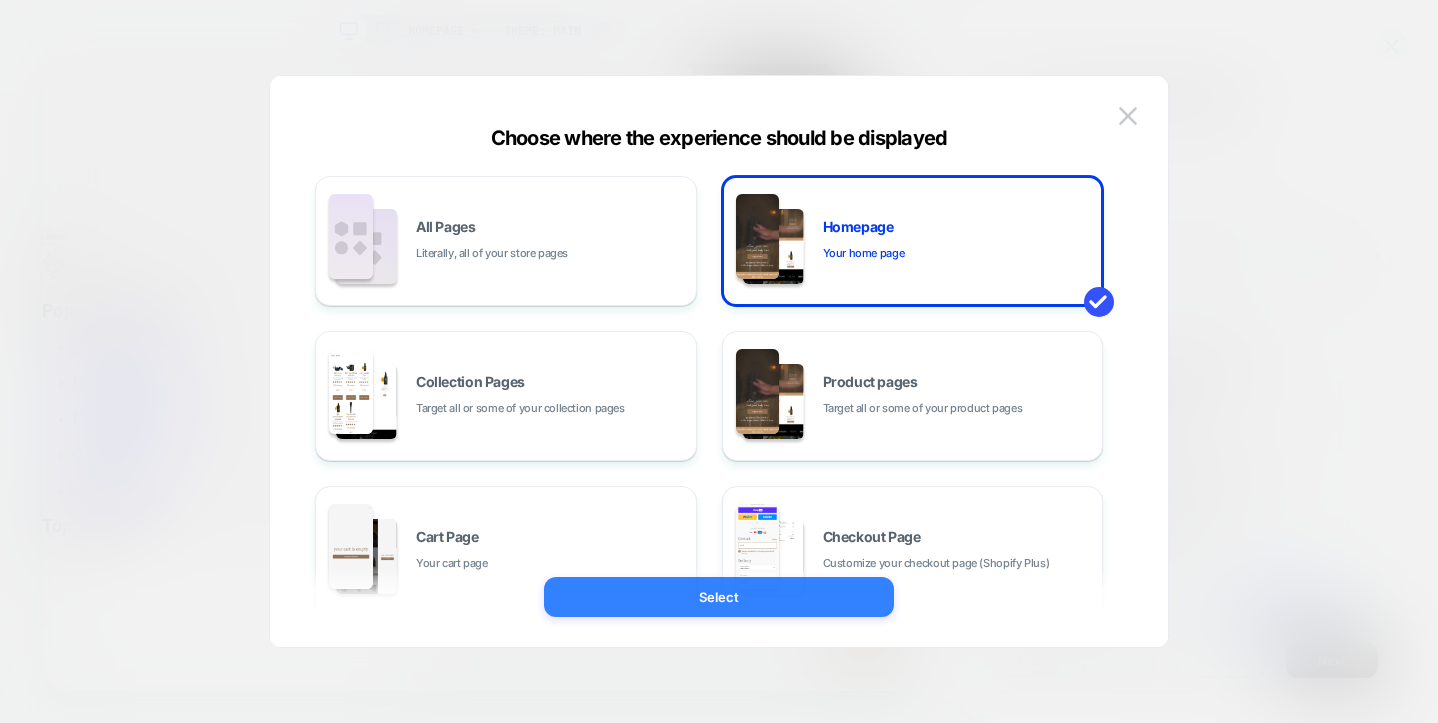 click on "Select" at bounding box center (719, 597) 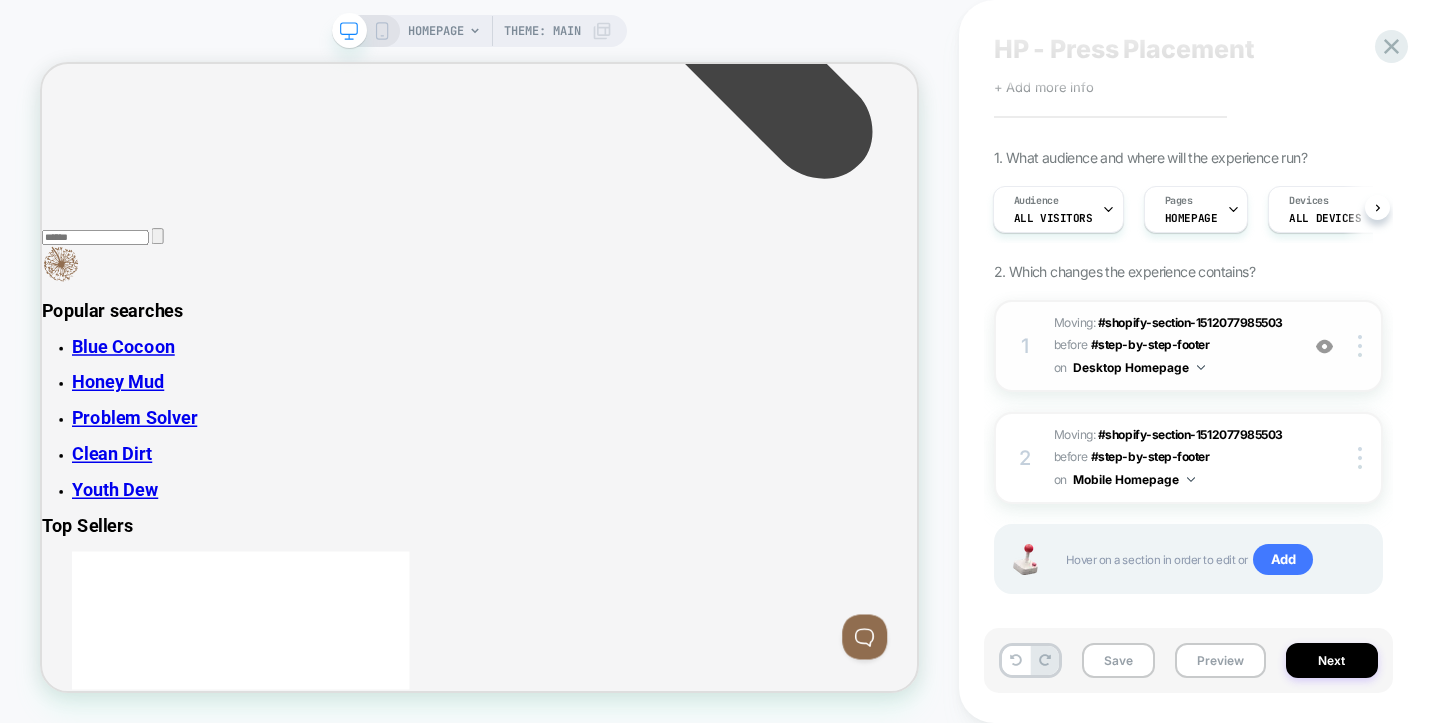 scroll, scrollTop: 0, scrollLeft: 0, axis: both 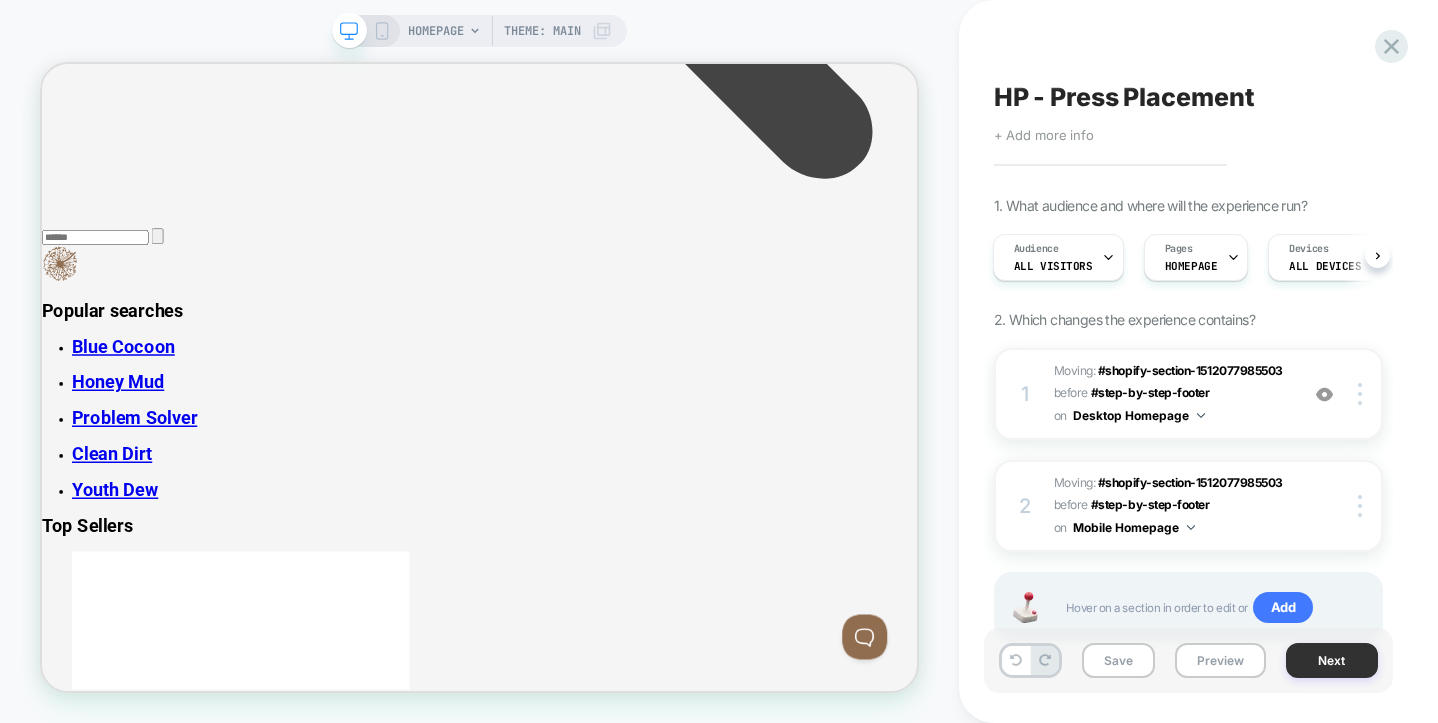 click on "Next" at bounding box center [1332, 660] 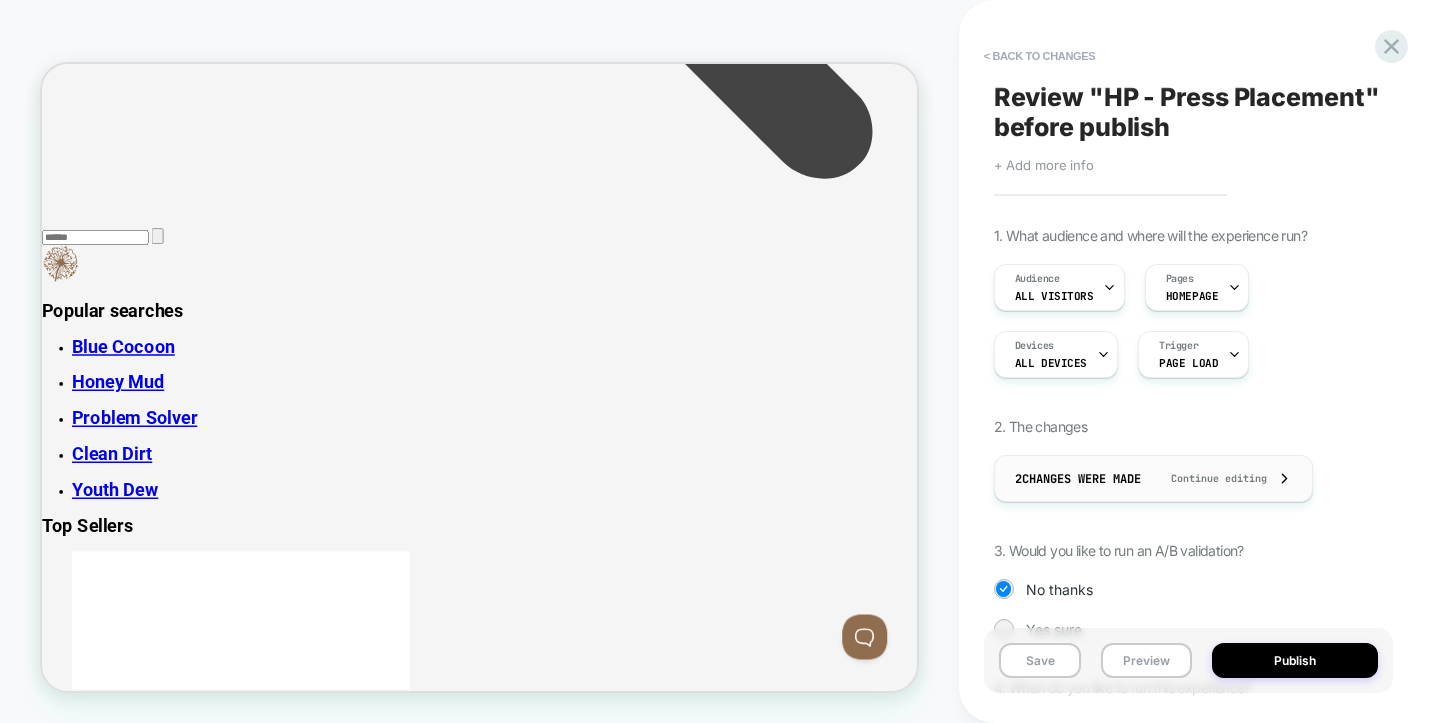 scroll, scrollTop: 182, scrollLeft: 0, axis: vertical 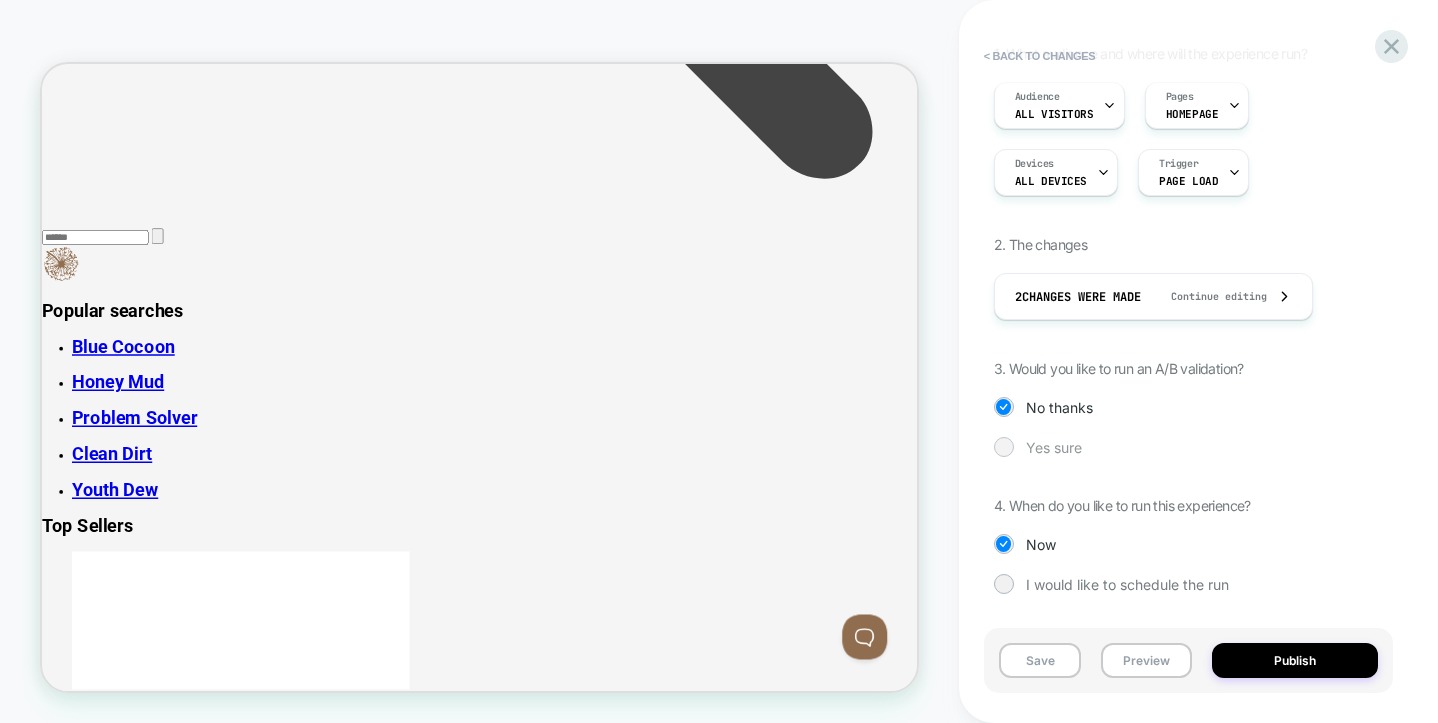 click at bounding box center [1003, 446] 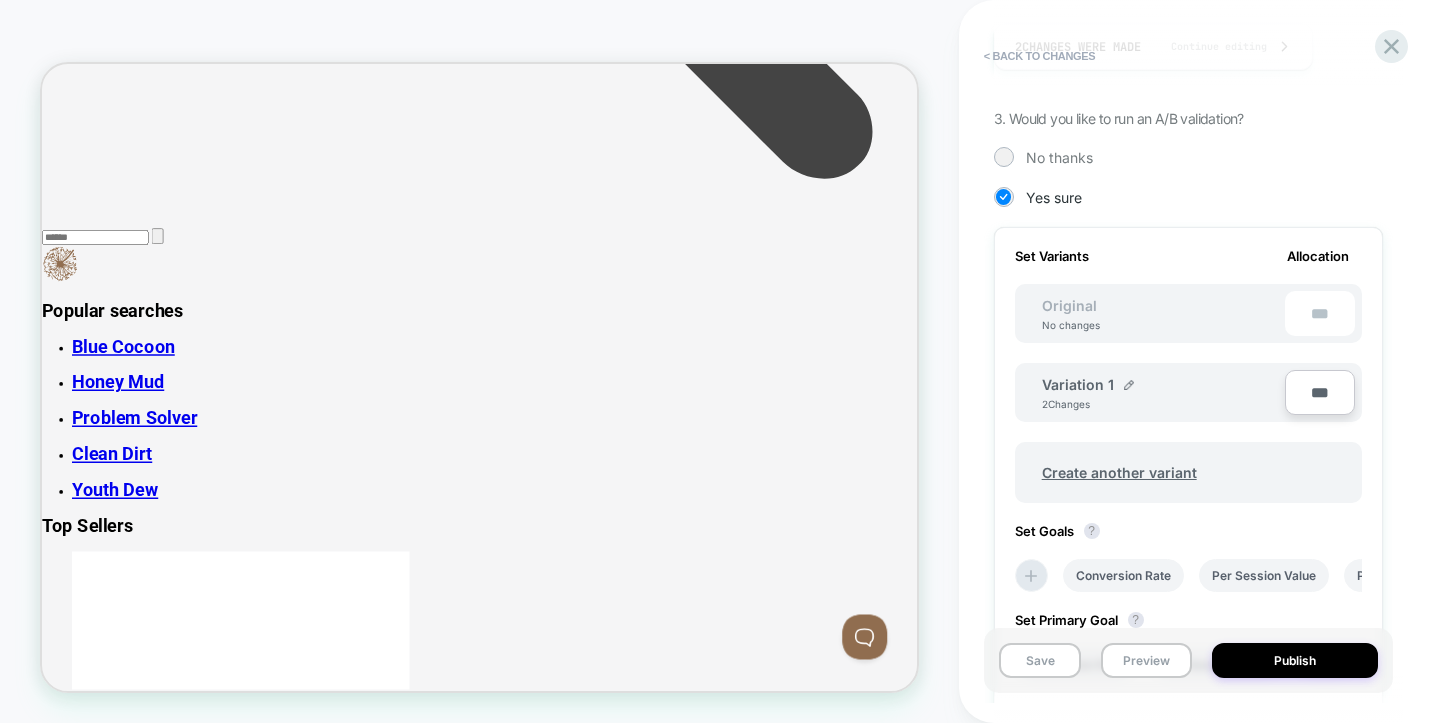 scroll, scrollTop: 395, scrollLeft: 0, axis: vertical 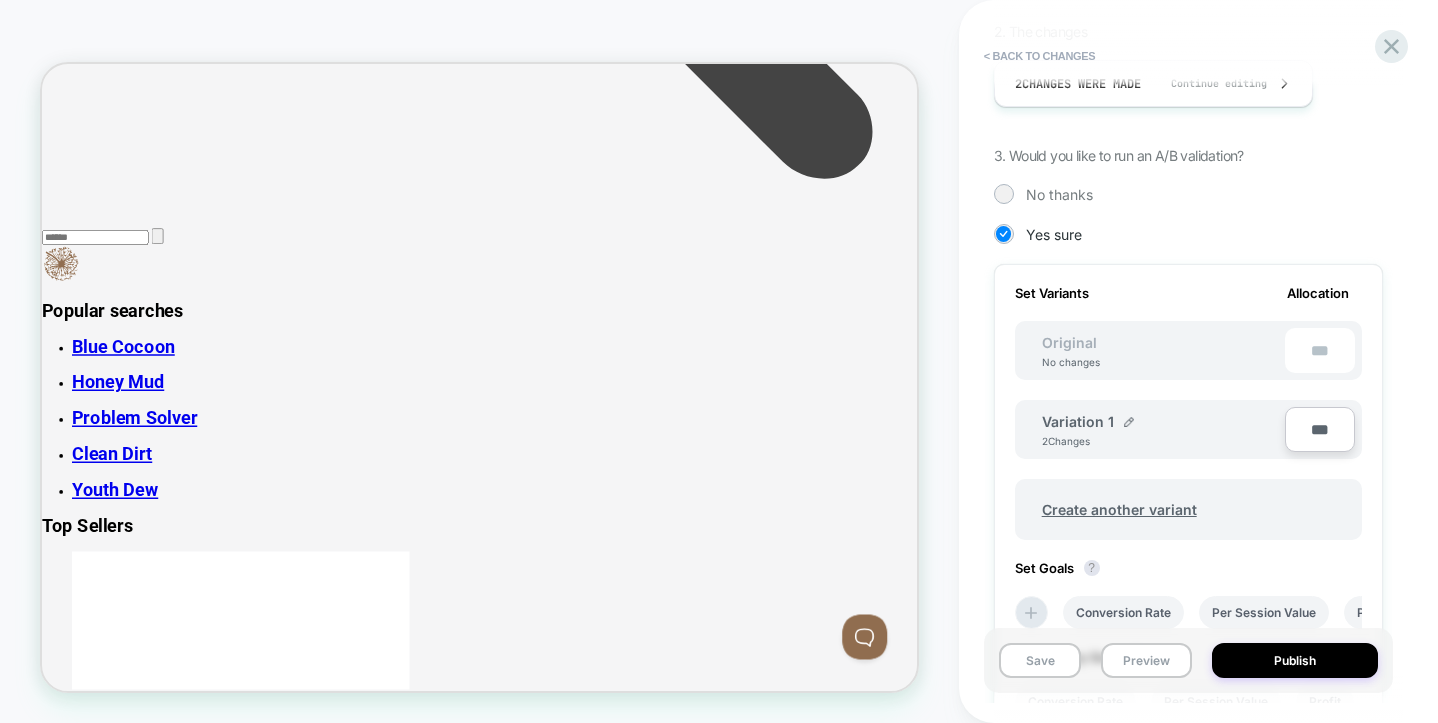 click on "***" at bounding box center [1320, 429] 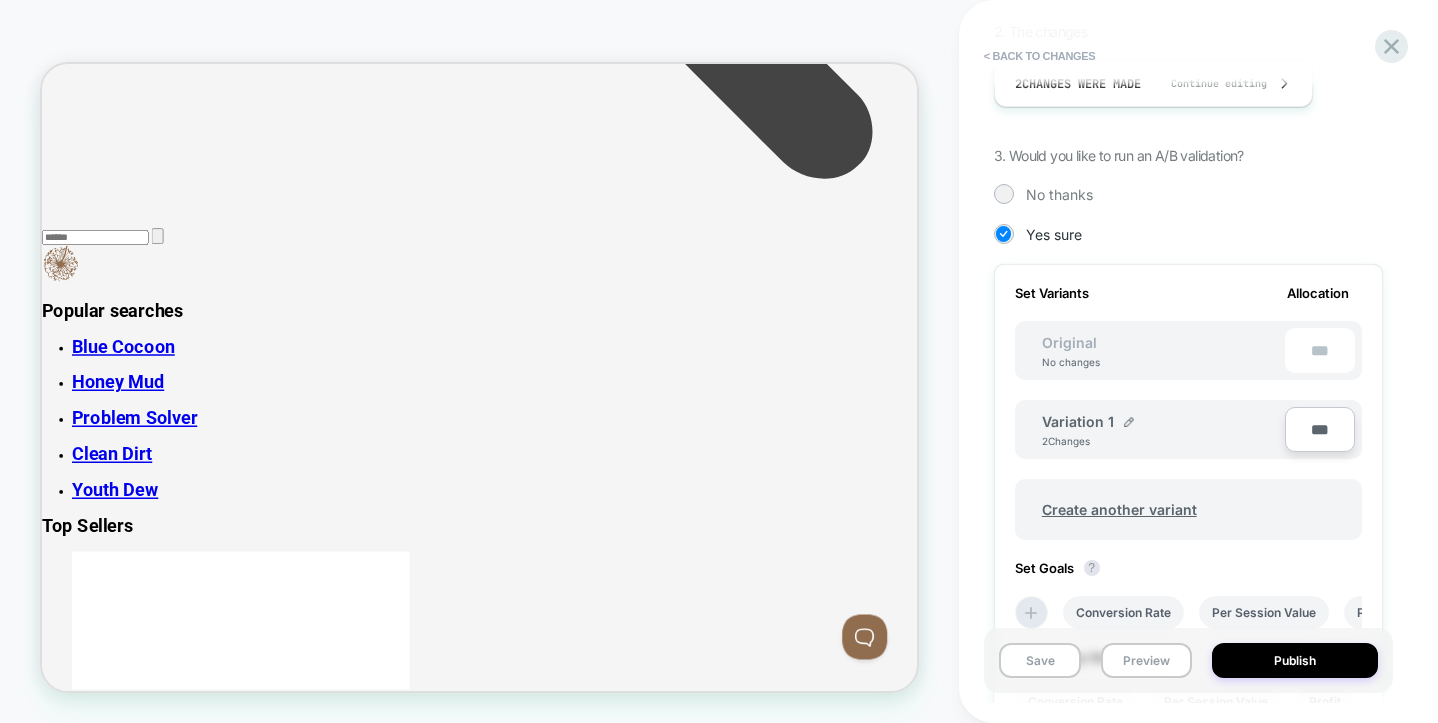 type on "***" 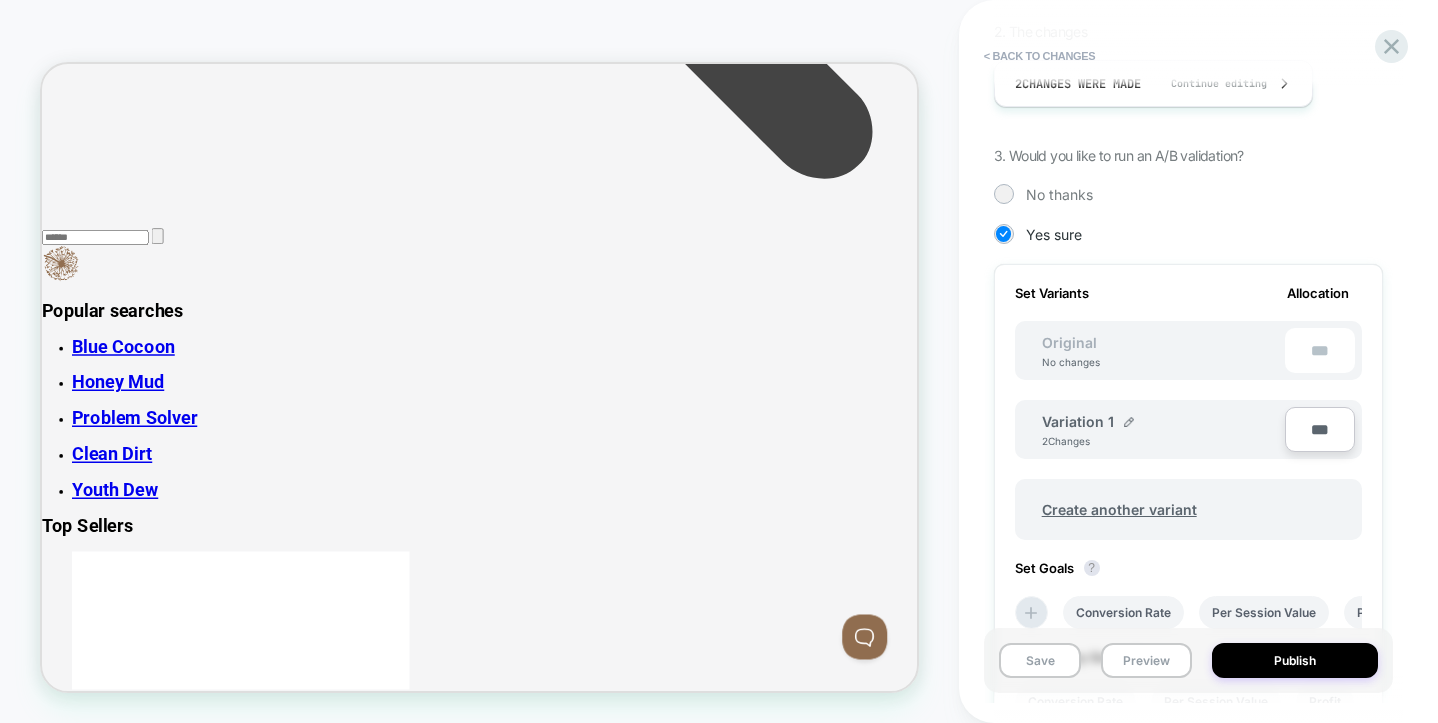 type on "**" 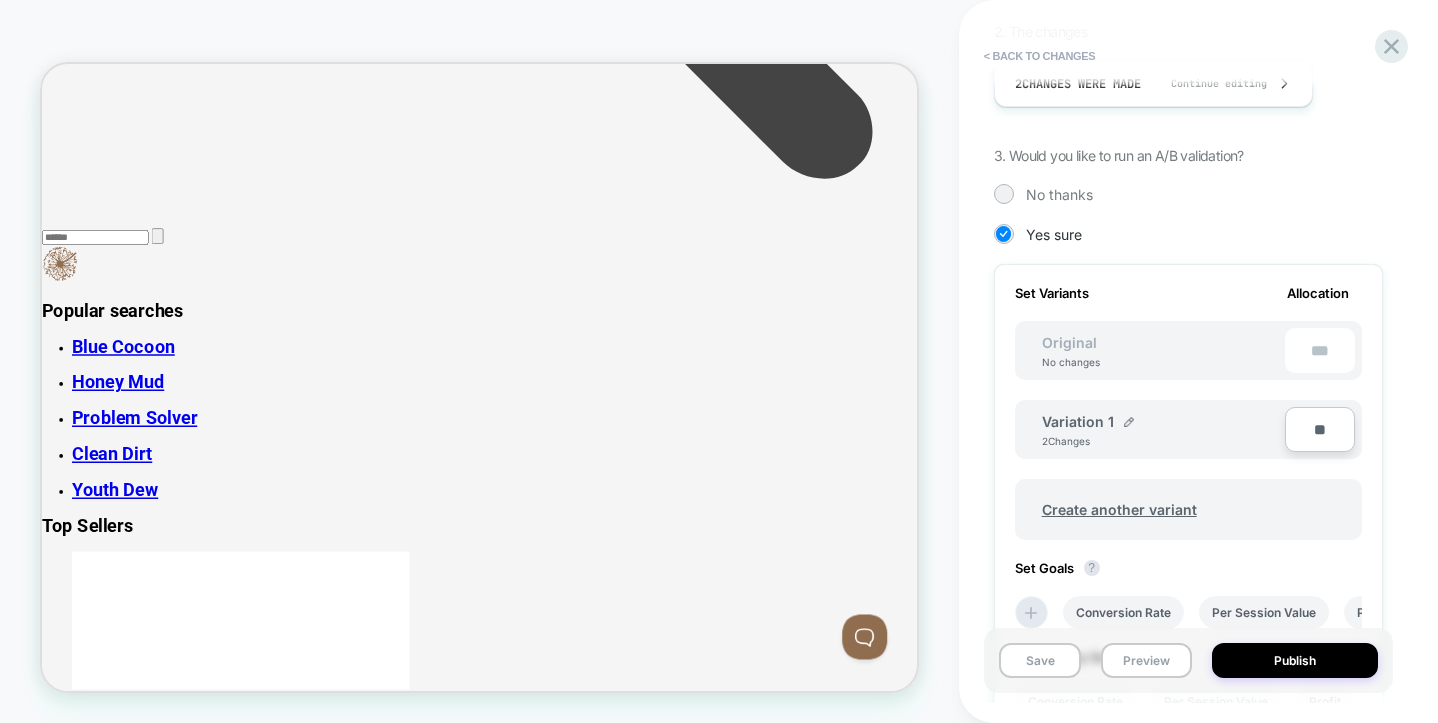 type on "**" 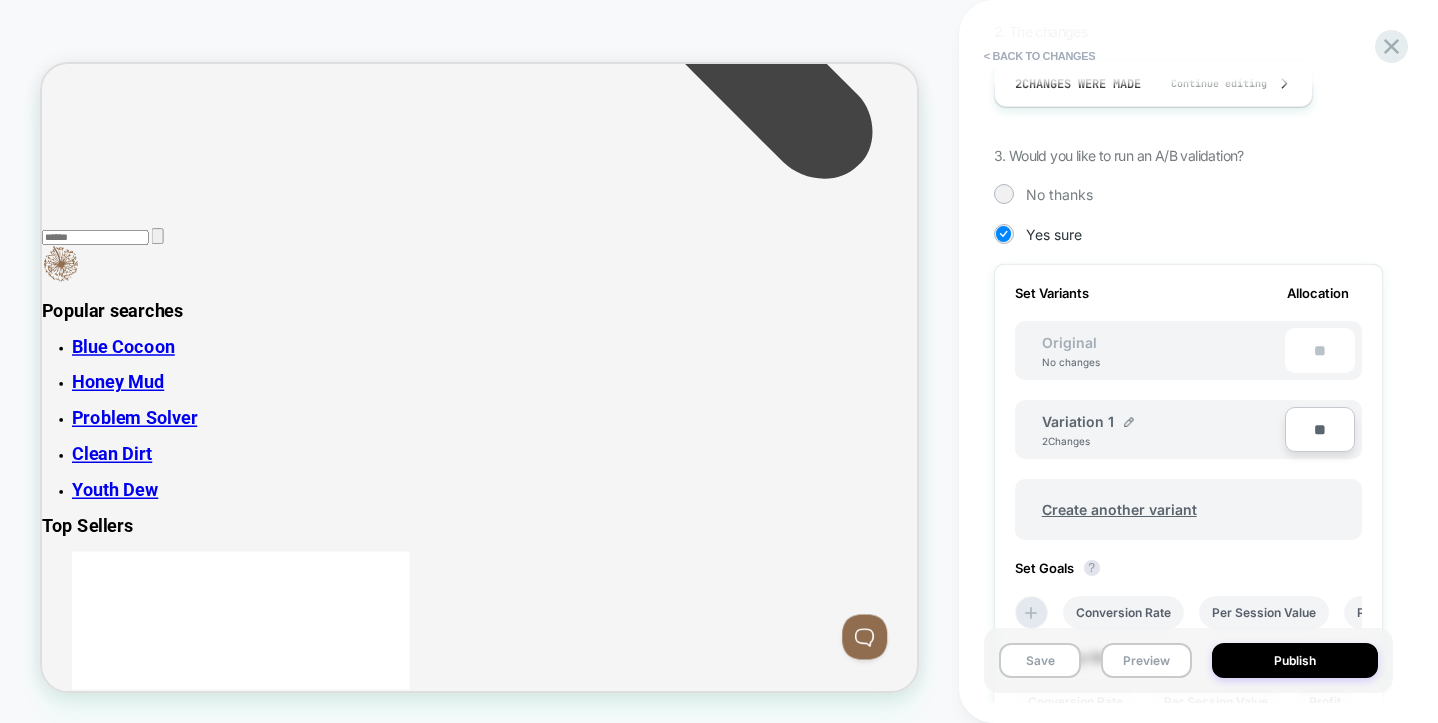 type on "**" 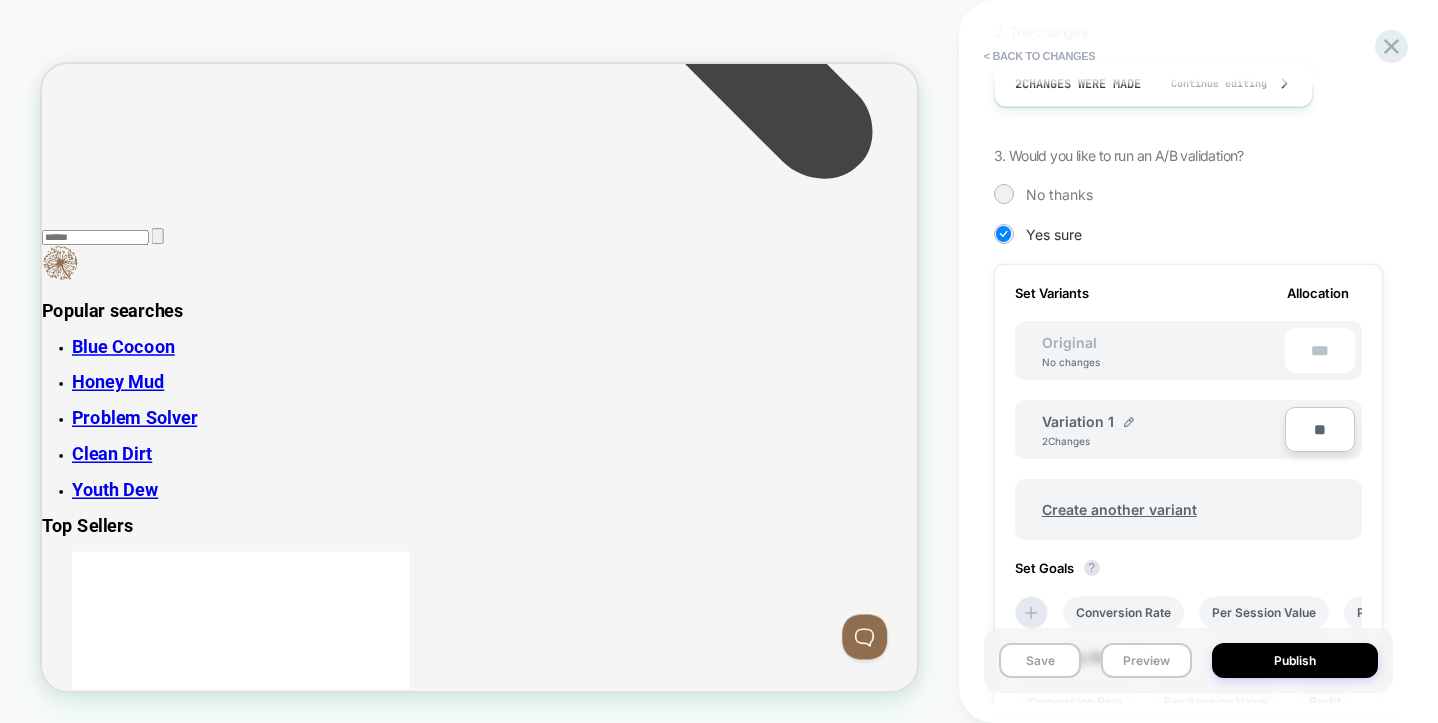 type on "***" 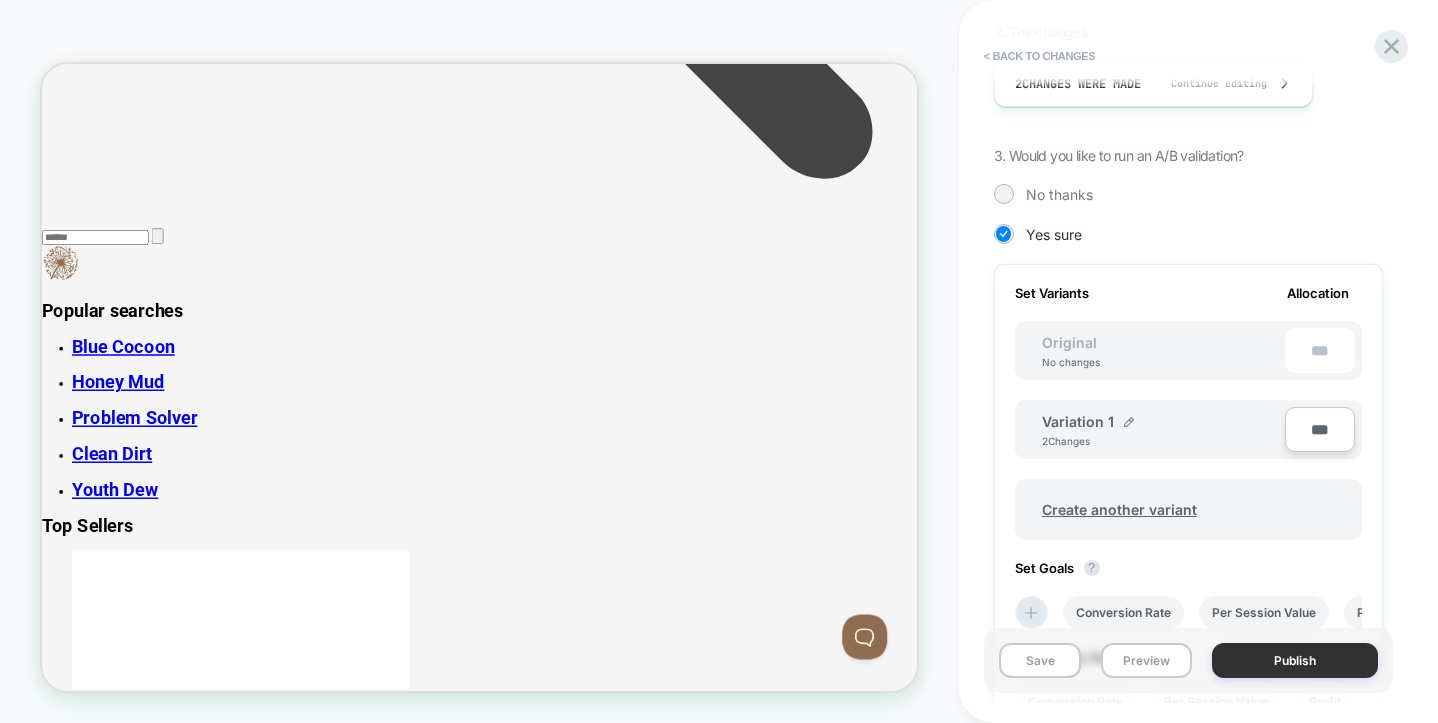 type on "***" 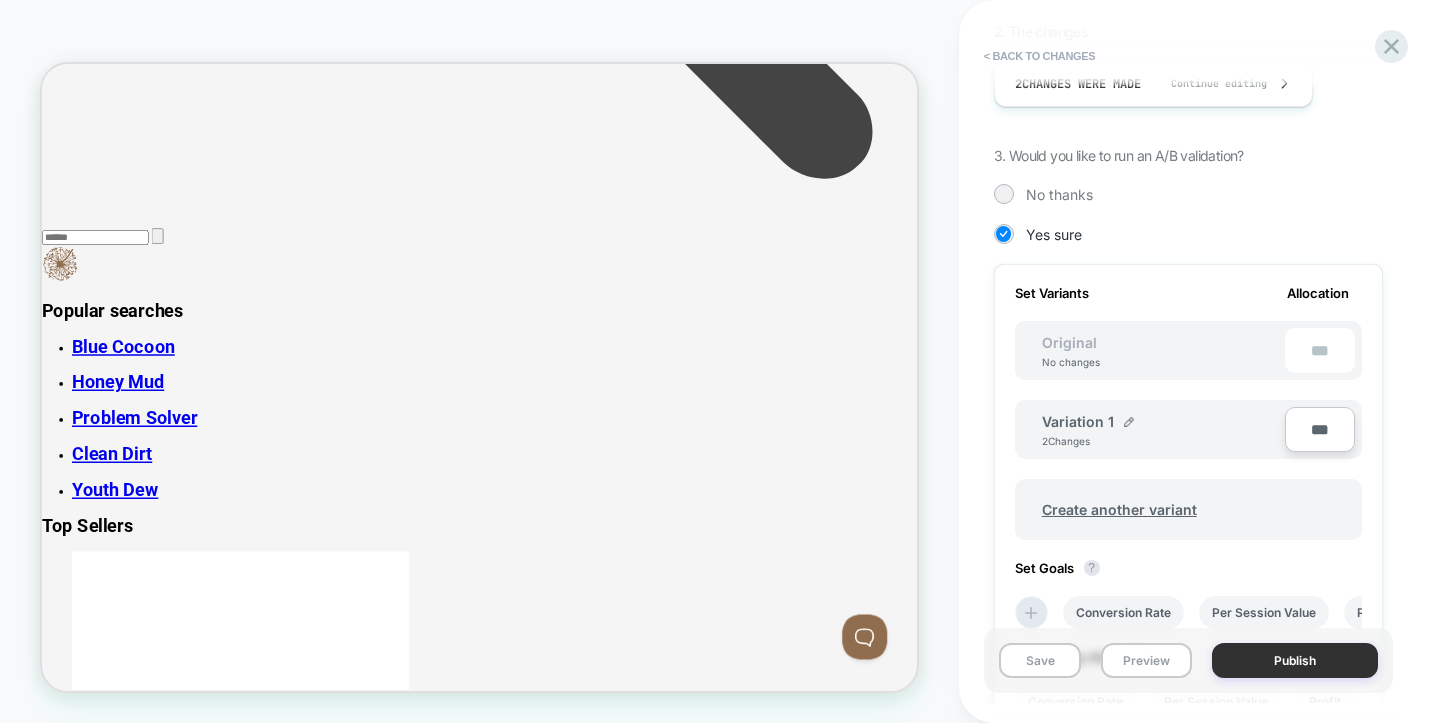 click on "Publish" at bounding box center [1295, 660] 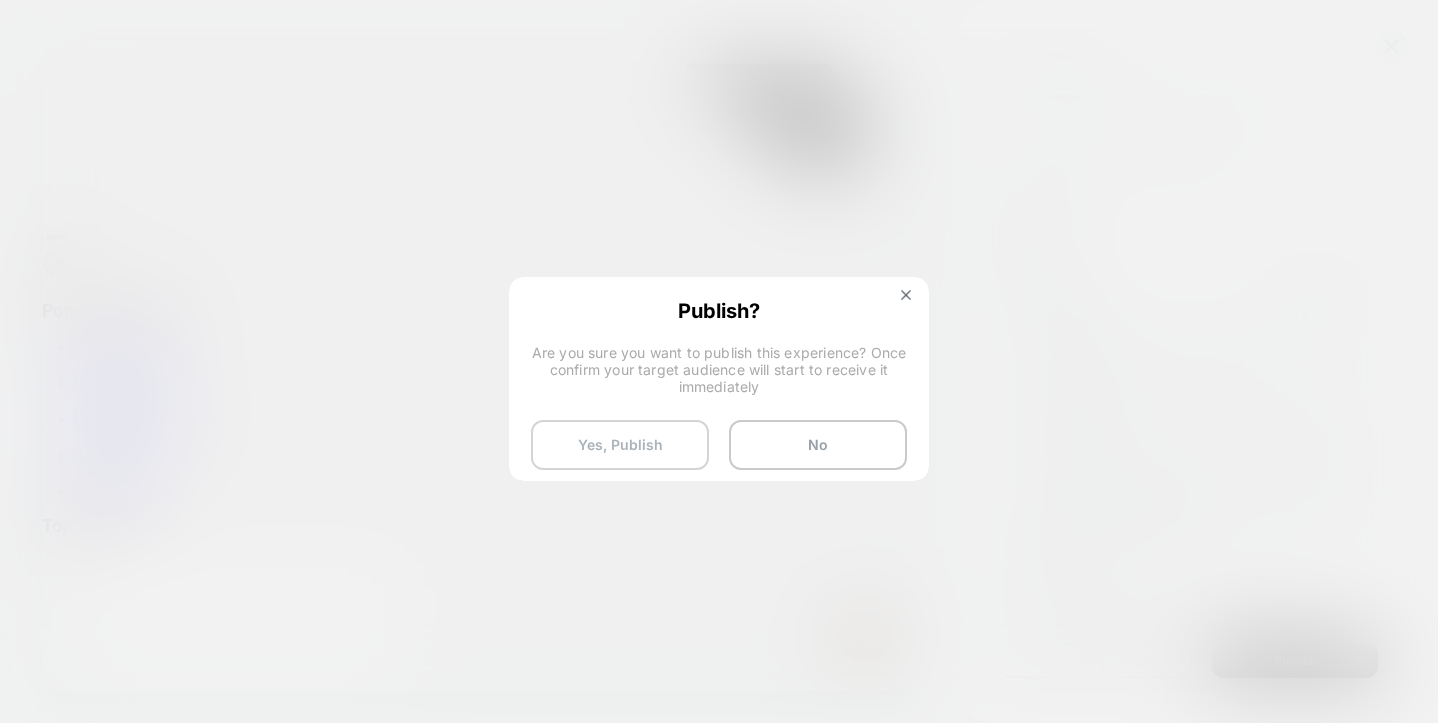 click on "Yes, Publish" at bounding box center [620, 445] 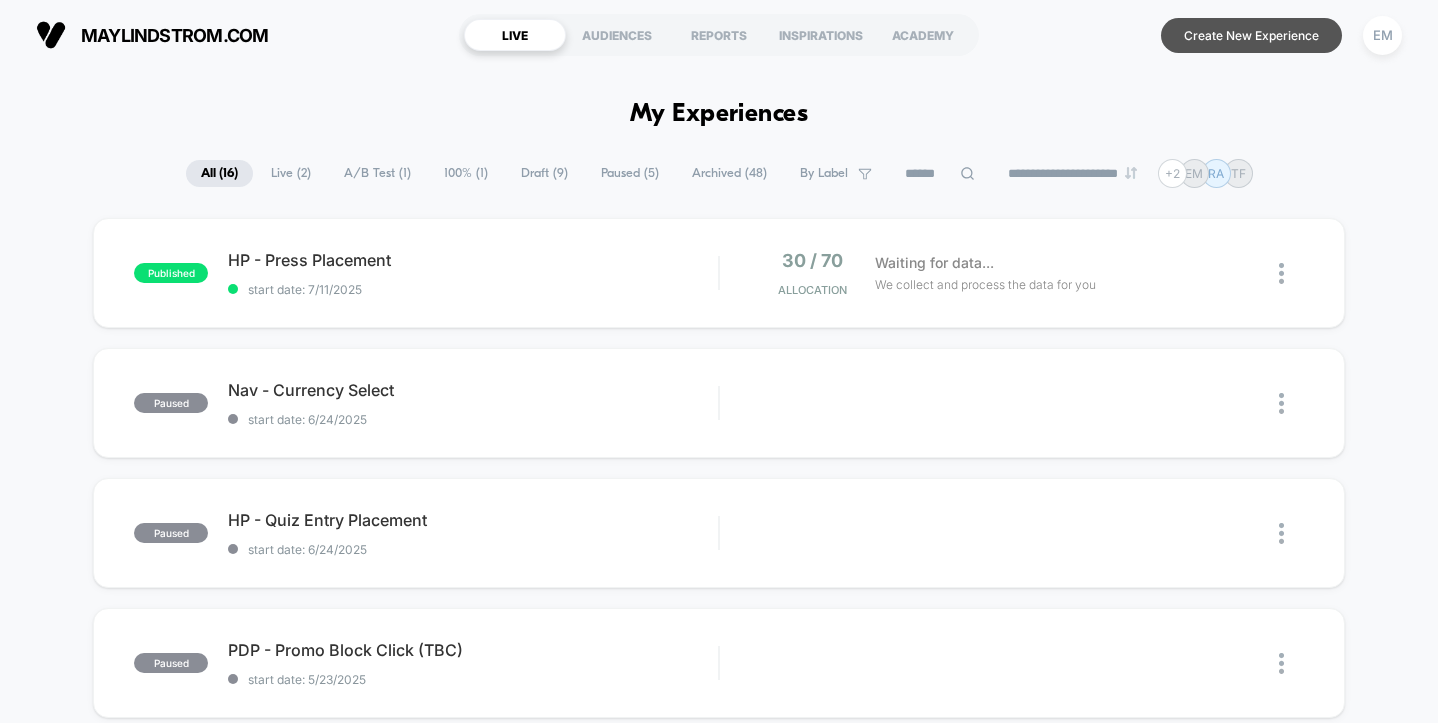 click on "Create New Experience" at bounding box center (1251, 35) 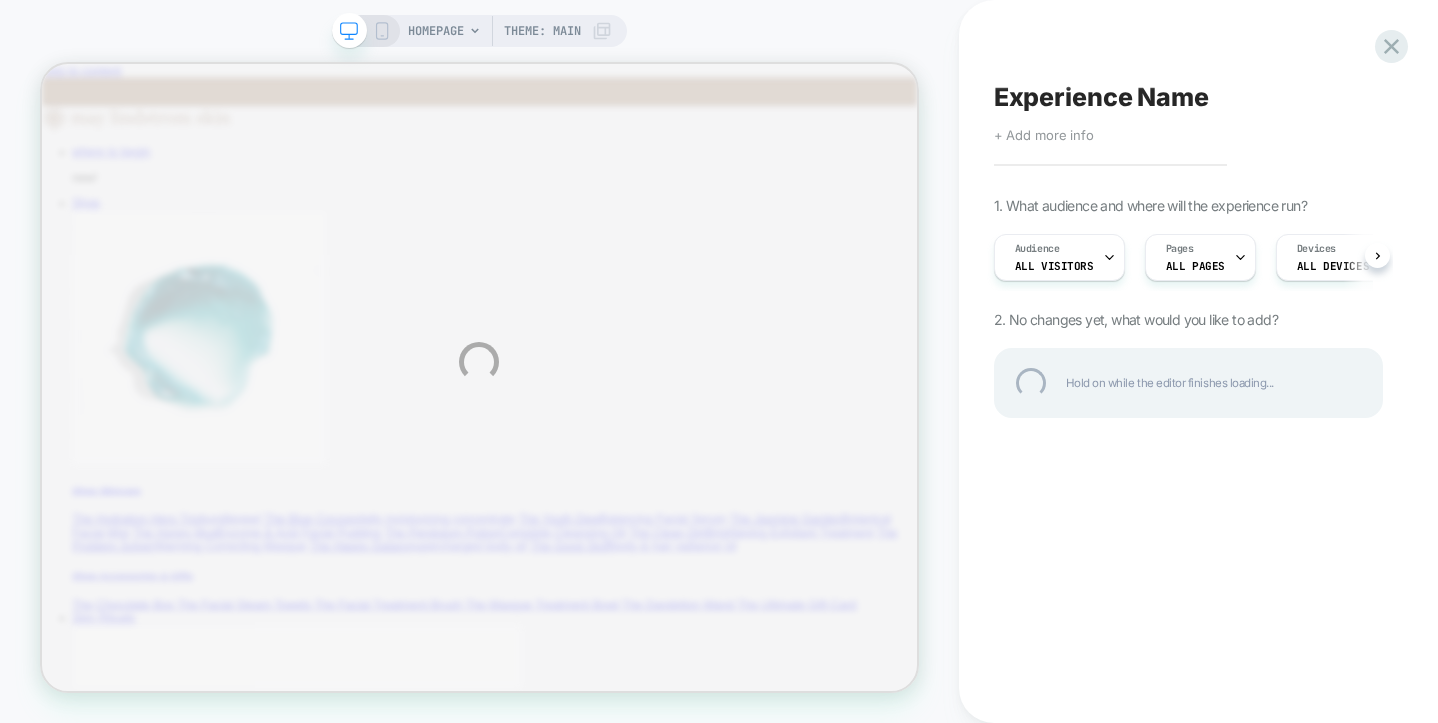 scroll, scrollTop: 0, scrollLeft: 0, axis: both 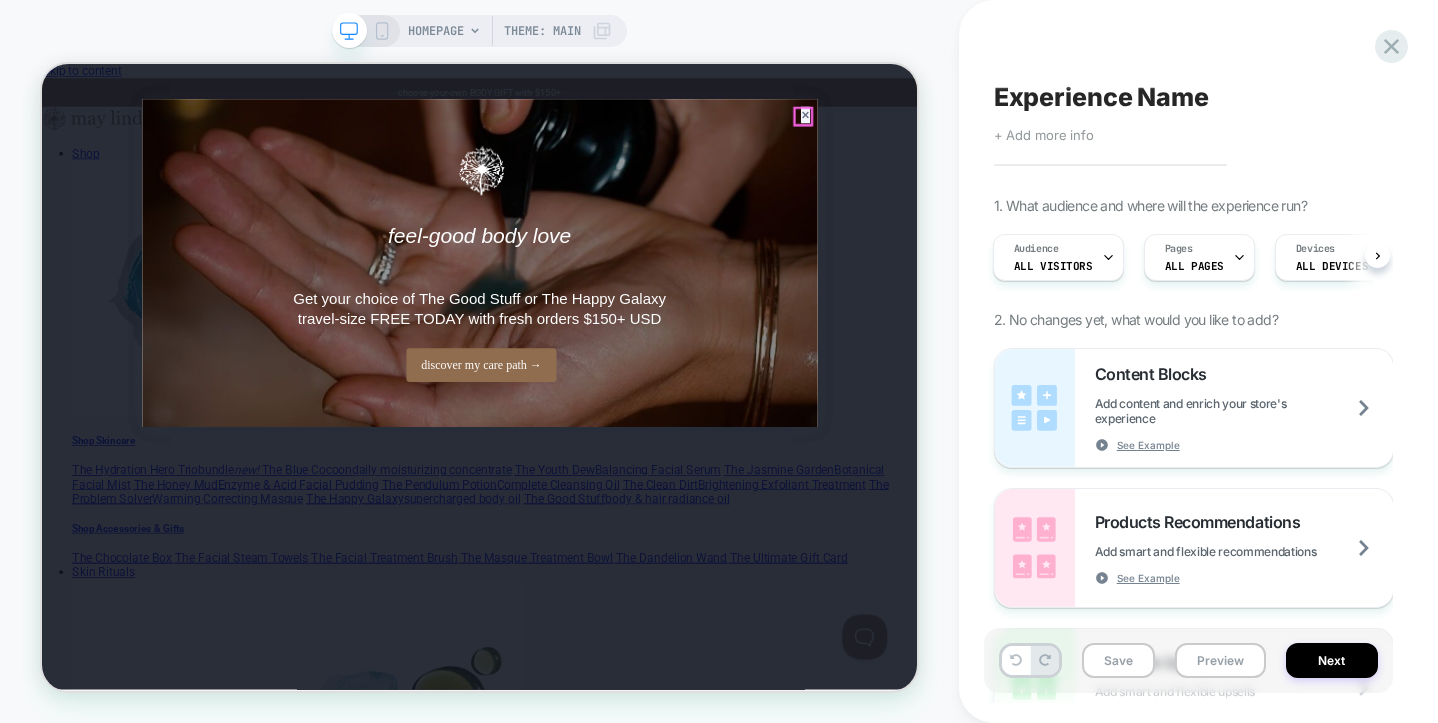 click 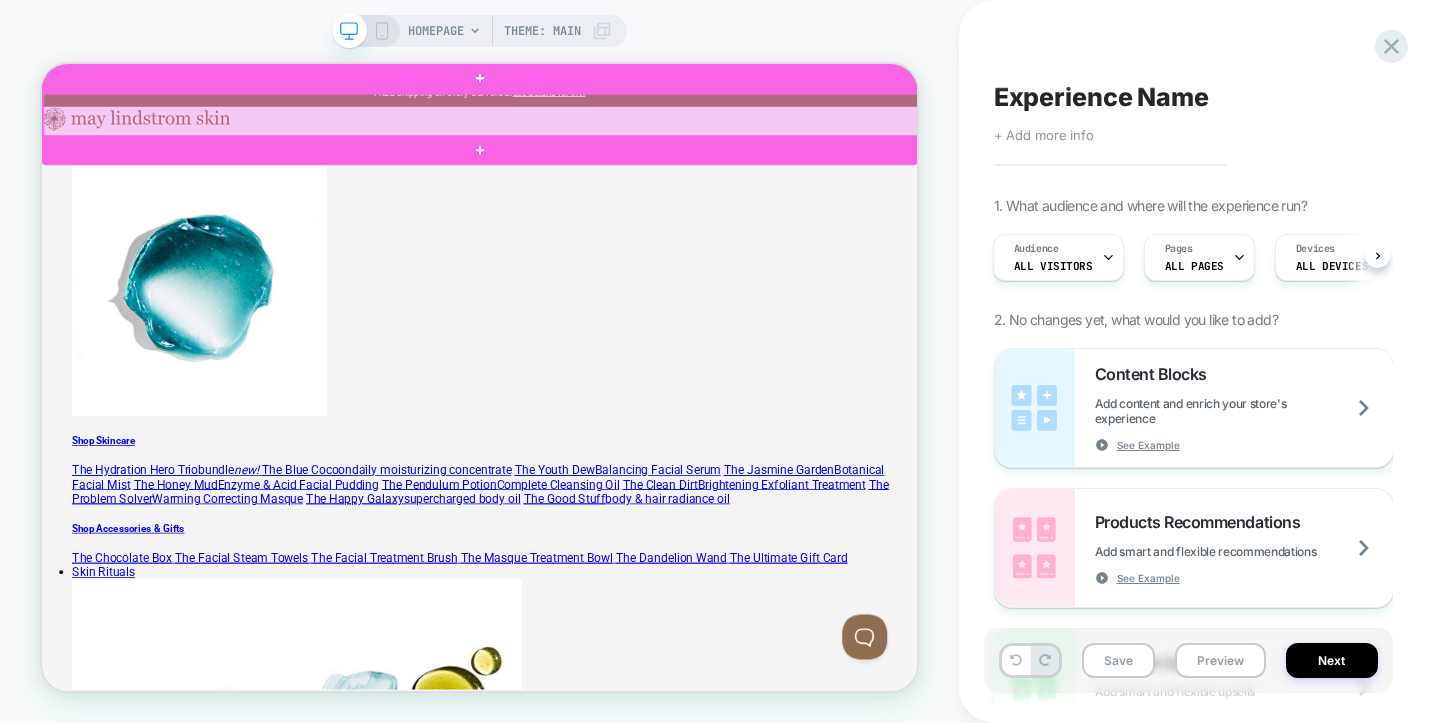 click at bounding box center (627, 133) 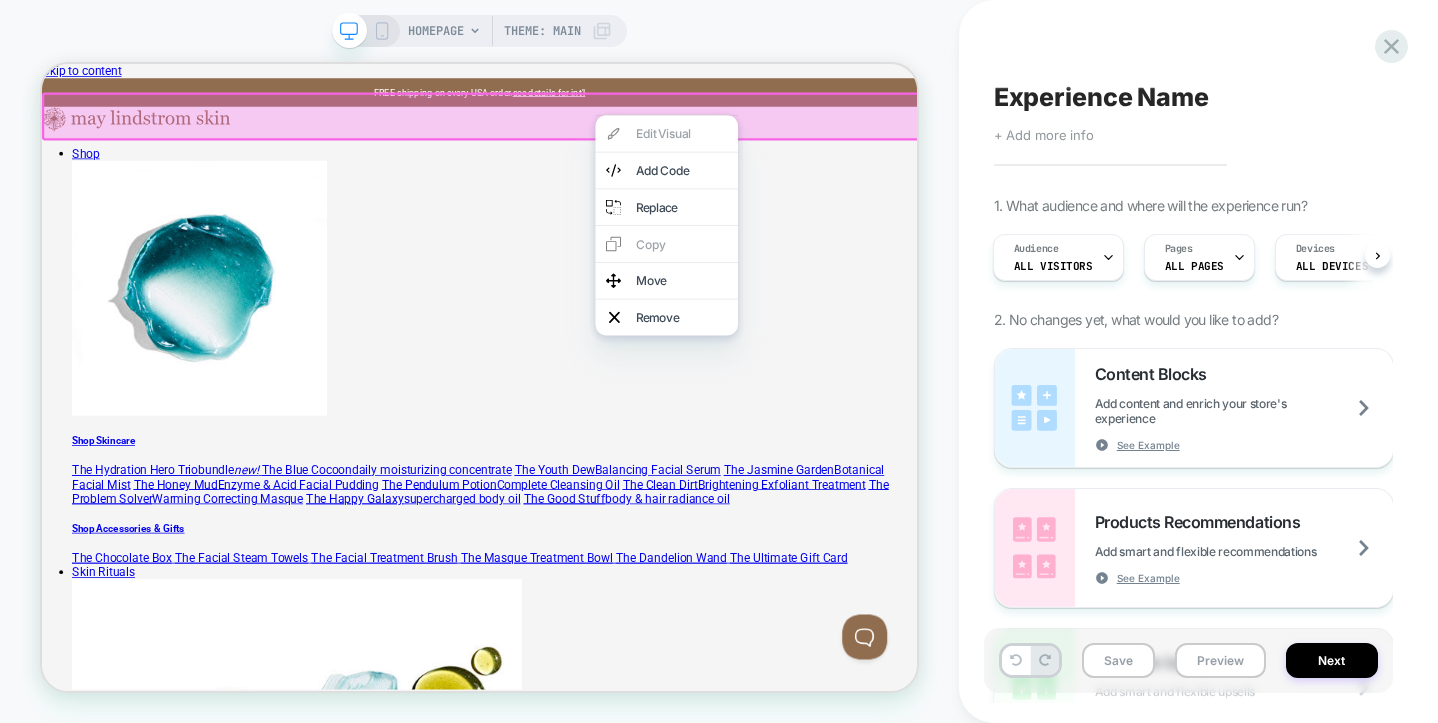 click at bounding box center (628, 134) 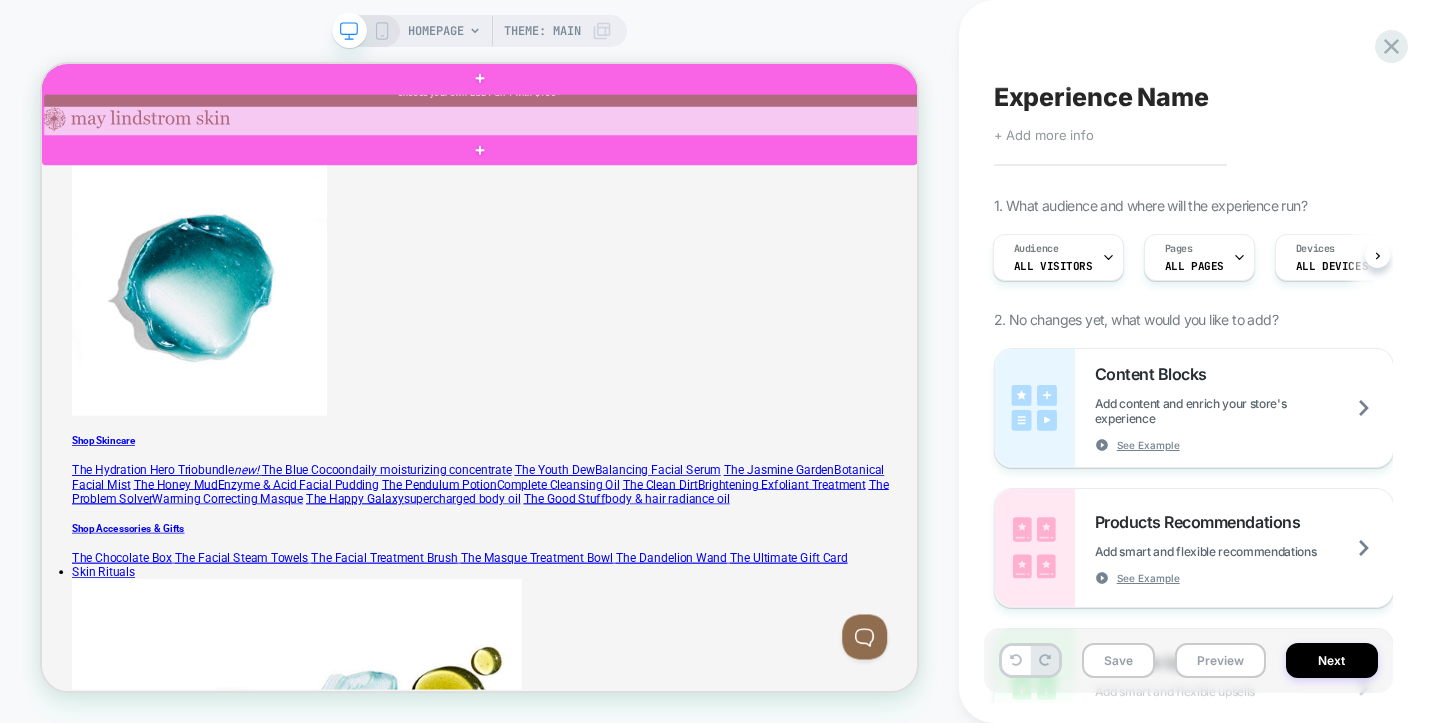click at bounding box center (627, 133) 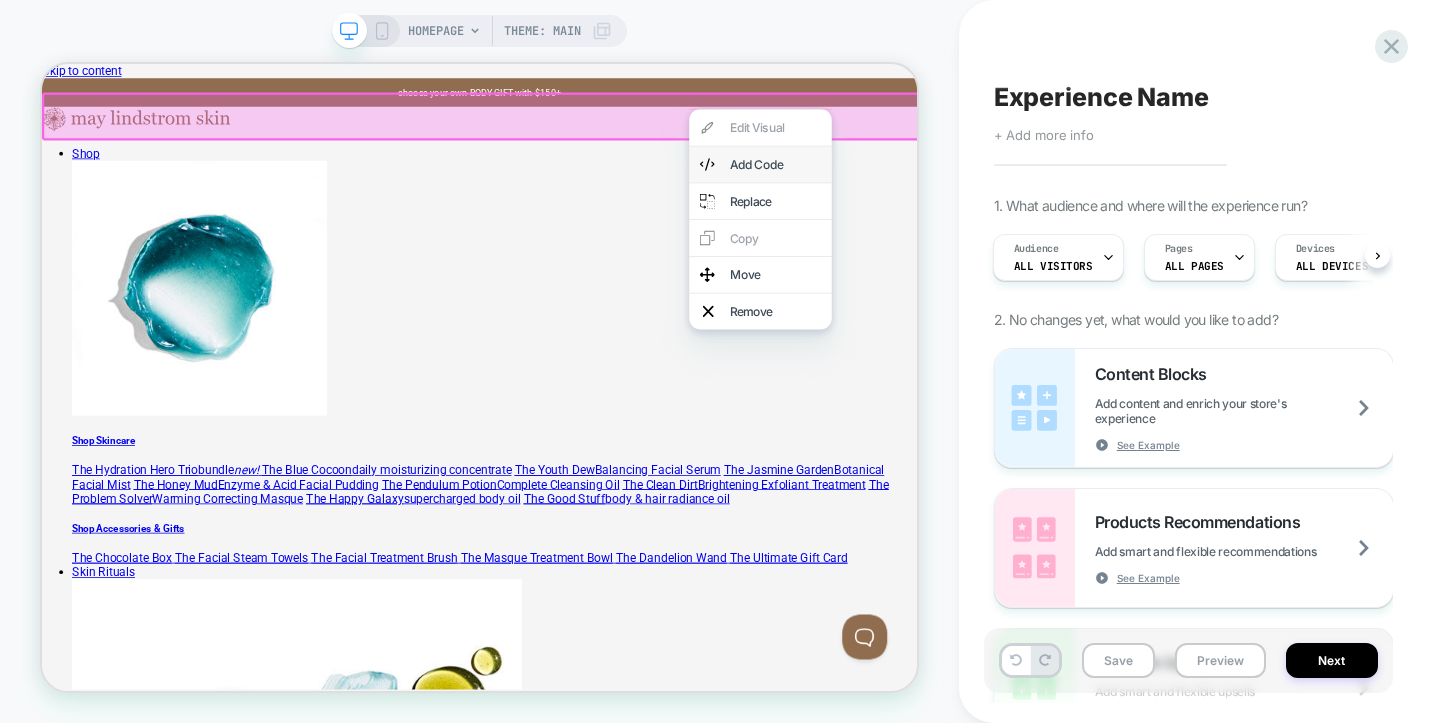 click on "Add Code" at bounding box center [1020, 198] 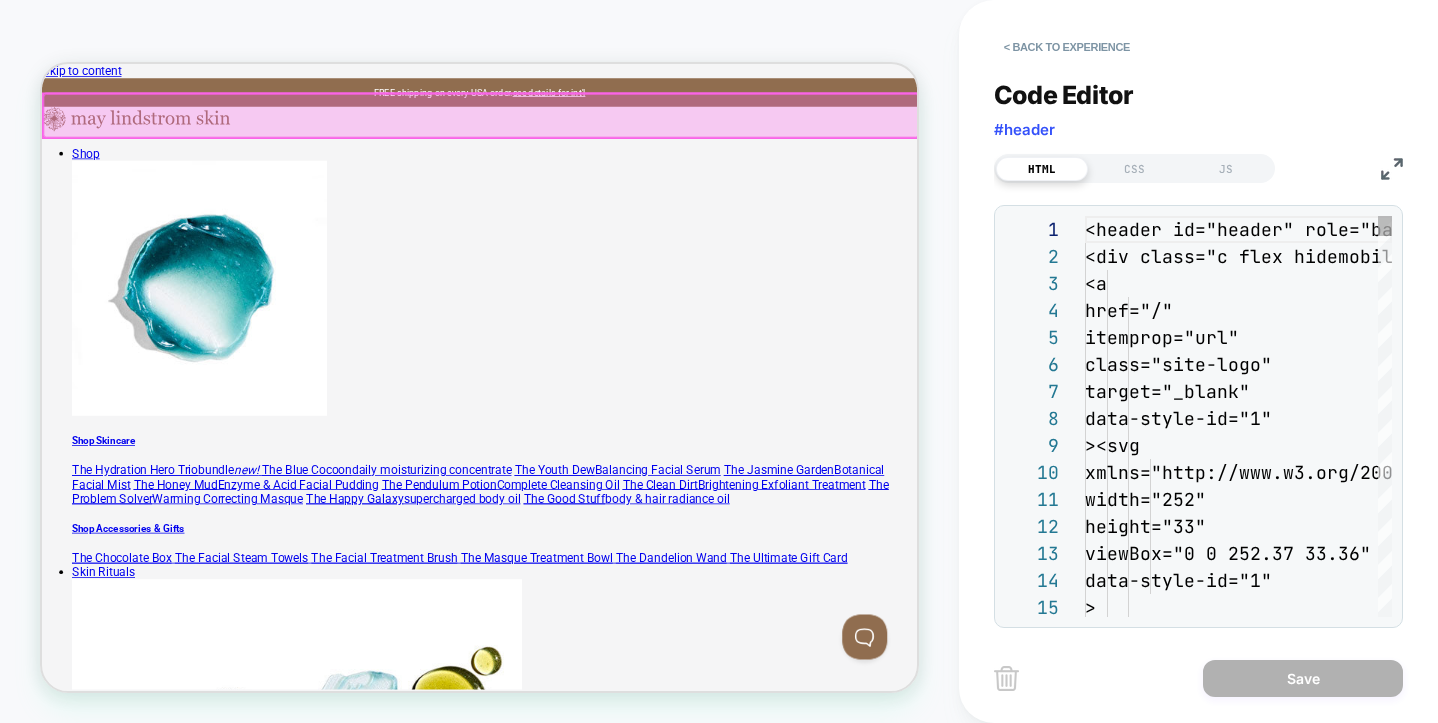 scroll, scrollTop: 270, scrollLeft: 0, axis: vertical 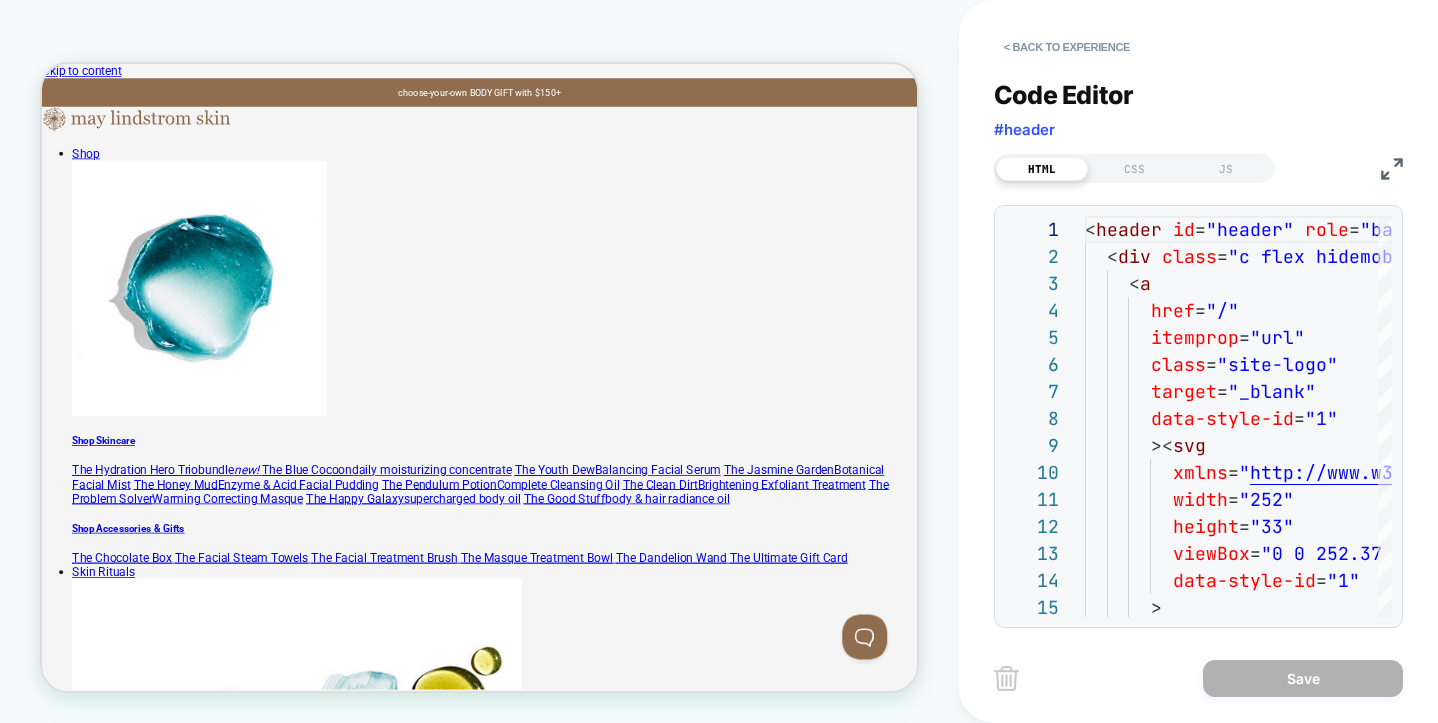 click at bounding box center [1392, 169] 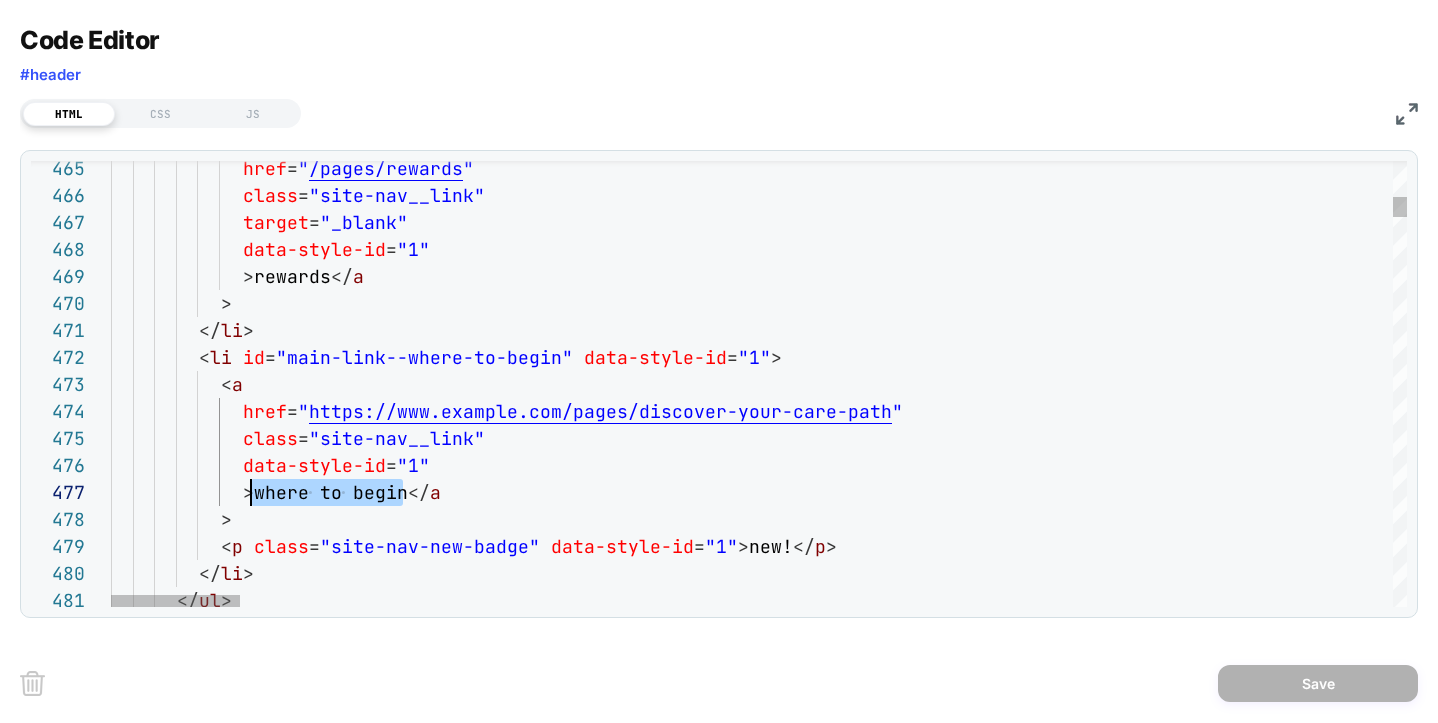 drag, startPoint x: 404, startPoint y: 498, endPoint x: 254, endPoint y: 495, distance: 150.03 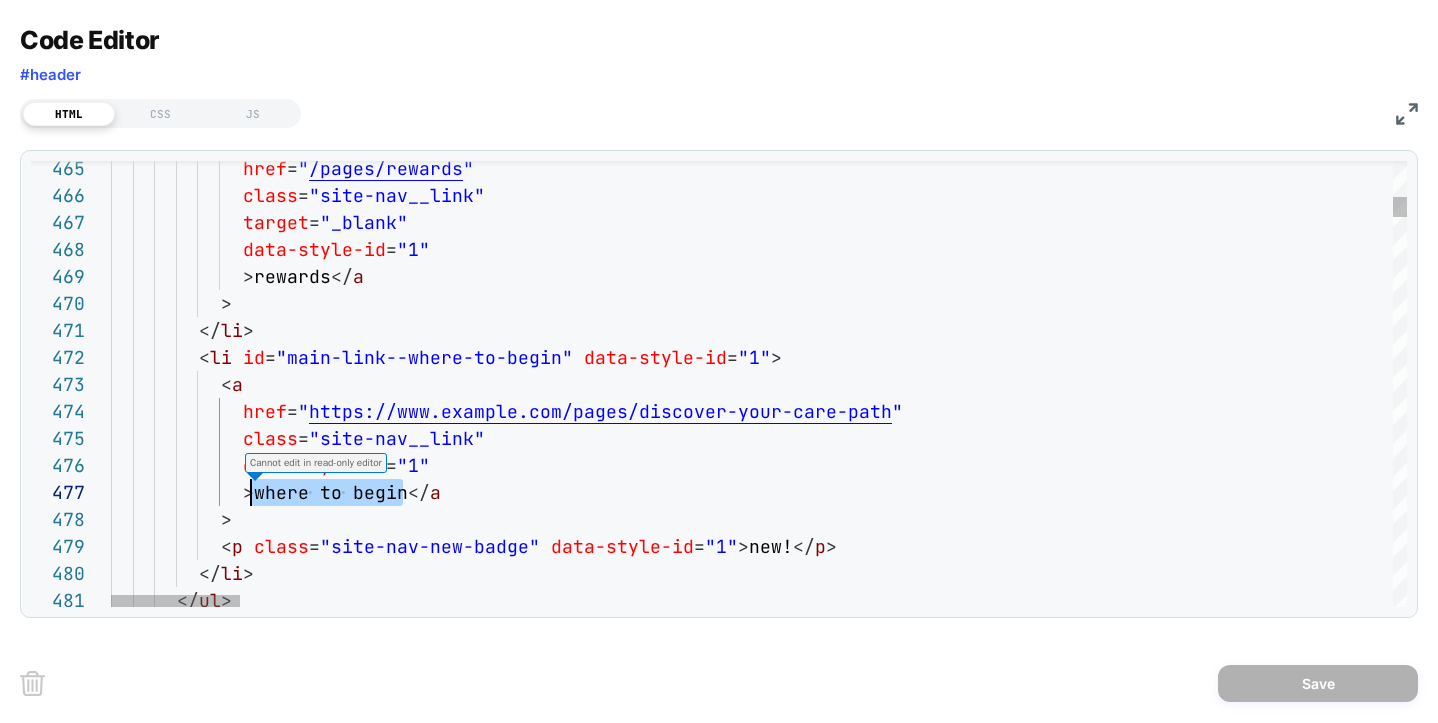 scroll, scrollTop: 162, scrollLeft: 334, axis: both 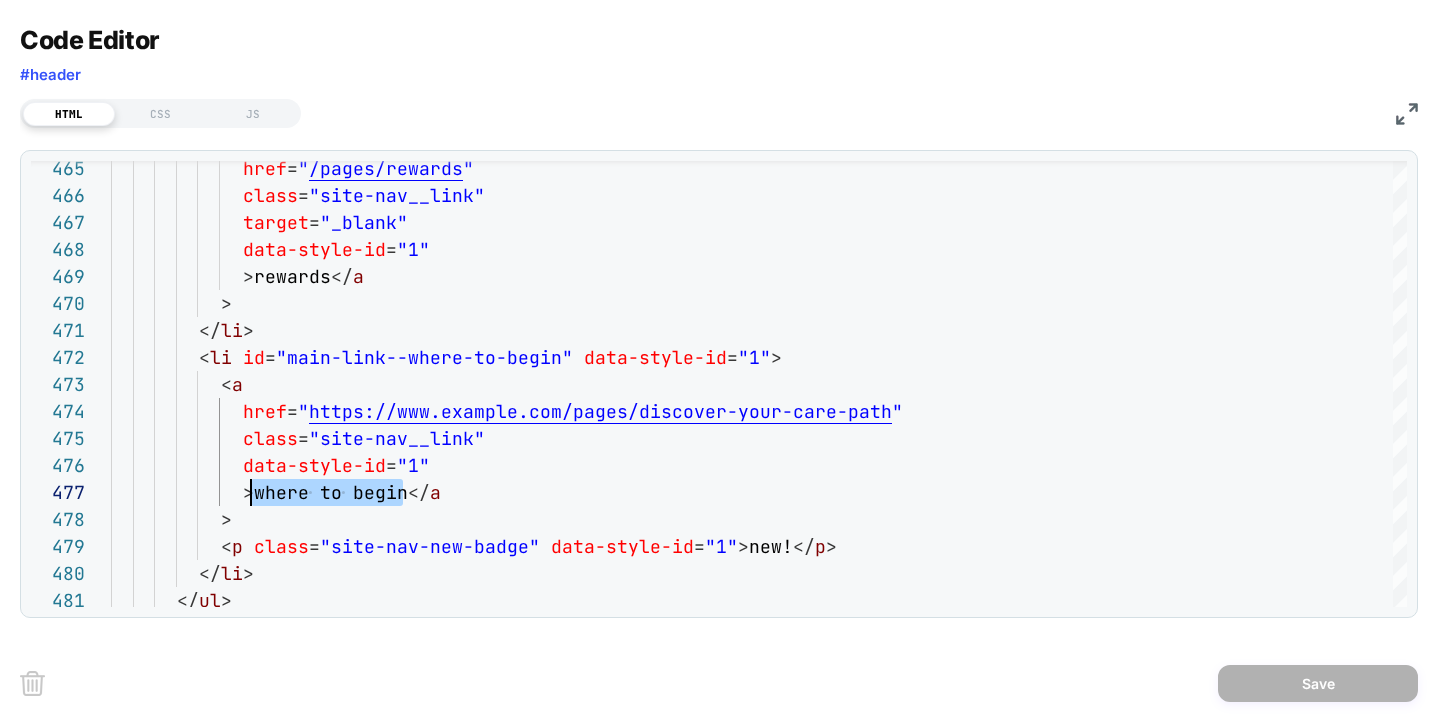 click at bounding box center [1407, 114] 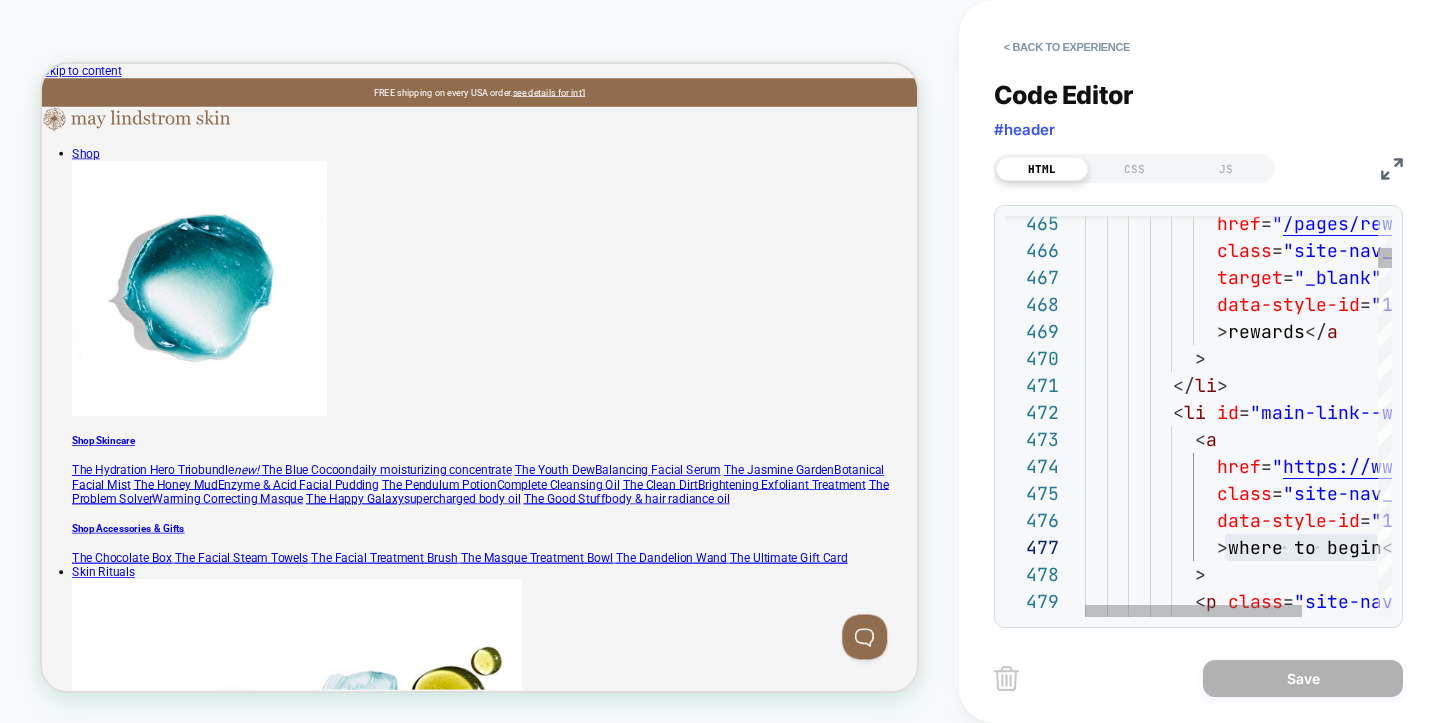 scroll, scrollTop: 270, scrollLeft: 140, axis: both 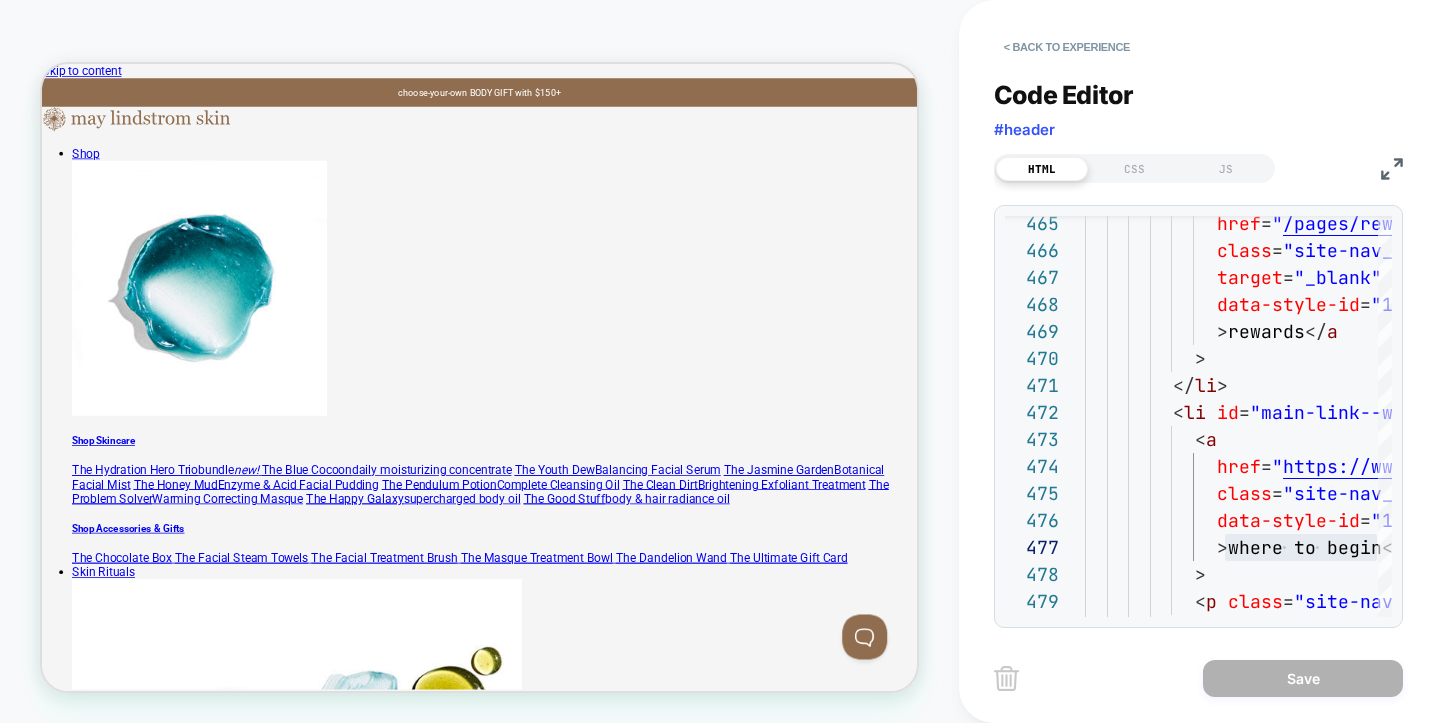 click at bounding box center (625, 10862) 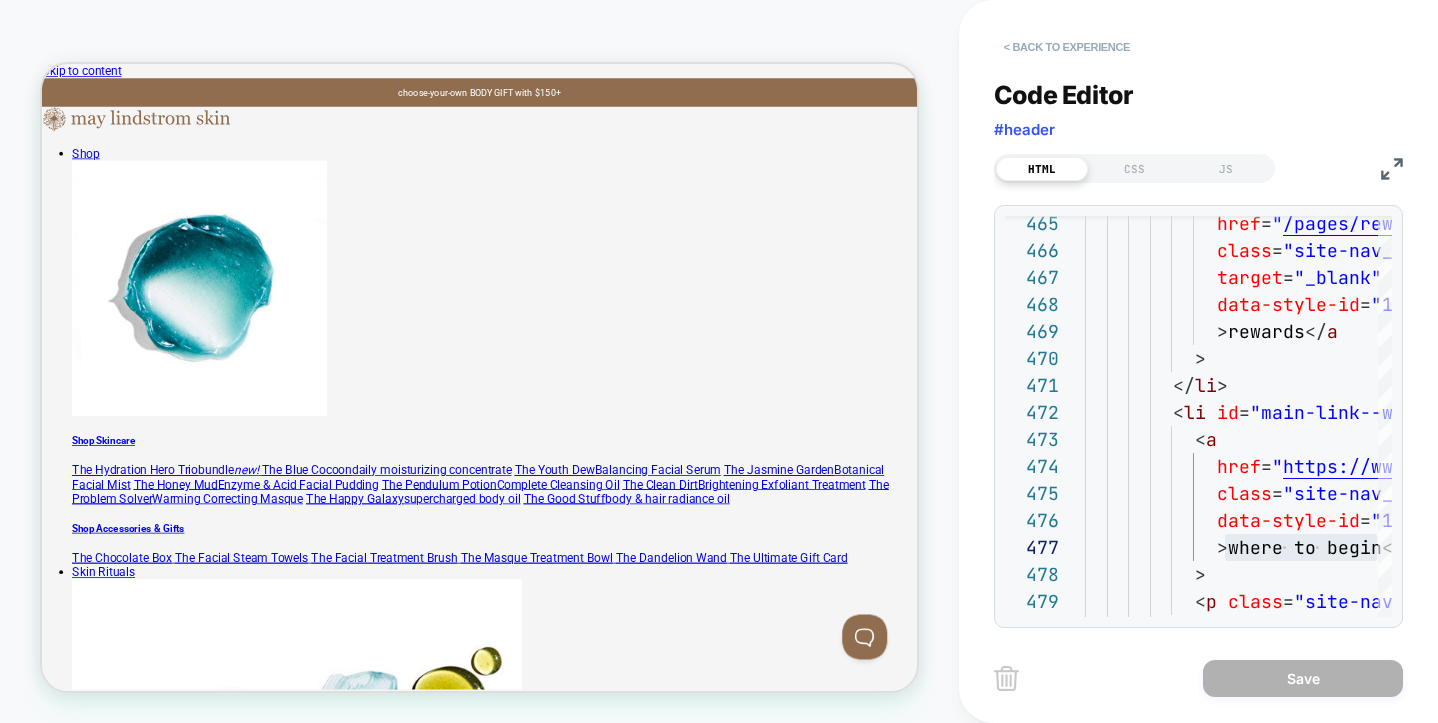 click on "< Back to experience" at bounding box center [1067, 47] 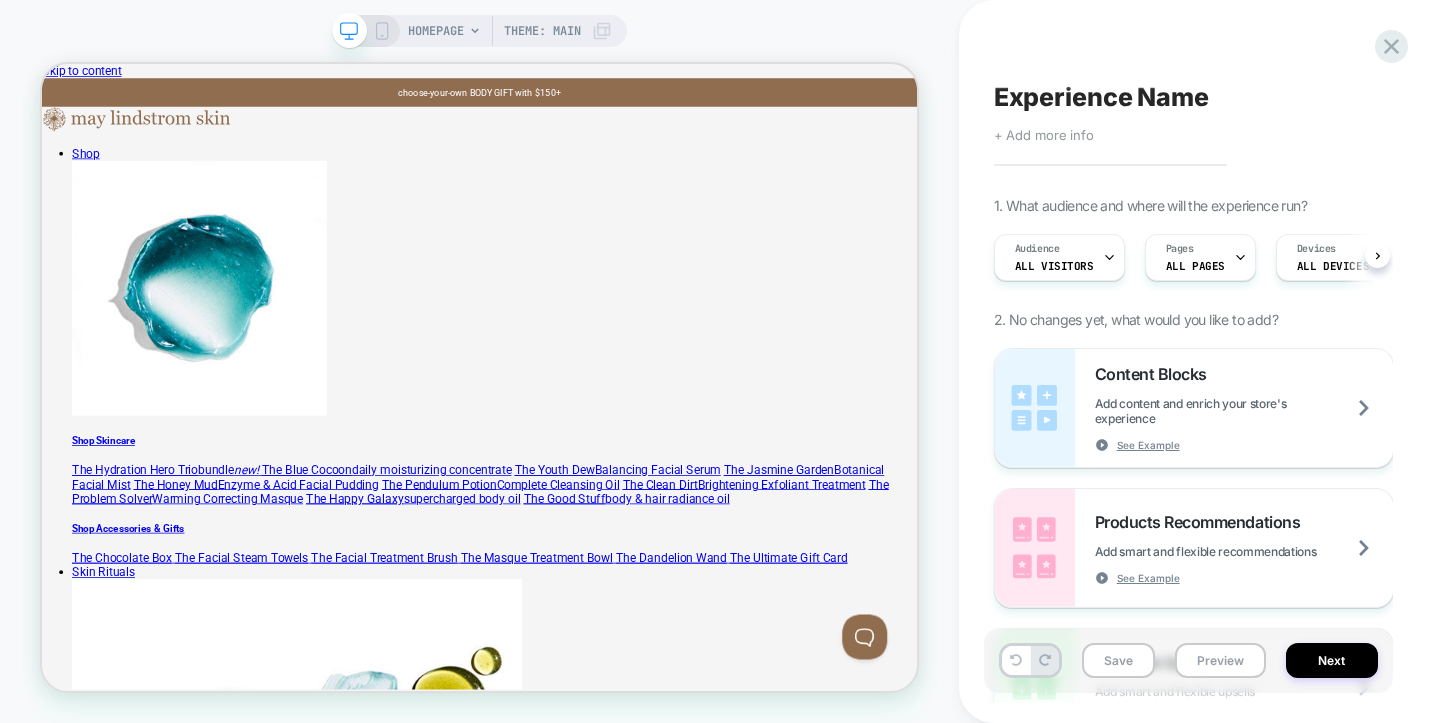 scroll, scrollTop: 0, scrollLeft: 1, axis: horizontal 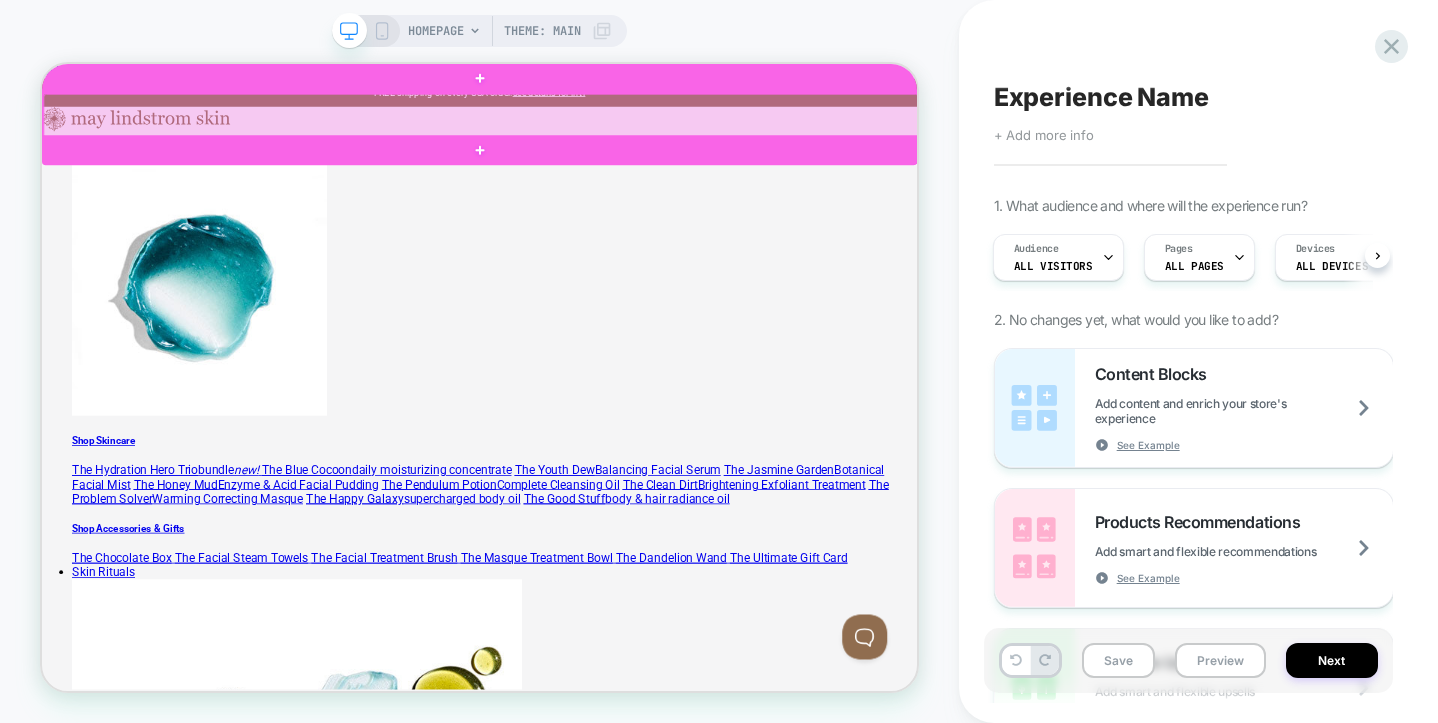 click at bounding box center (627, 133) 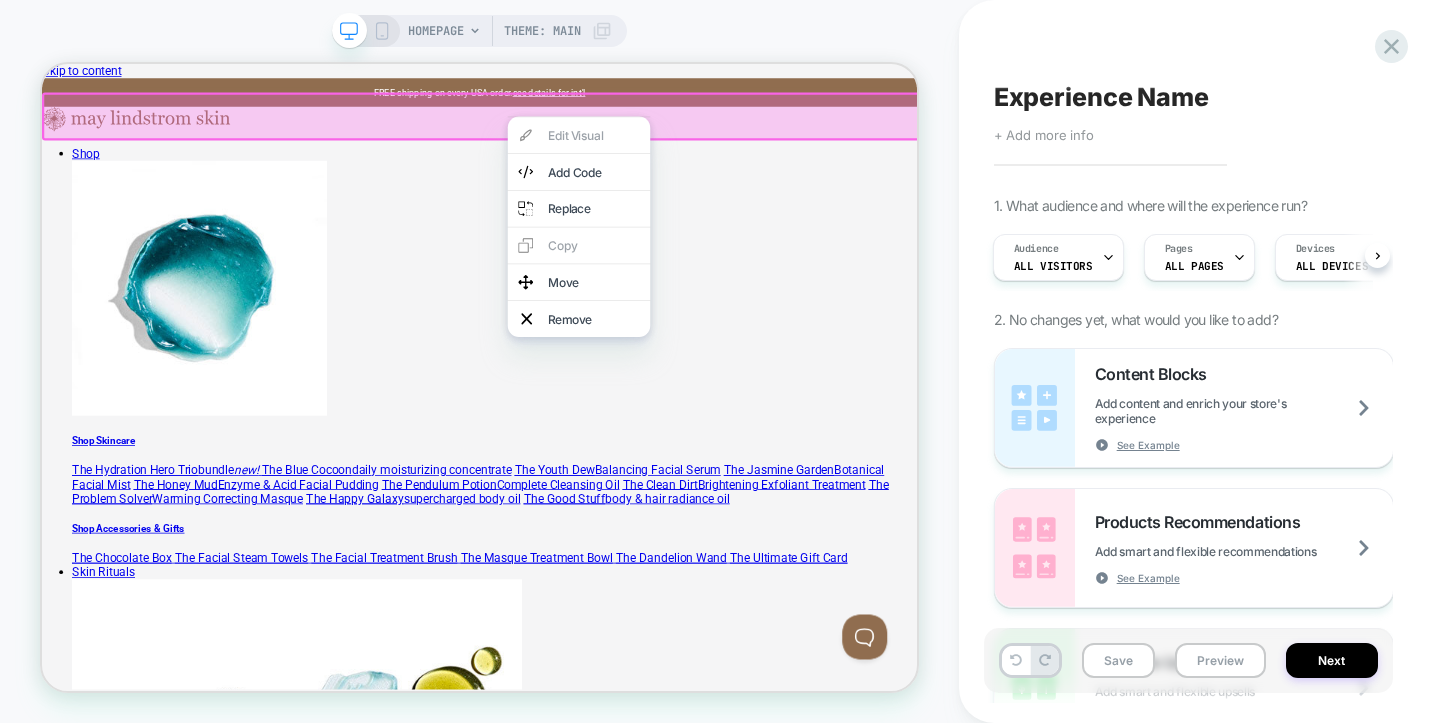 click on "HOMEPAGE Theme: MAIN" at bounding box center [479, 31] 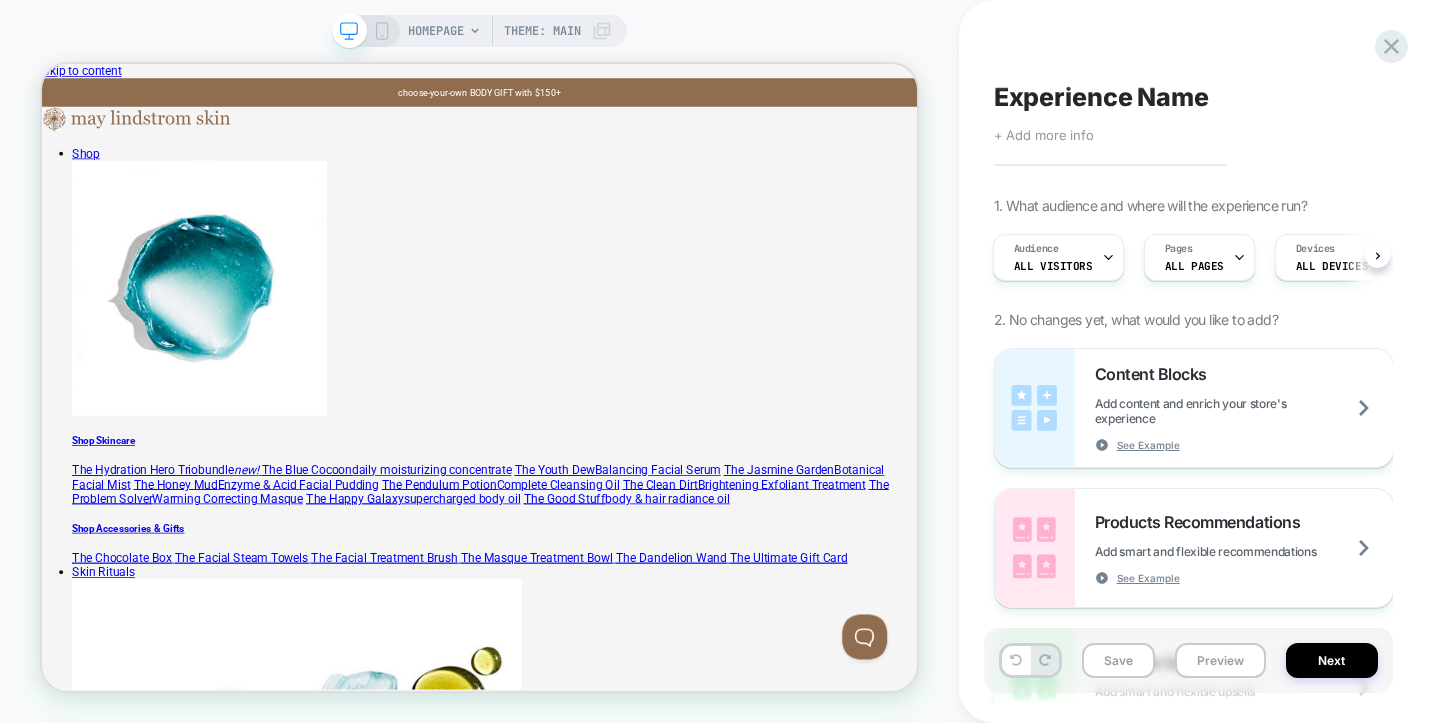 click 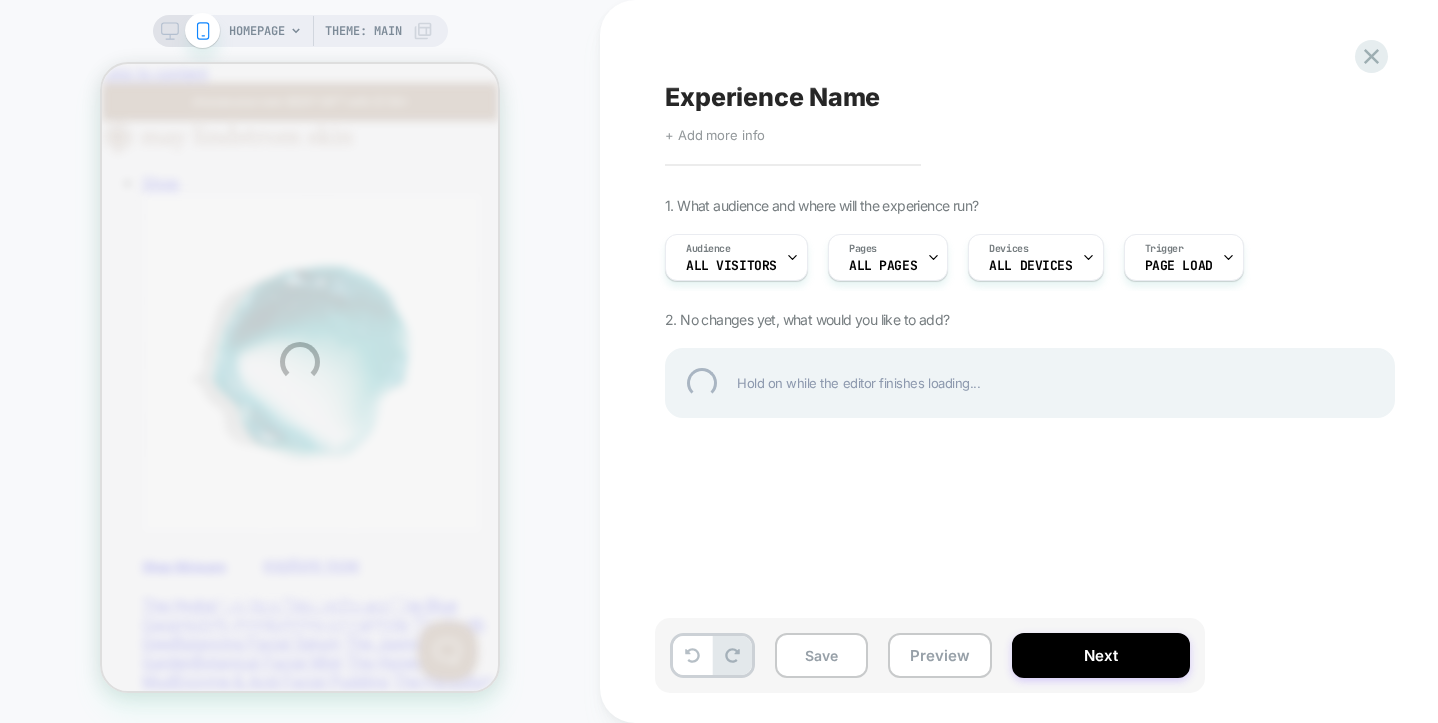 scroll, scrollTop: 0, scrollLeft: 0, axis: both 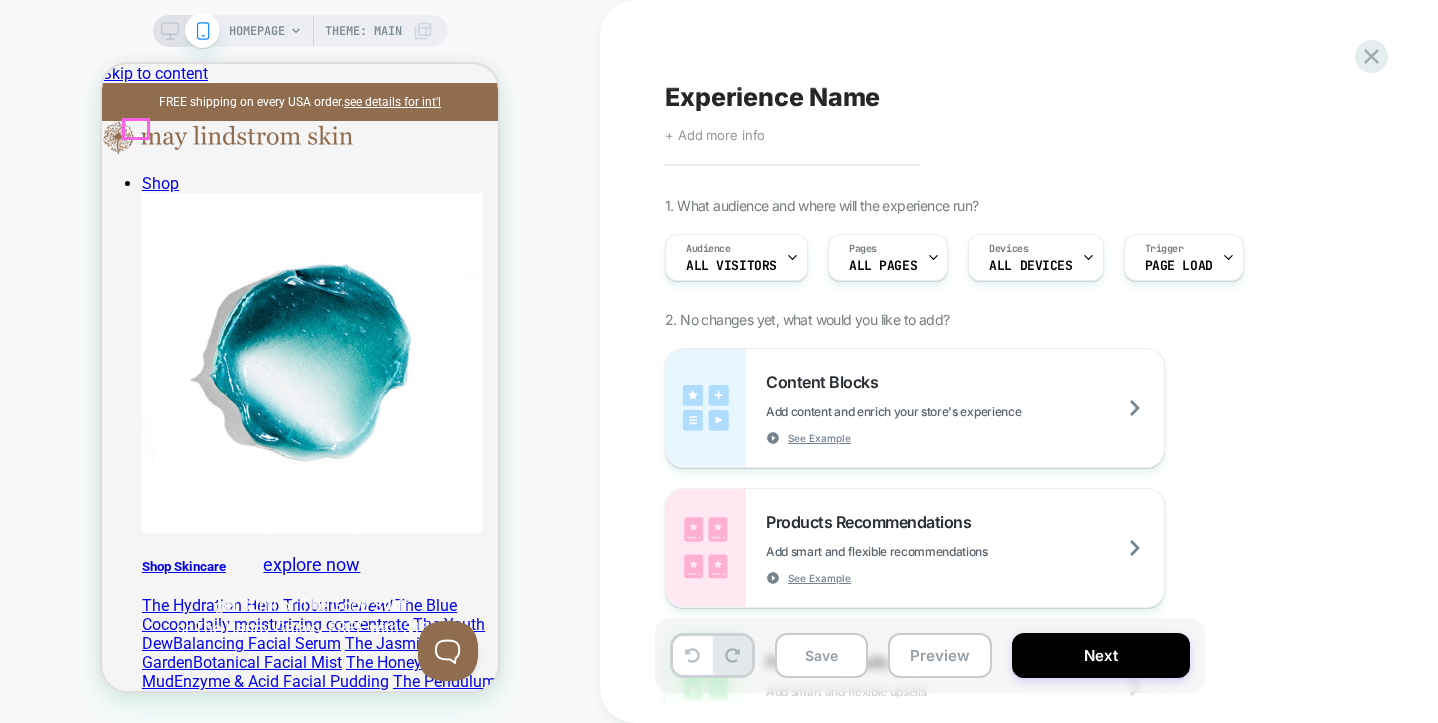 click at bounding box center [300, 5510] 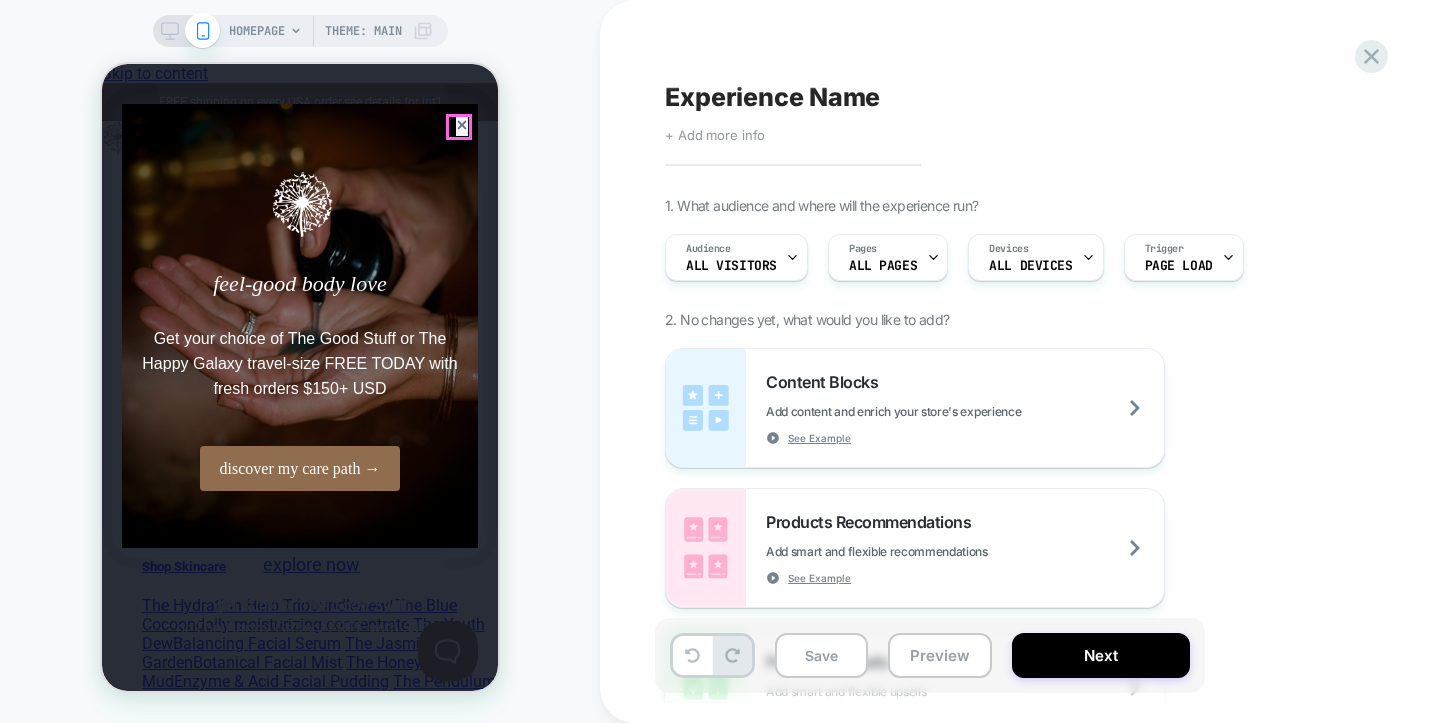 click 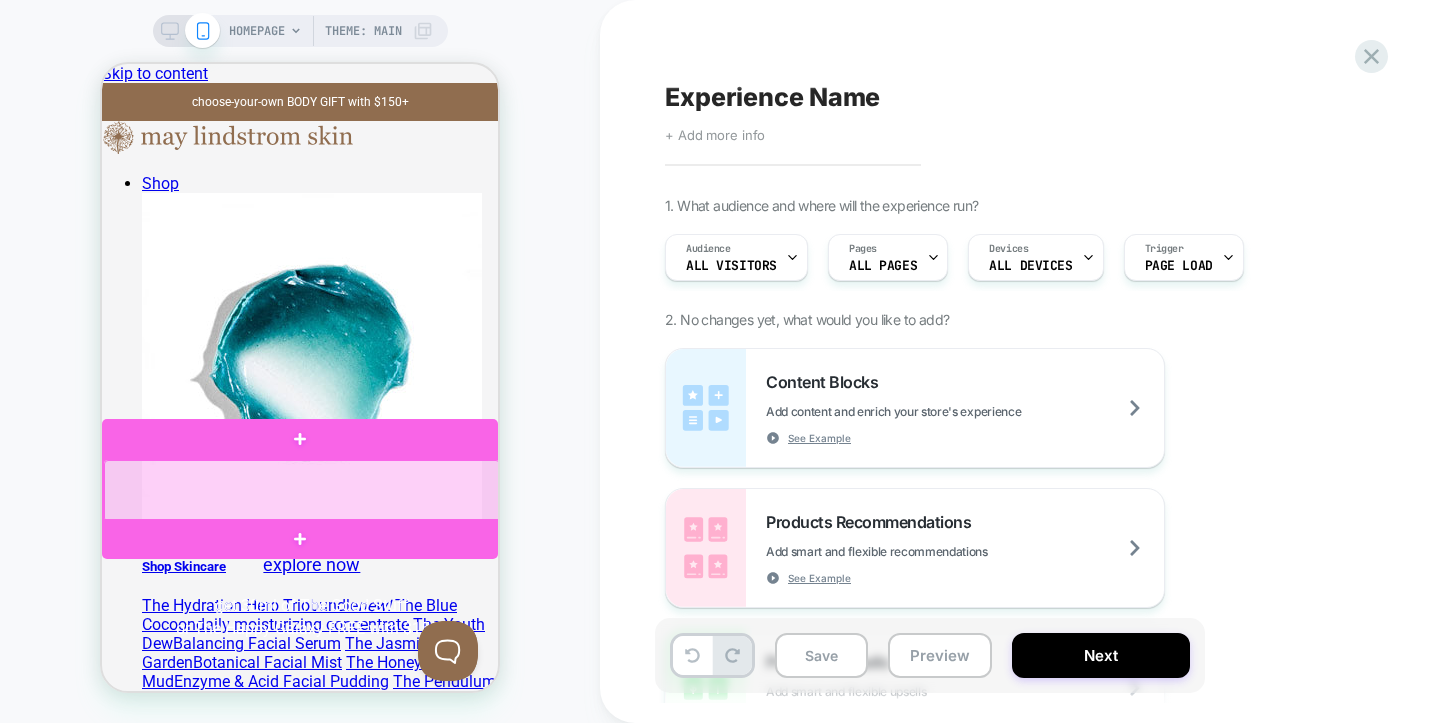 click at bounding box center (302, 491) 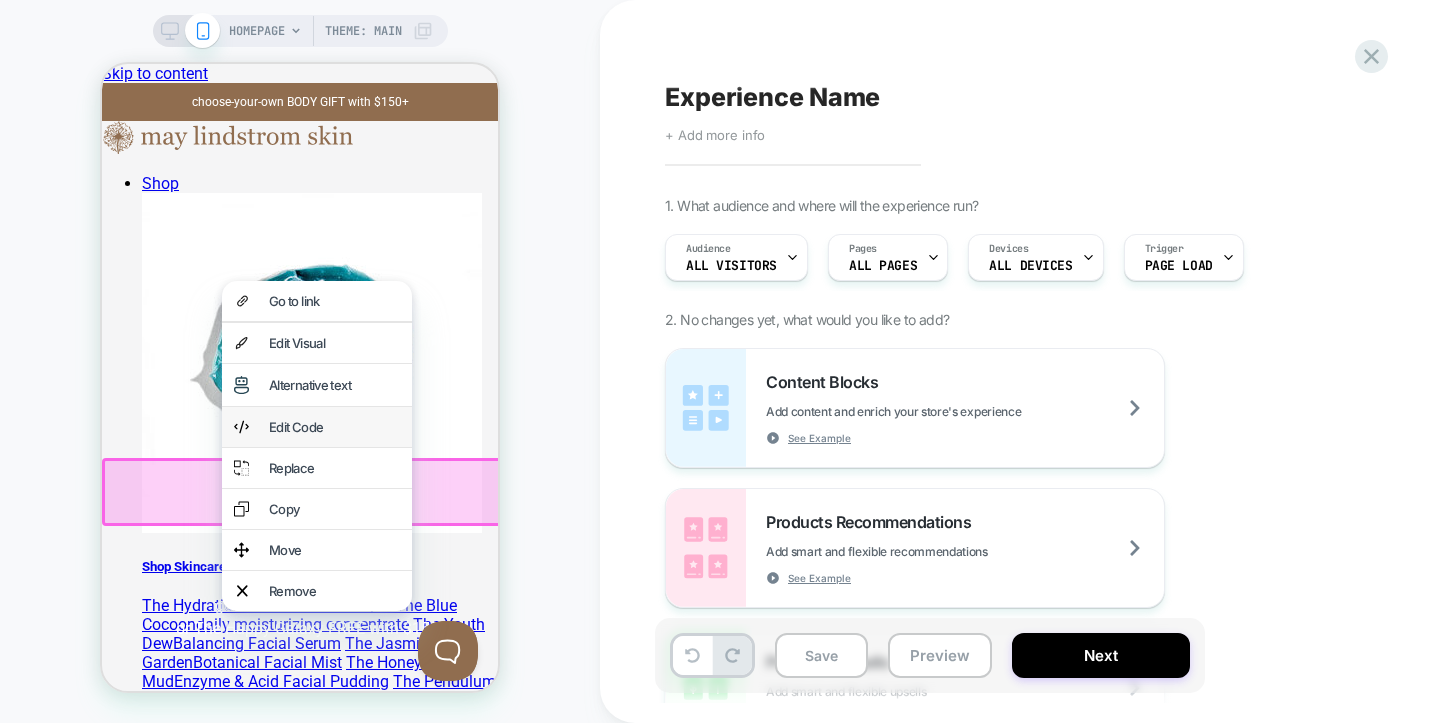 click on "Edit Code" at bounding box center [334, 427] 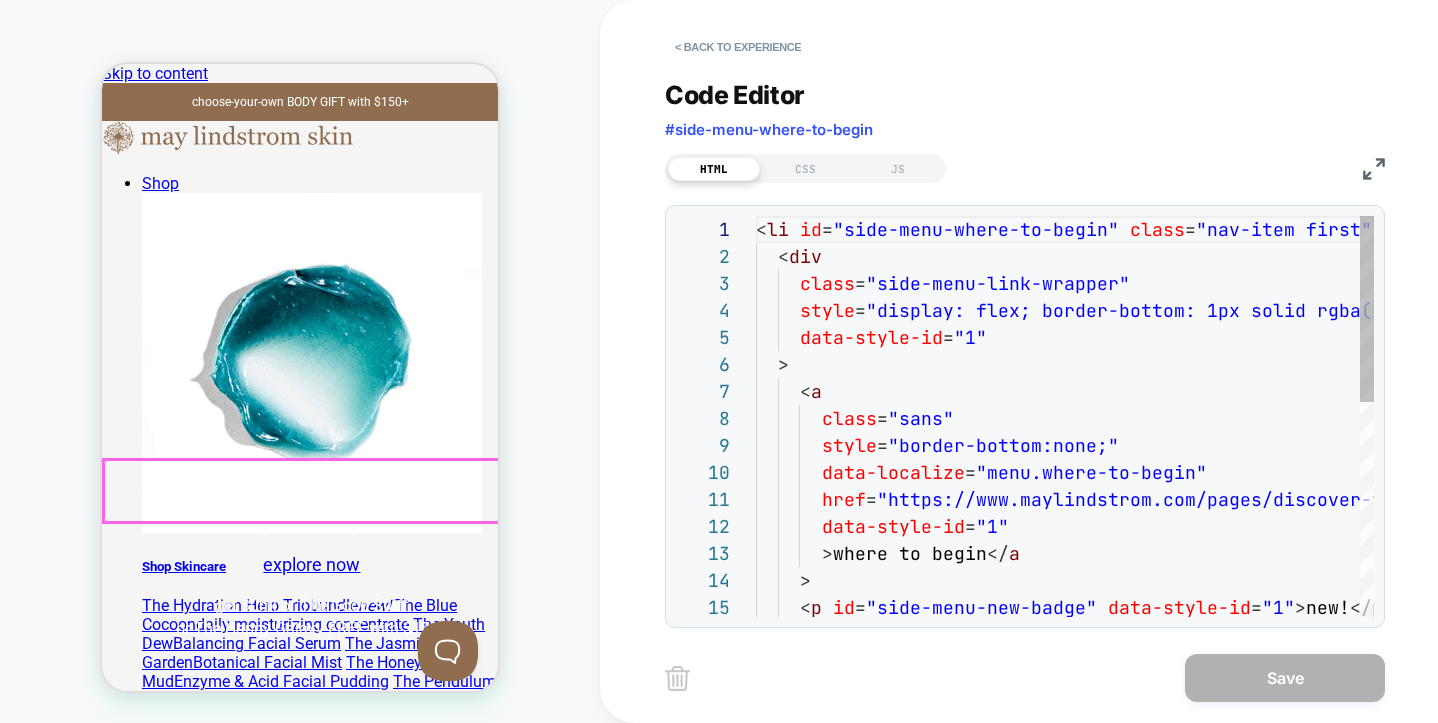 scroll, scrollTop: 26, scrollLeft: 0, axis: vertical 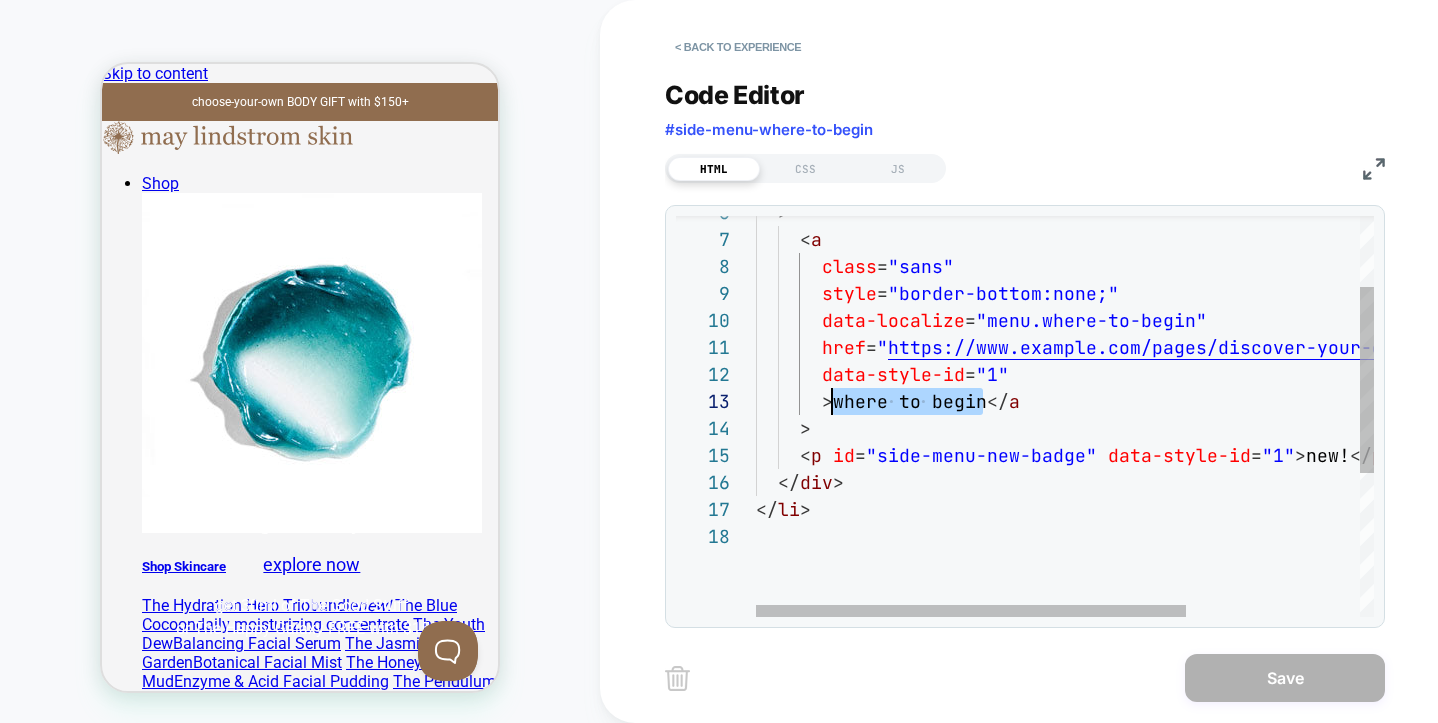 drag, startPoint x: 983, startPoint y: 396, endPoint x: 833, endPoint y: 393, distance: 150.03 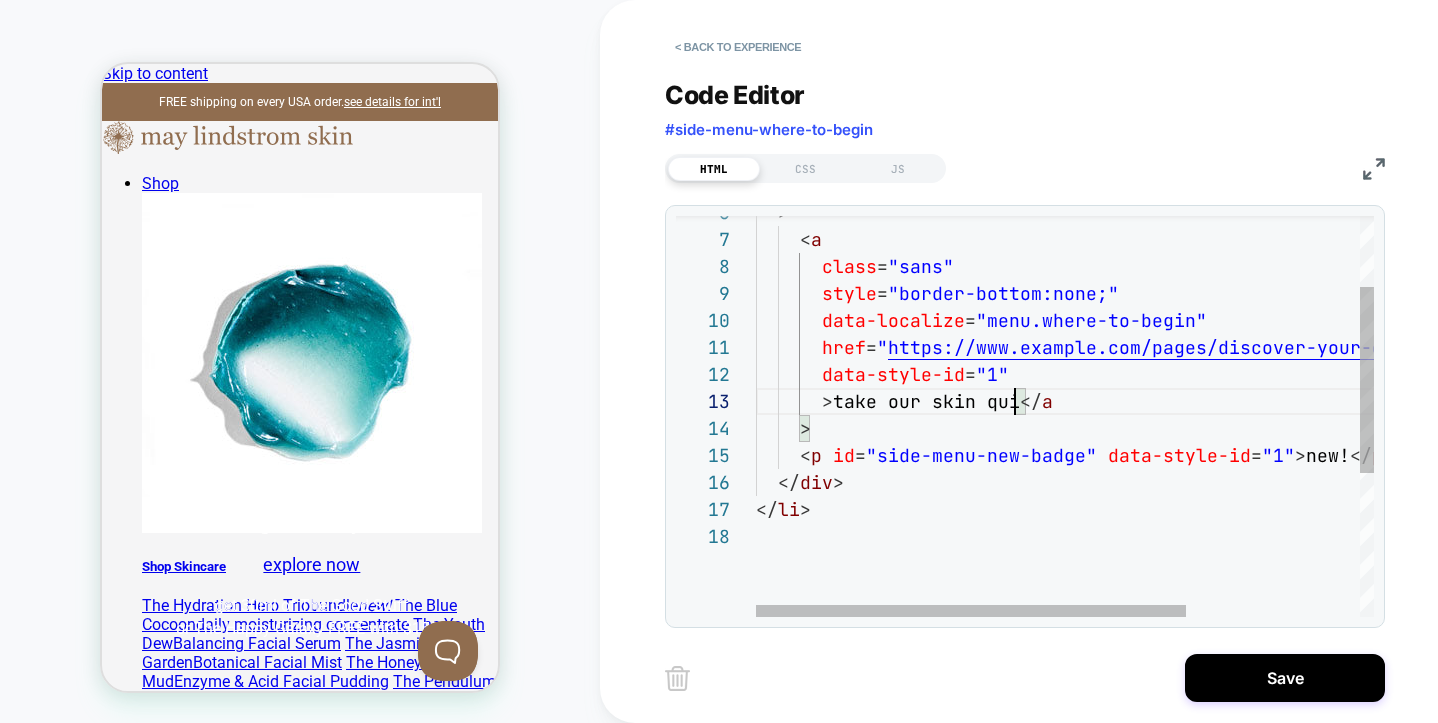 scroll, scrollTop: 54, scrollLeft: 270, axis: both 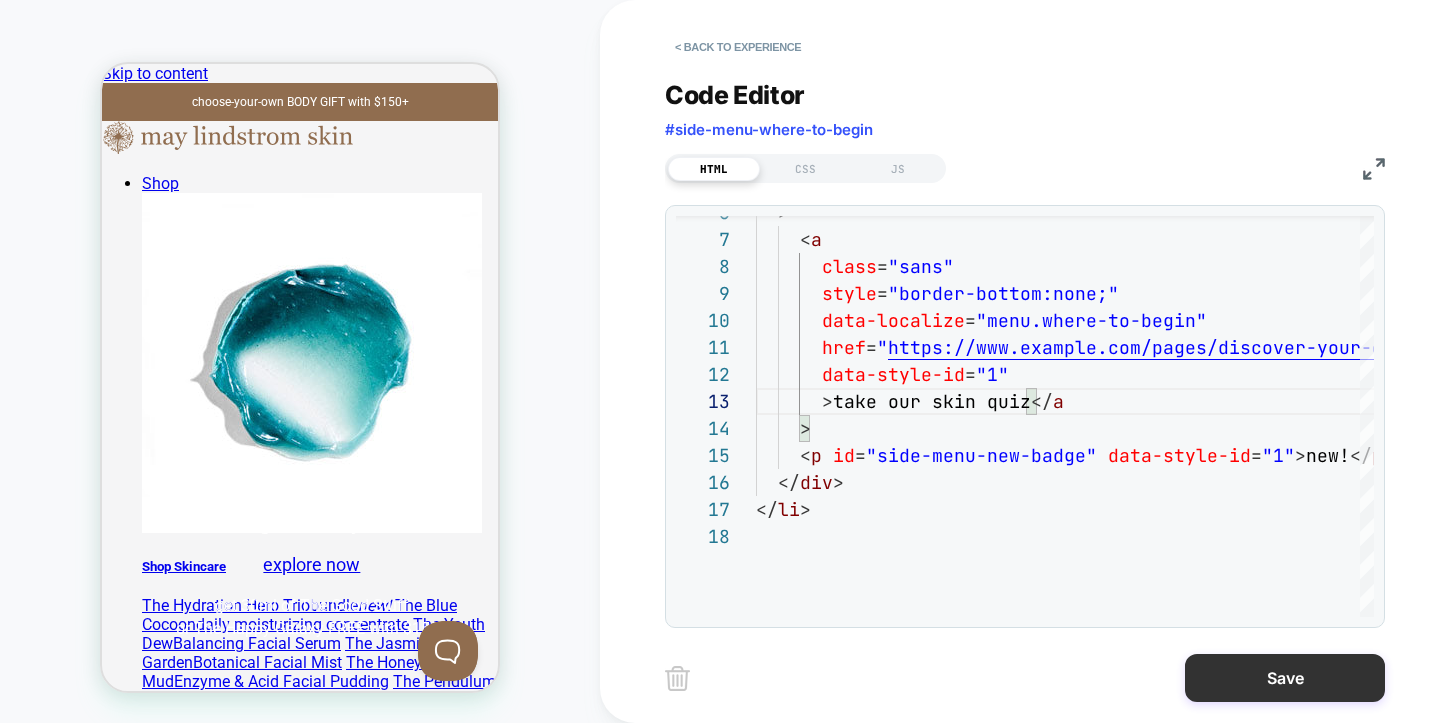 type on "**********" 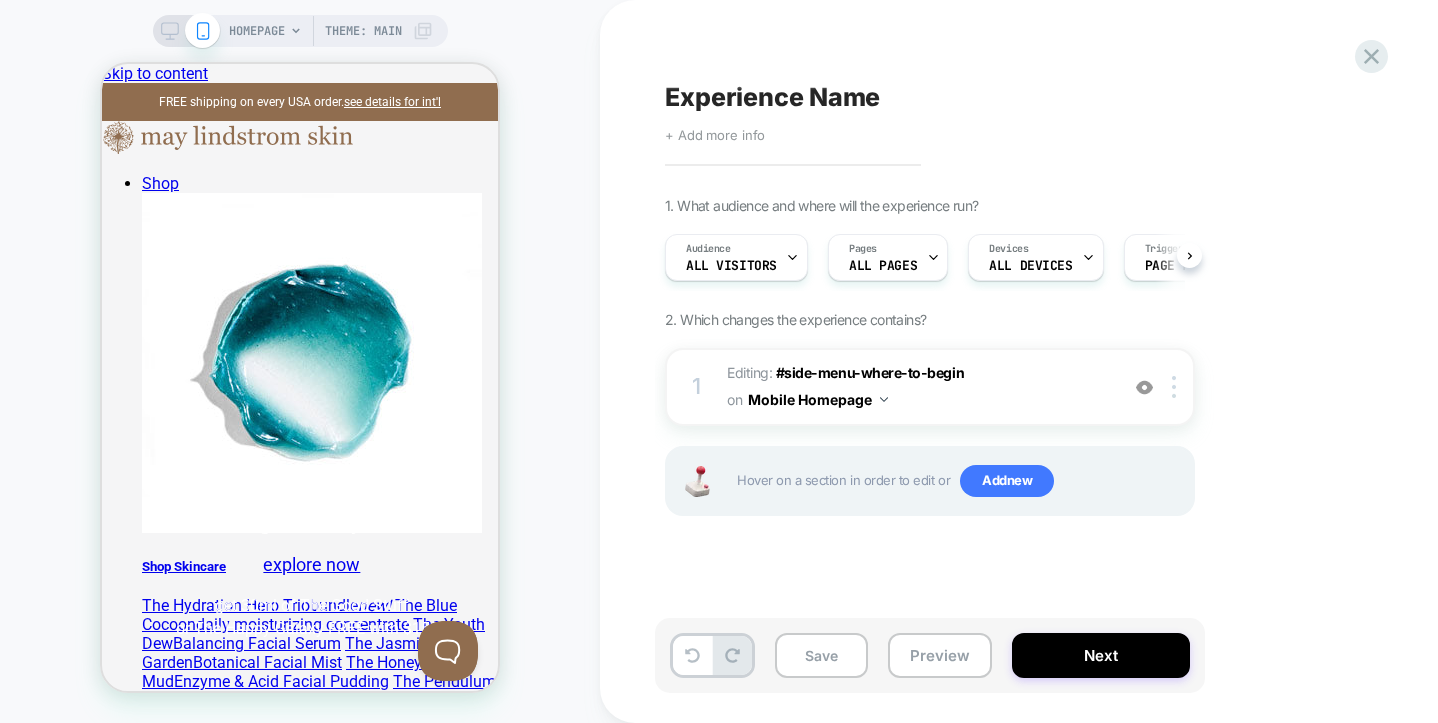 scroll, scrollTop: 0, scrollLeft: 1, axis: horizontal 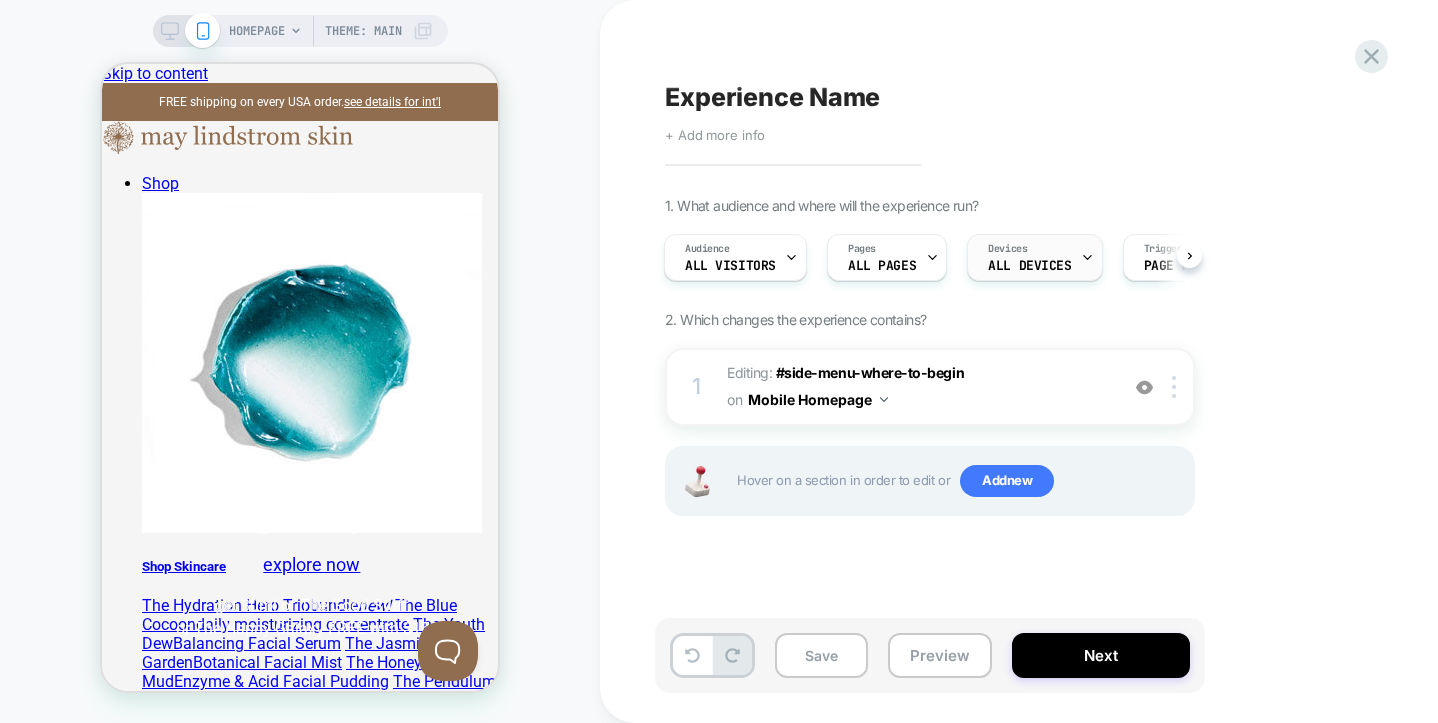 click on "ALL DEVICES" at bounding box center (1029, 266) 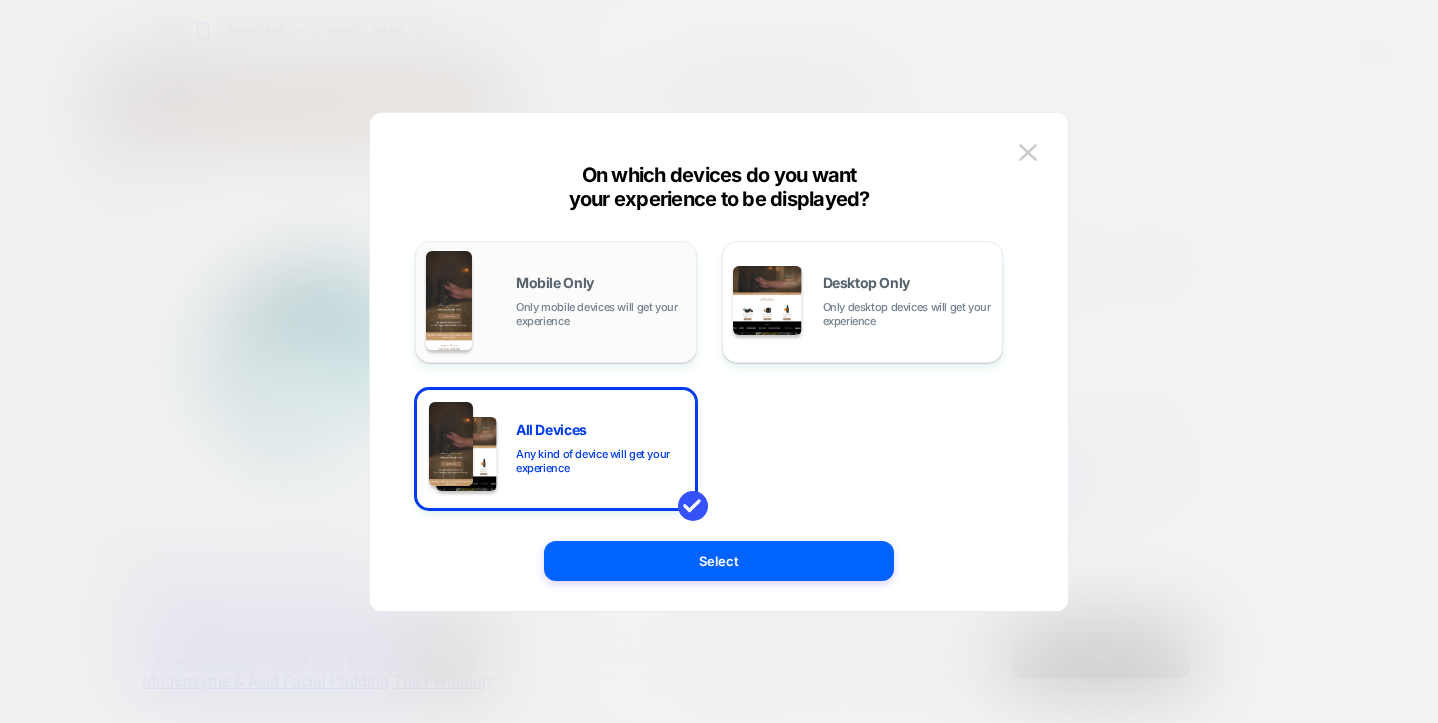click on "Mobile Only Only mobile devices will get your experience" at bounding box center [601, 302] 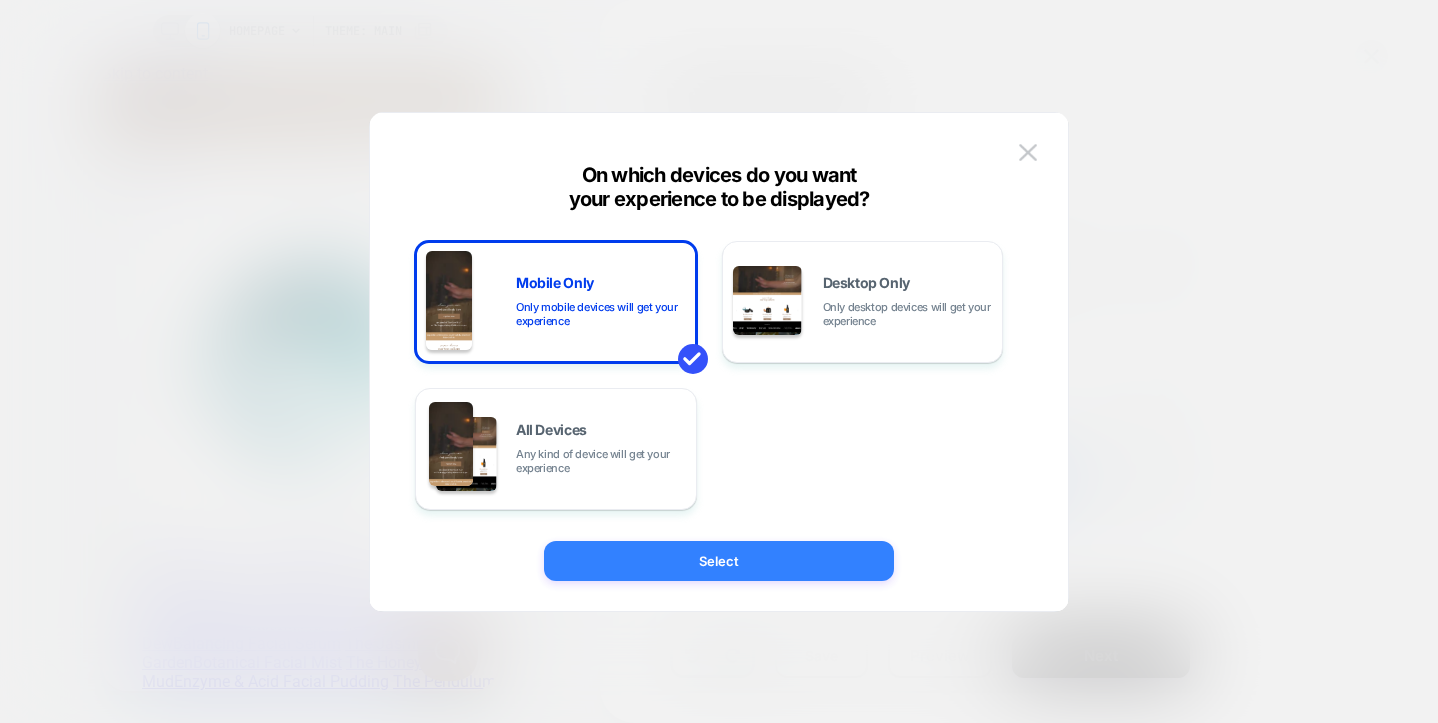 click on "Select" at bounding box center (719, 561) 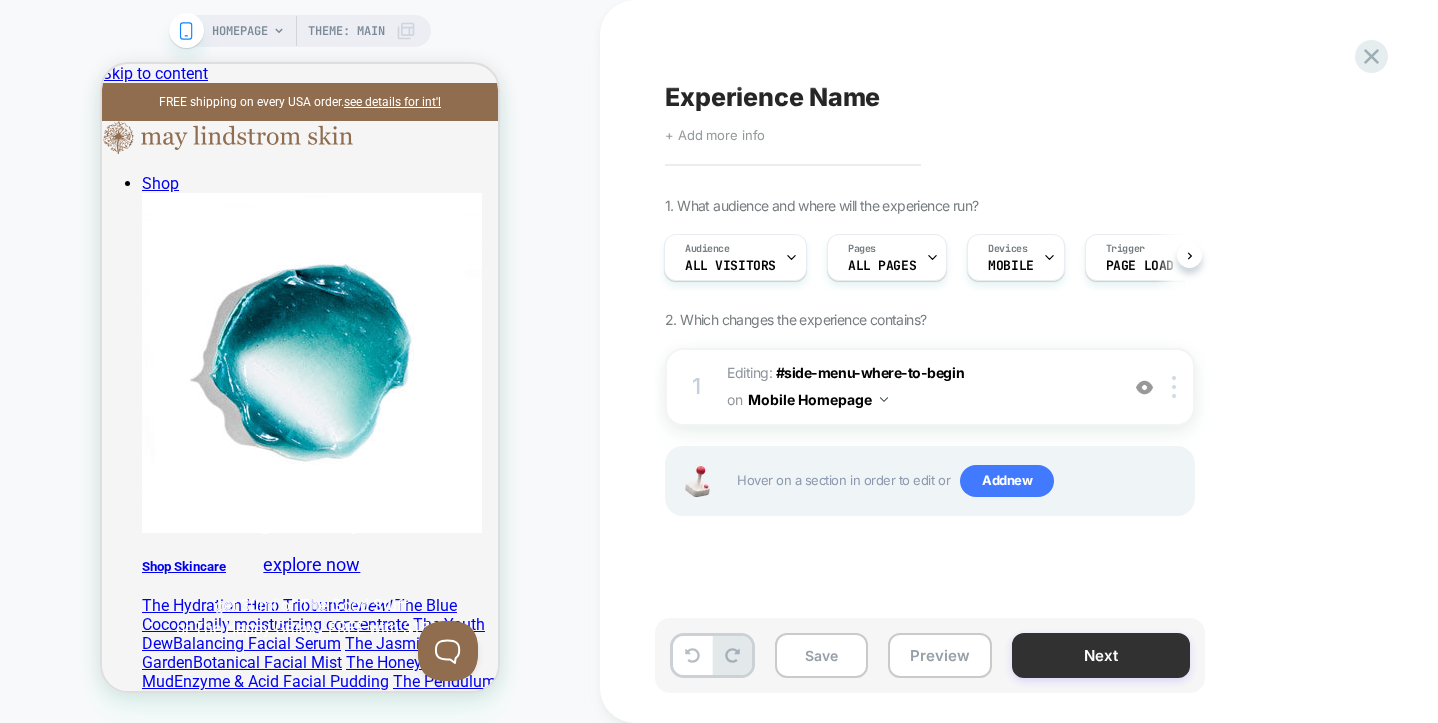 click on "Next" at bounding box center (1101, 655) 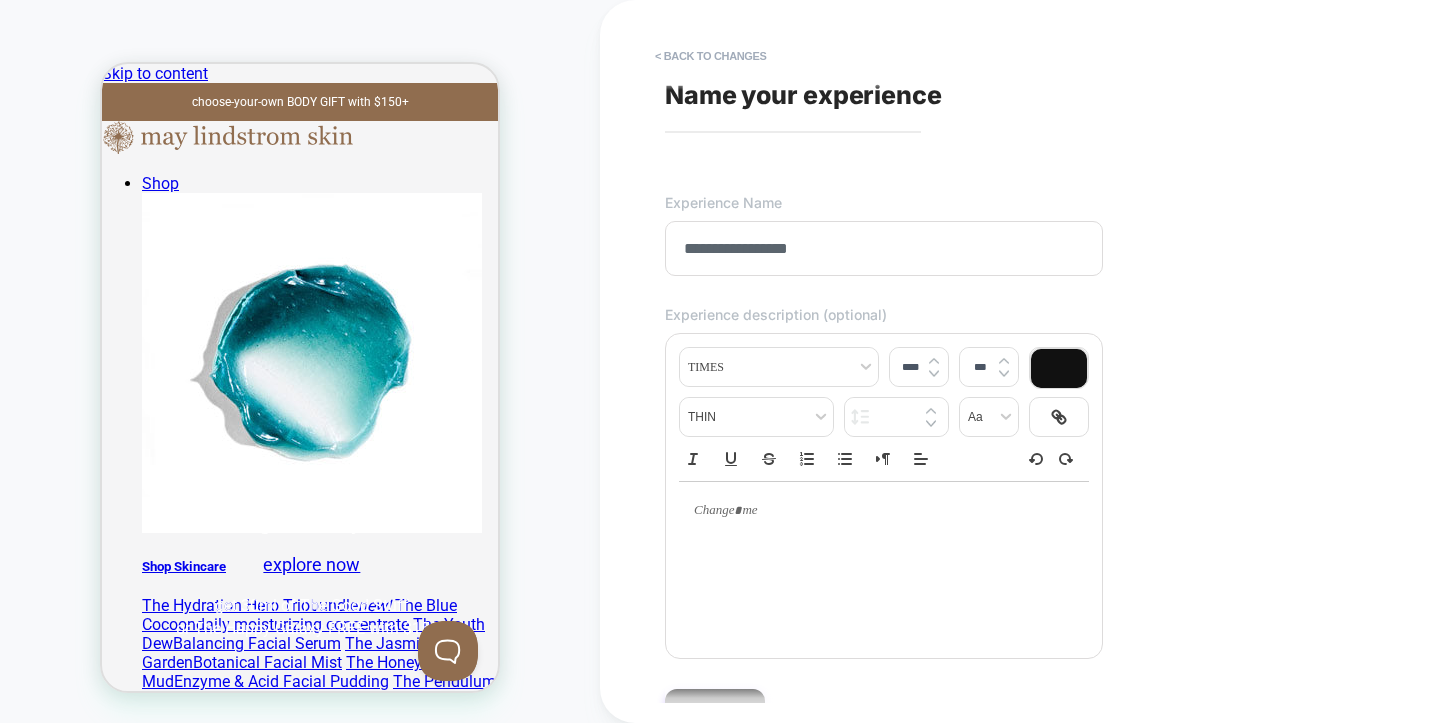 type on "**********" 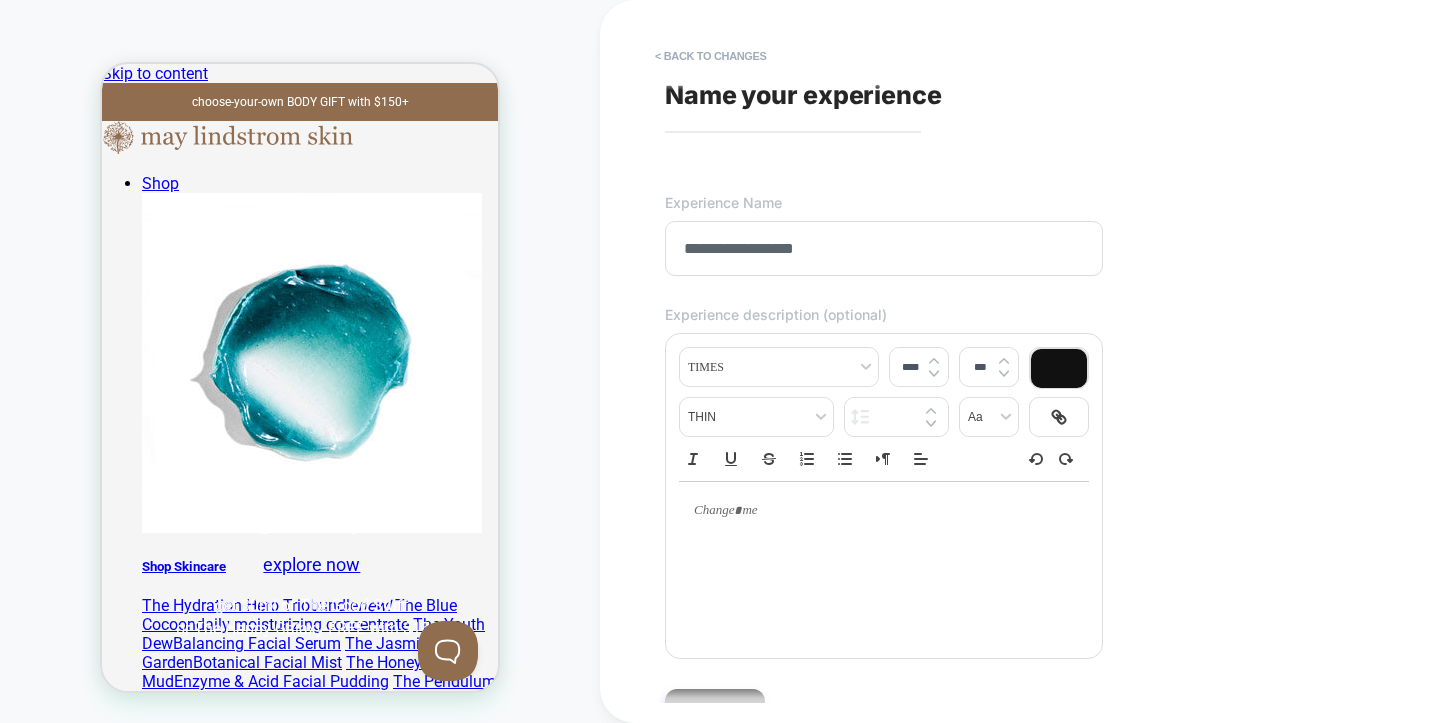 scroll, scrollTop: 116, scrollLeft: 0, axis: vertical 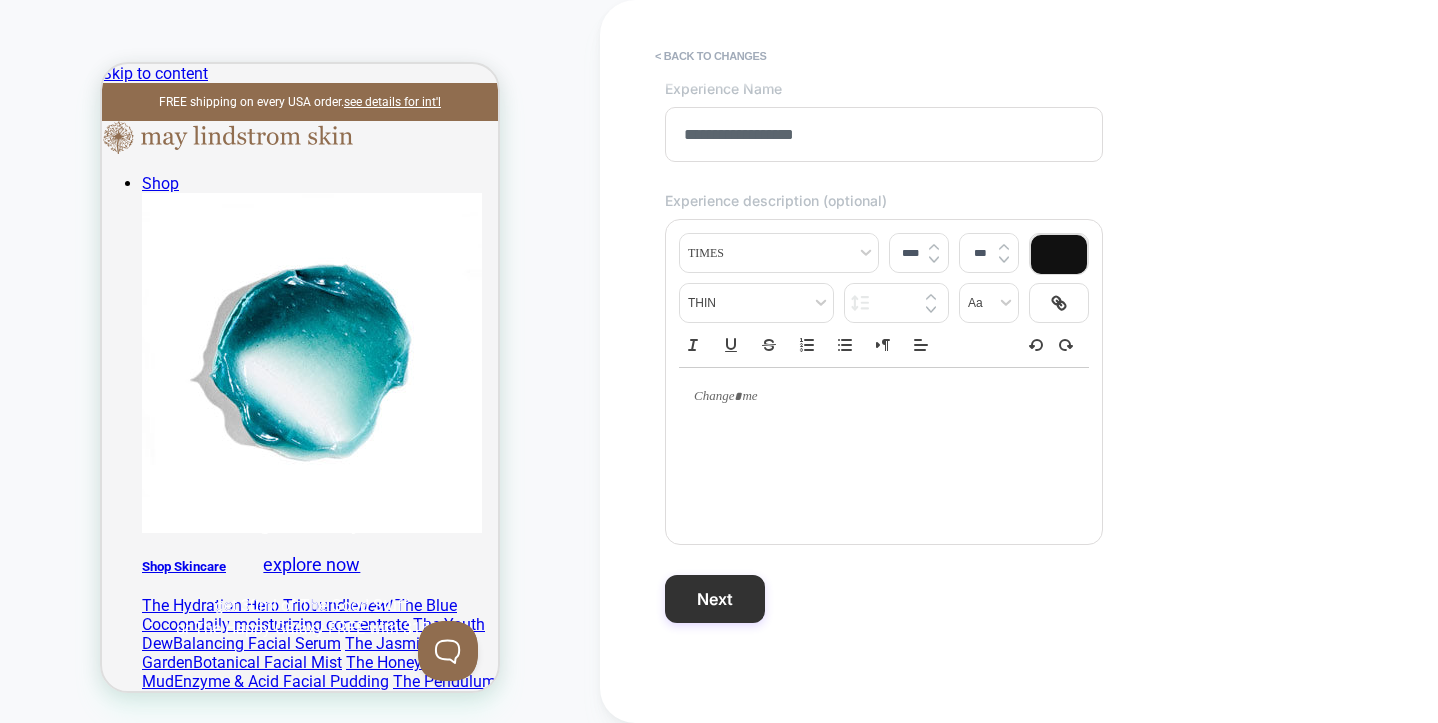 click on "Next" at bounding box center (715, 599) 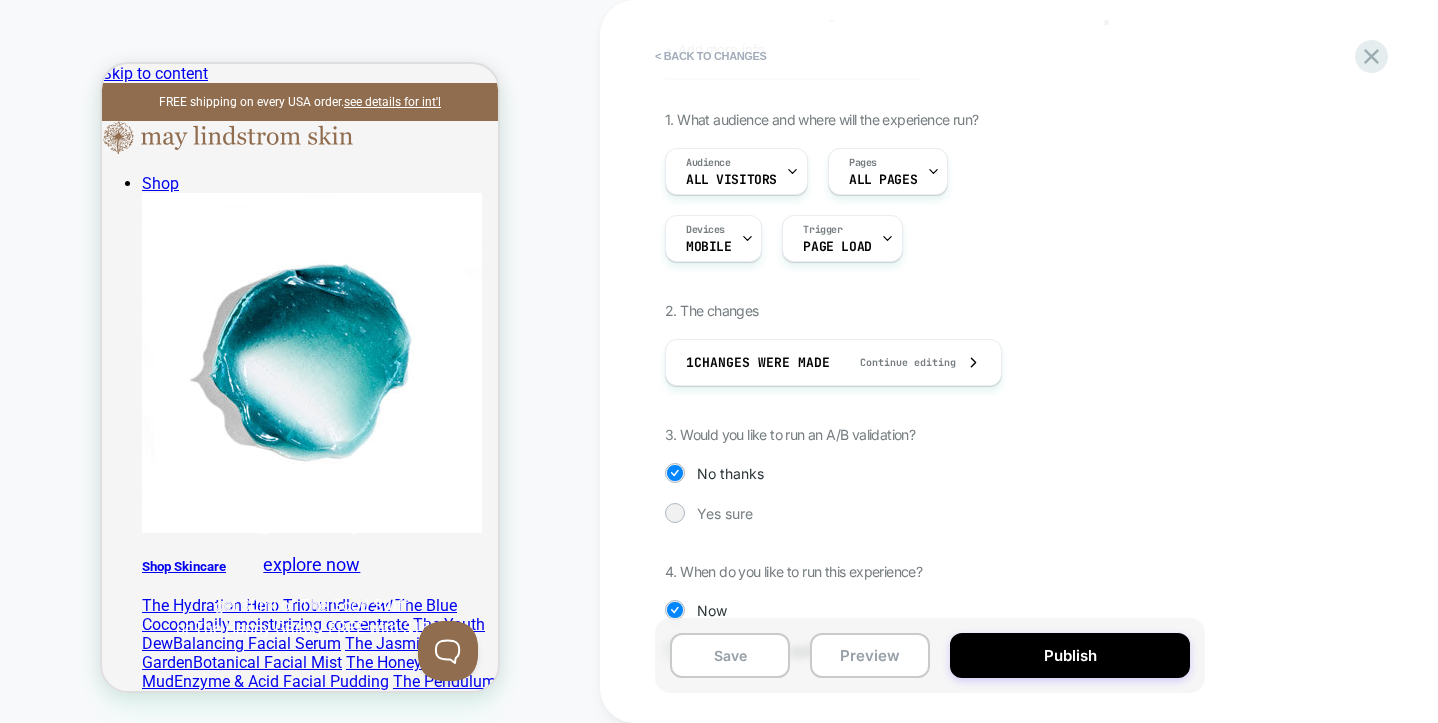 scroll, scrollTop: 104, scrollLeft: 0, axis: vertical 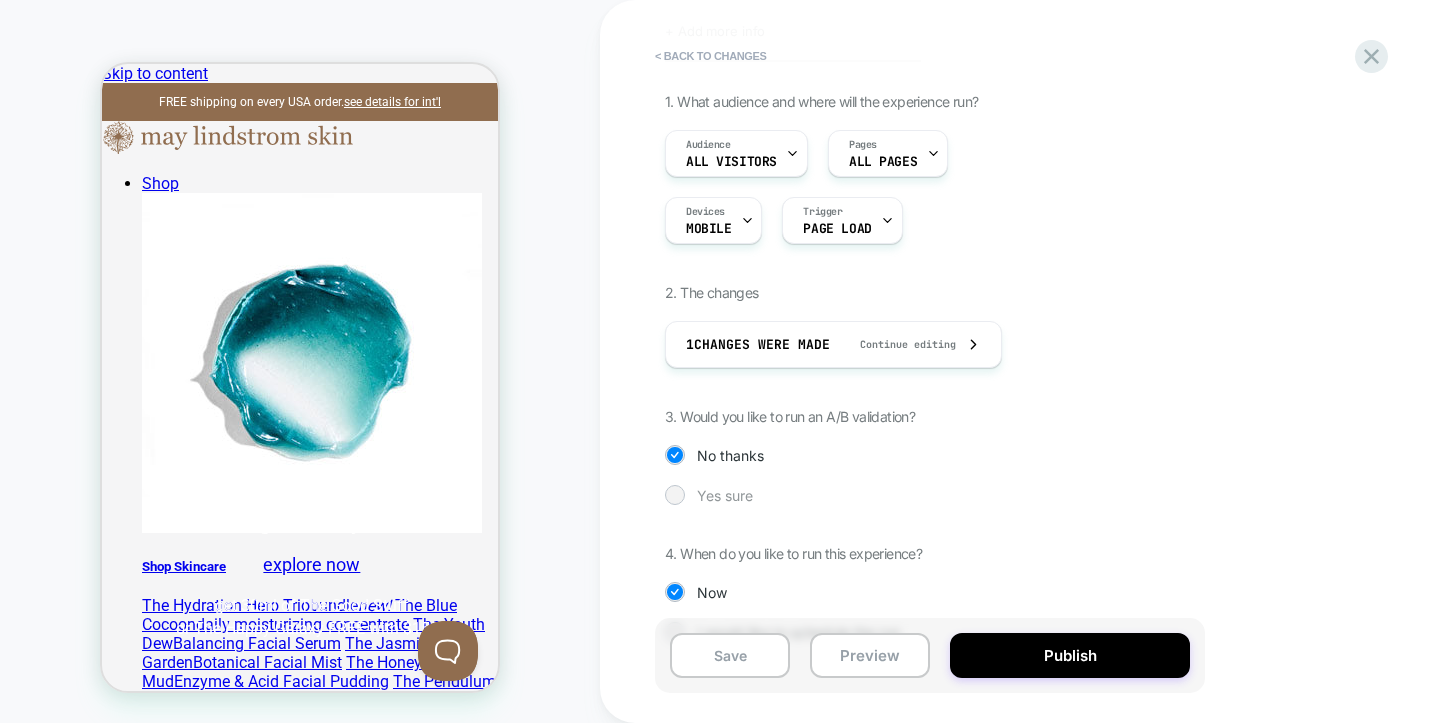 click at bounding box center (674, 494) 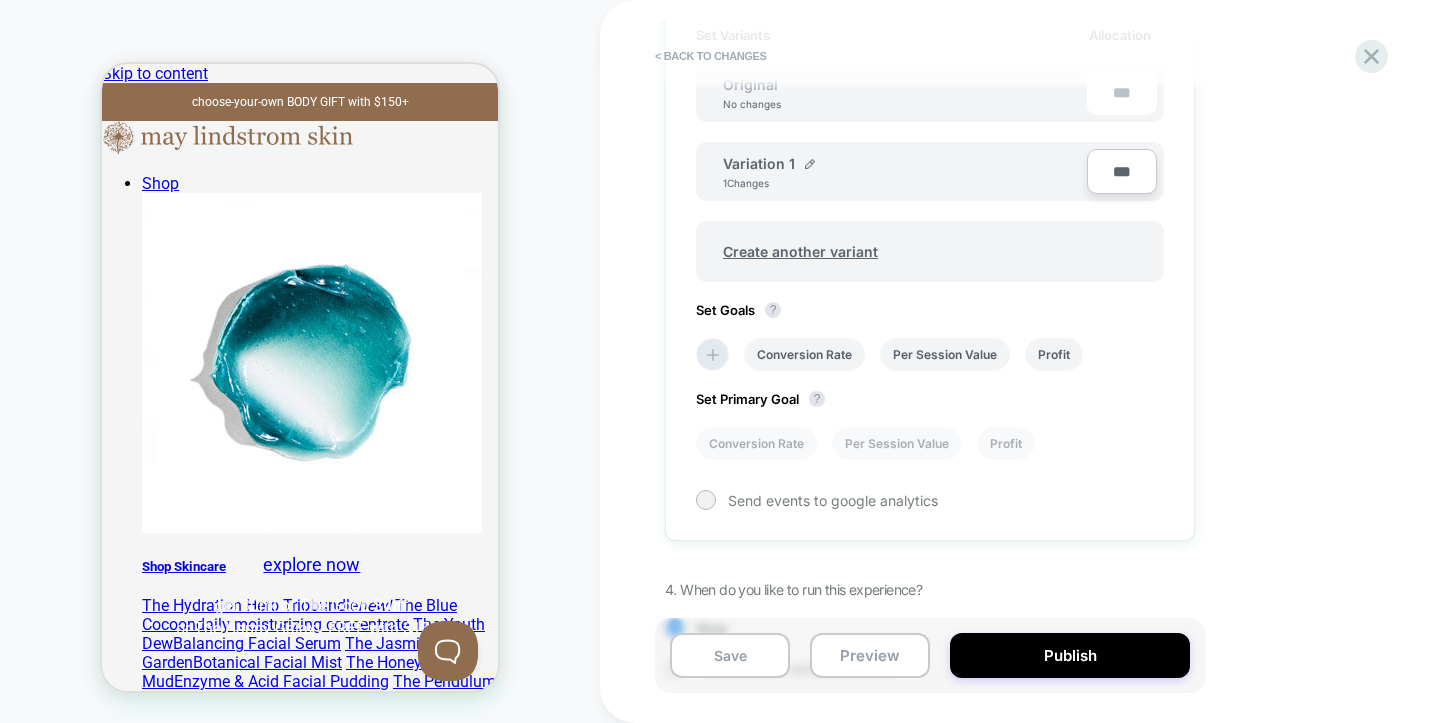 scroll, scrollTop: 718, scrollLeft: 0, axis: vertical 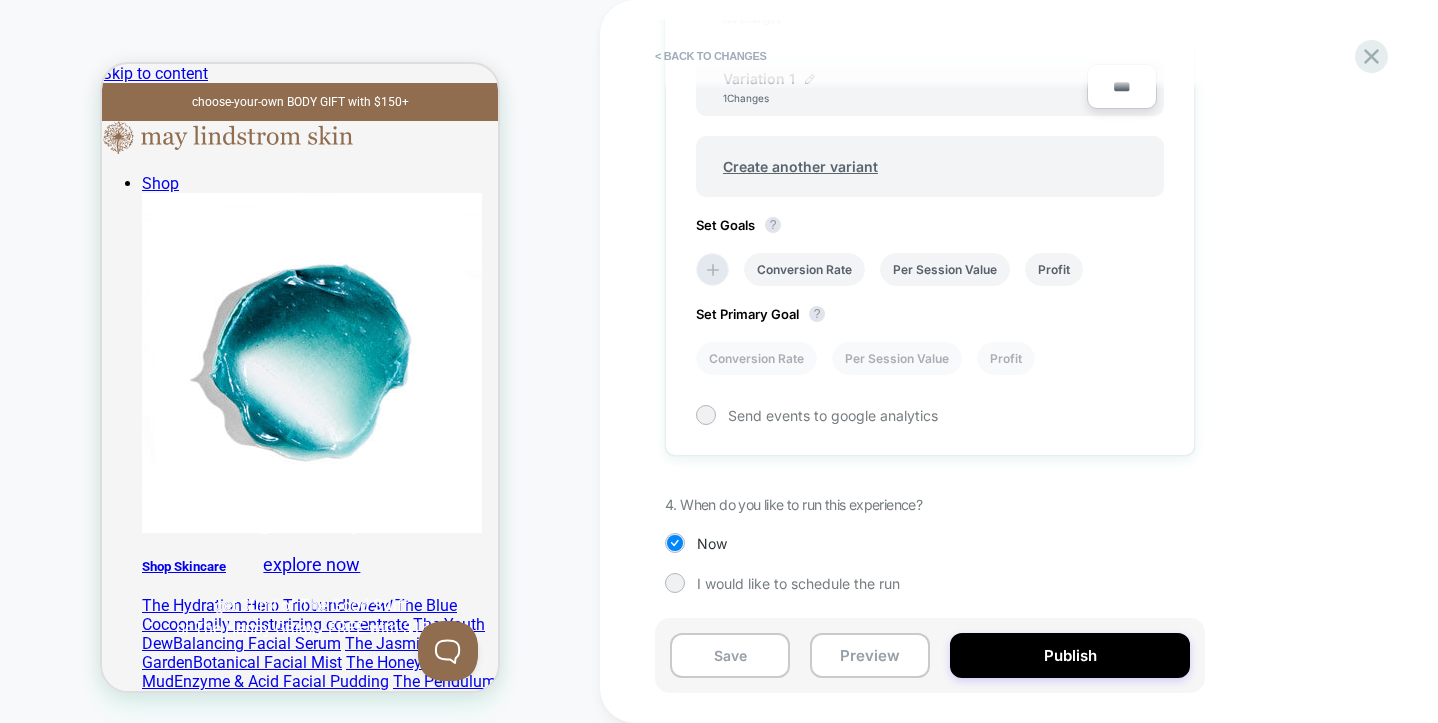 click on "***" at bounding box center [1122, 86] 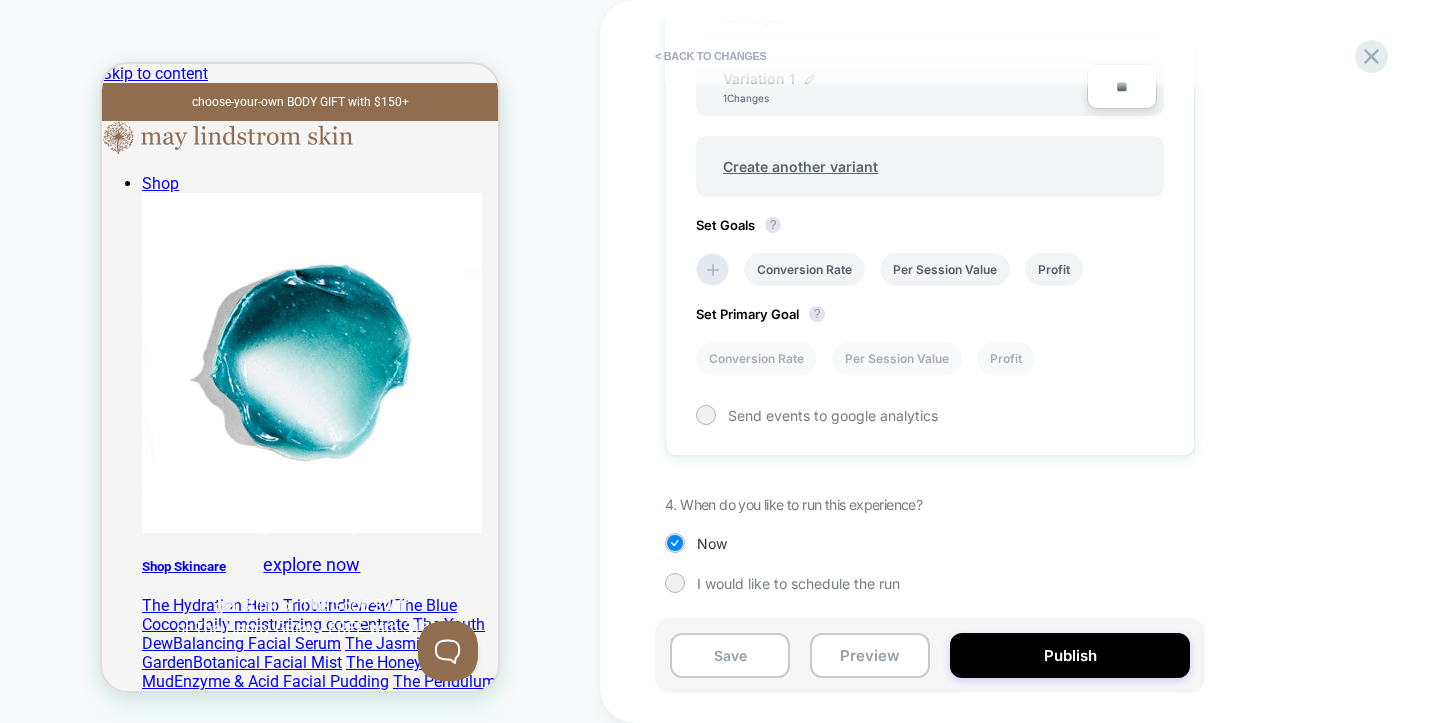 type on "***" 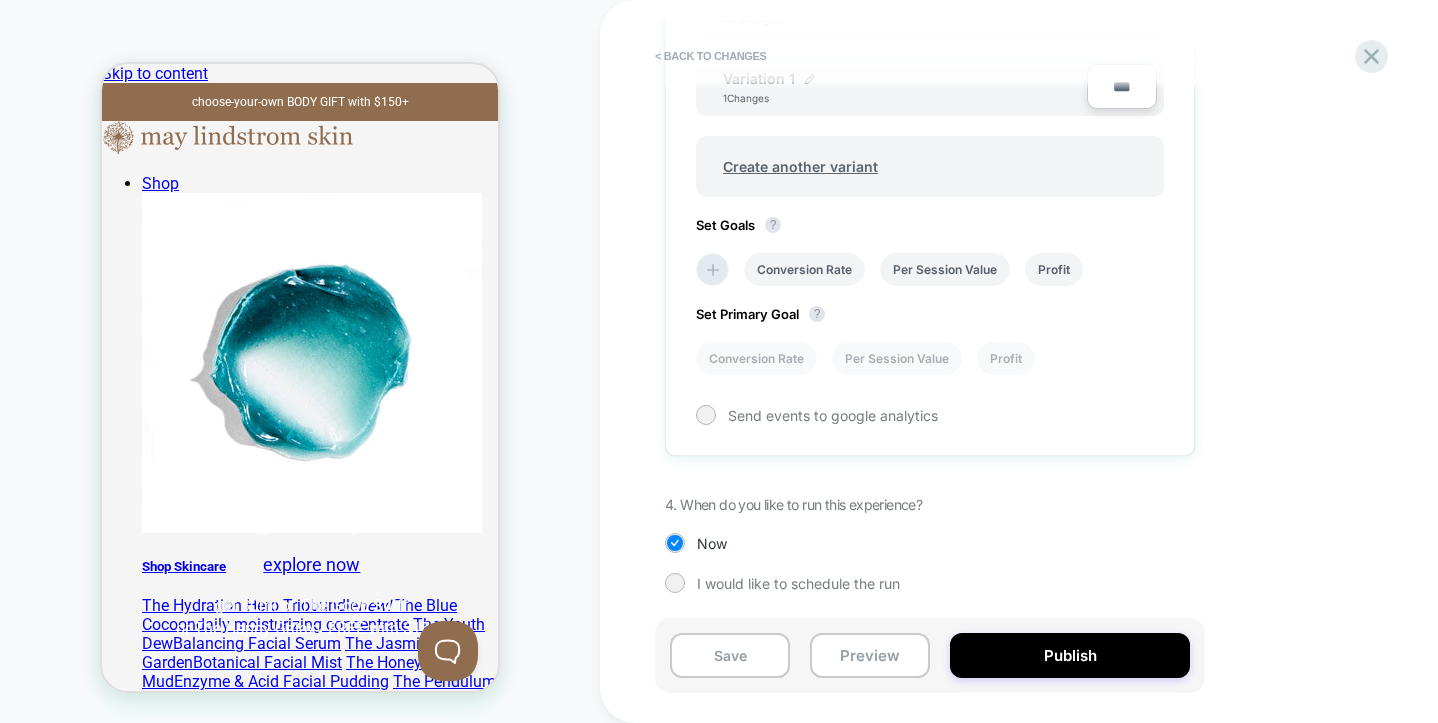 type on "***" 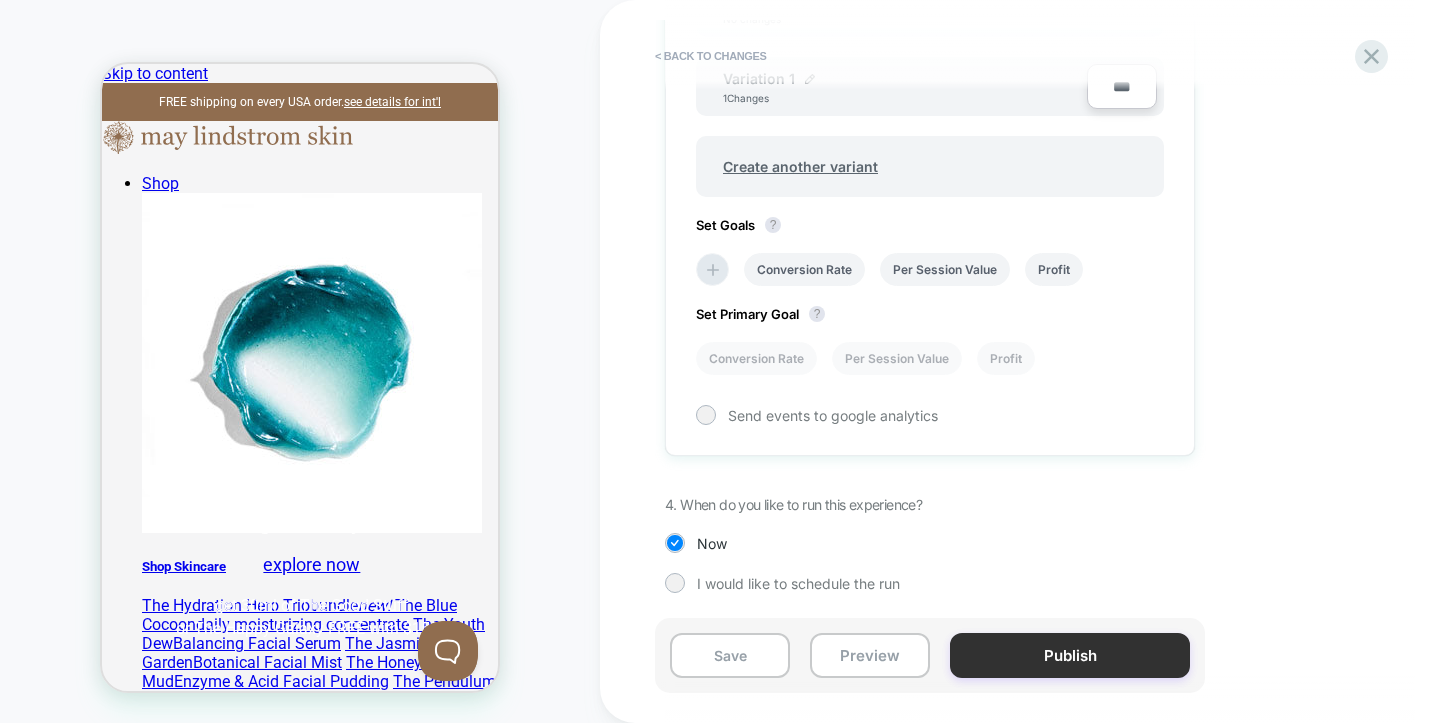 type on "***" 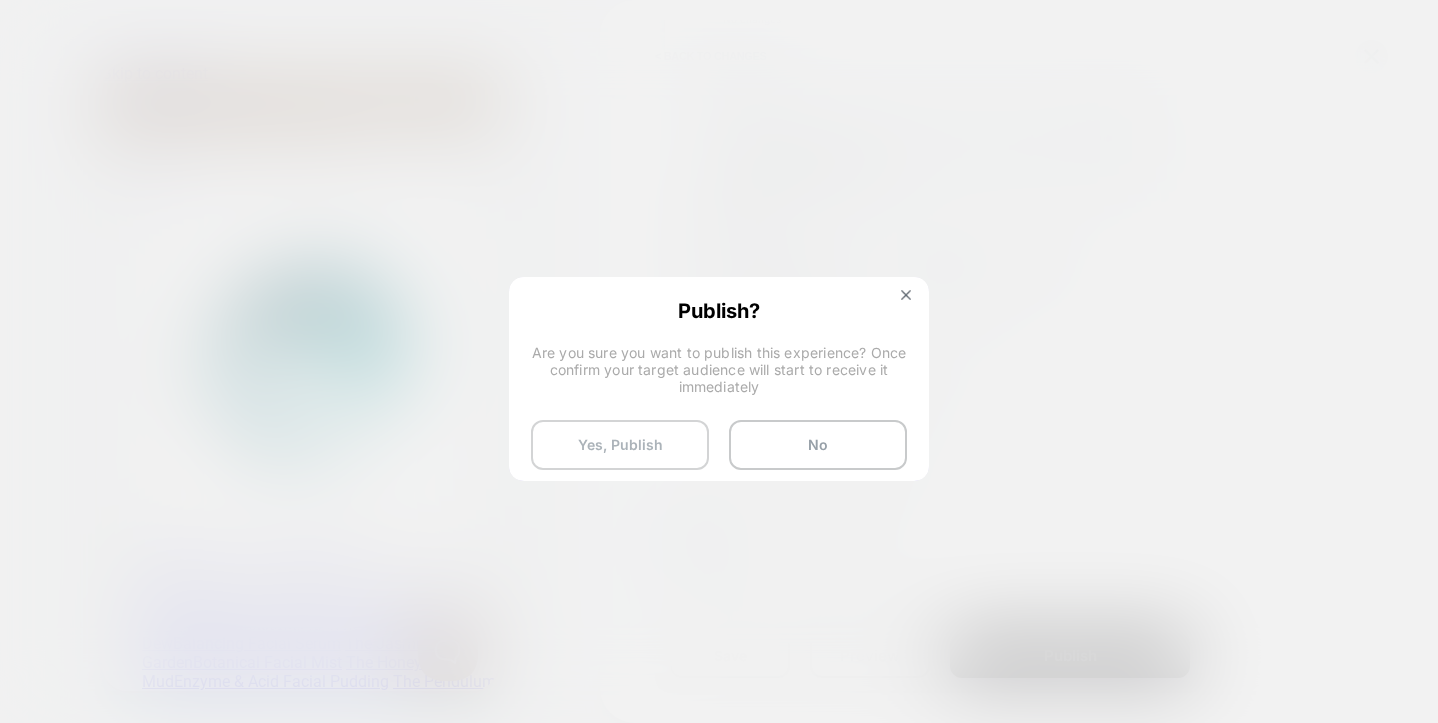 click on "Yes, Publish" at bounding box center (620, 445) 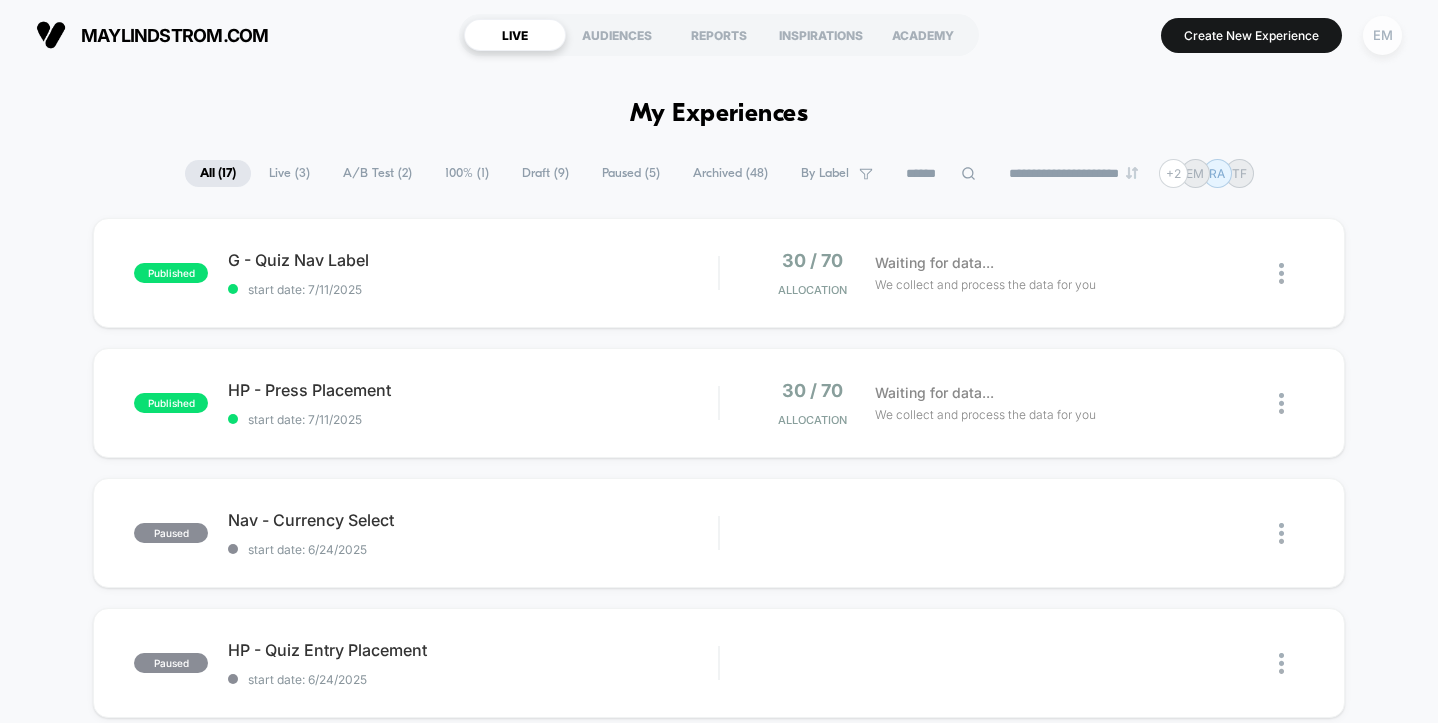 click on "EM" at bounding box center [1382, 35] 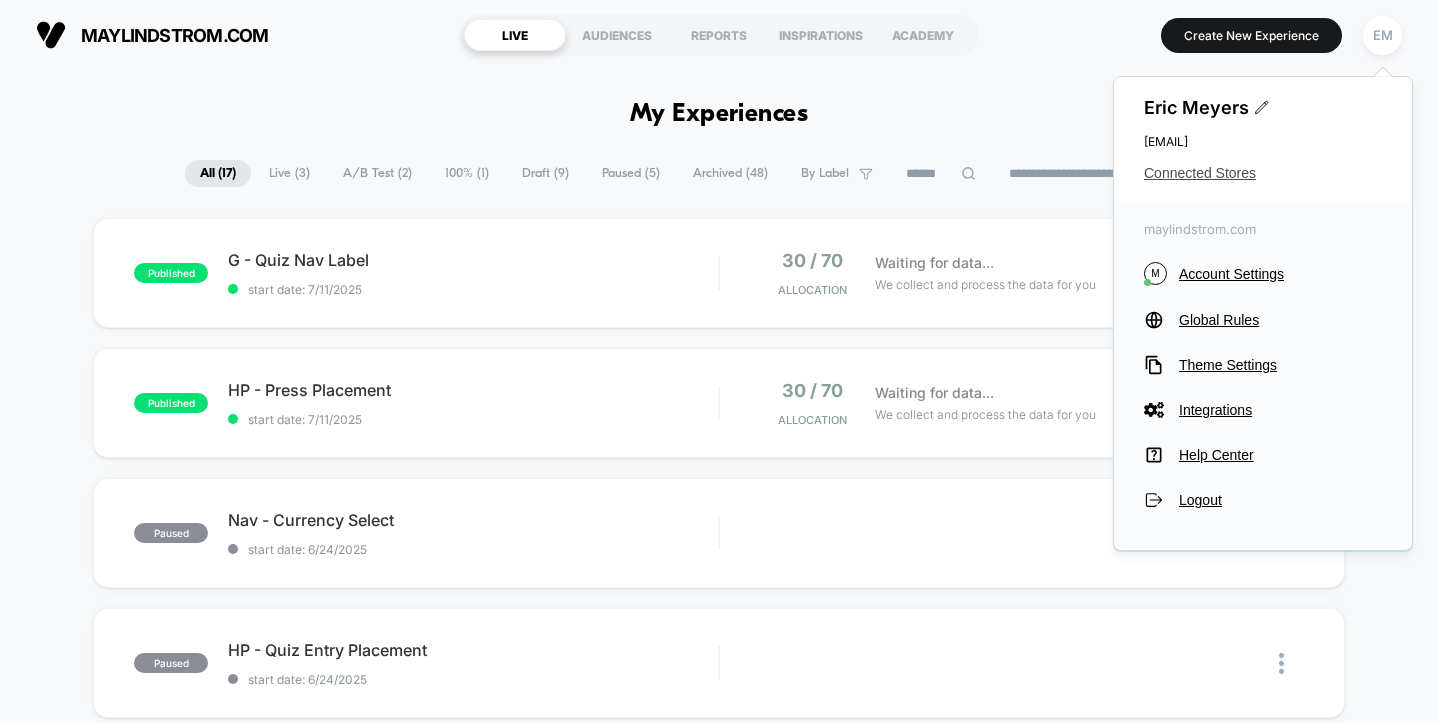 click on "Connected Stores" at bounding box center [1263, 173] 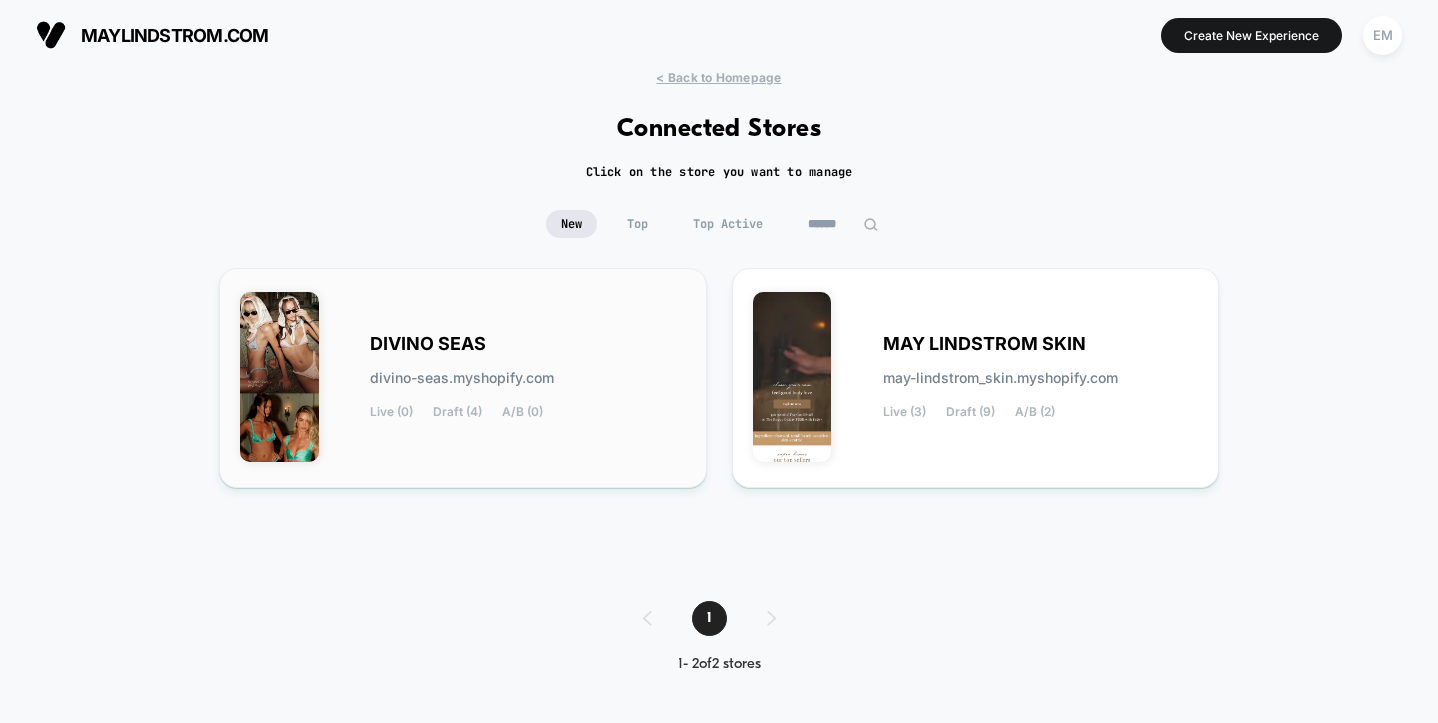 click on "DIVINO SEAS" at bounding box center (428, 344) 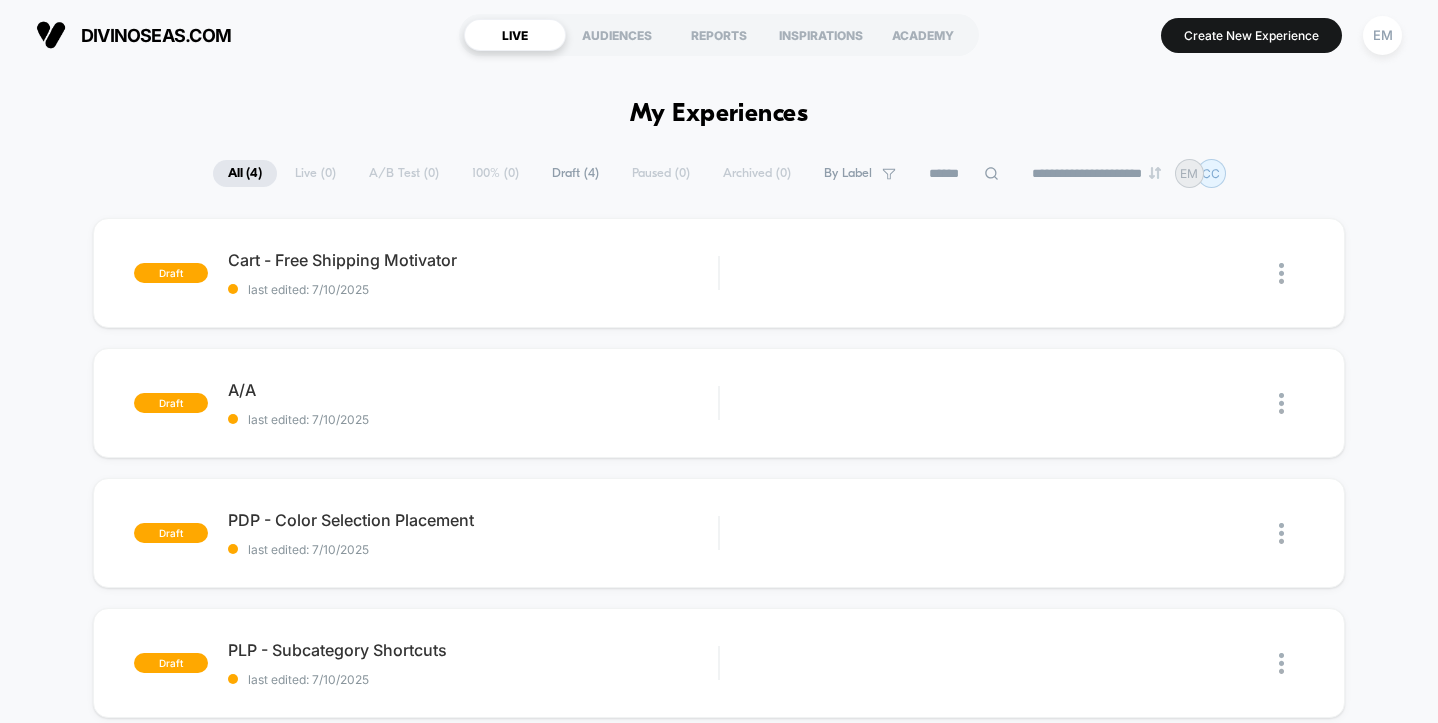 scroll, scrollTop: 0, scrollLeft: 0, axis: both 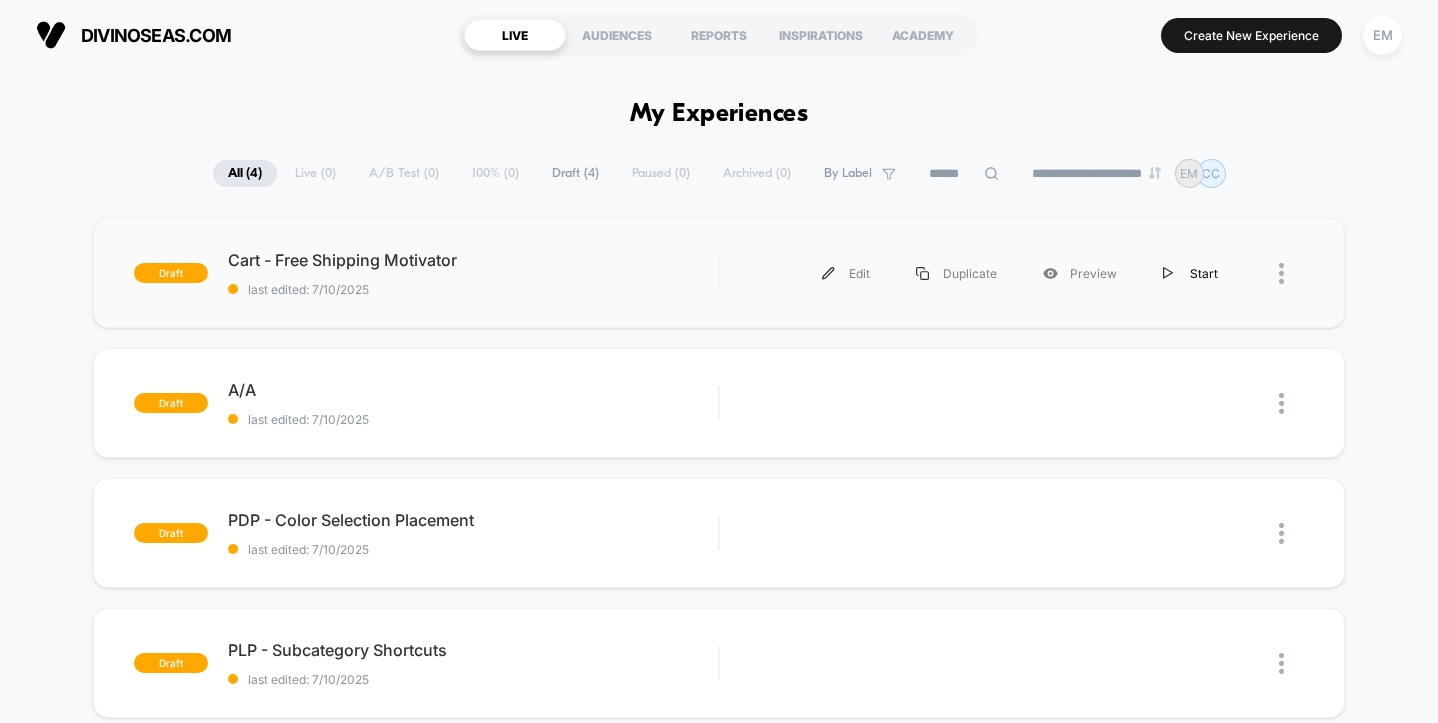 click on "Start" at bounding box center [1190, 273] 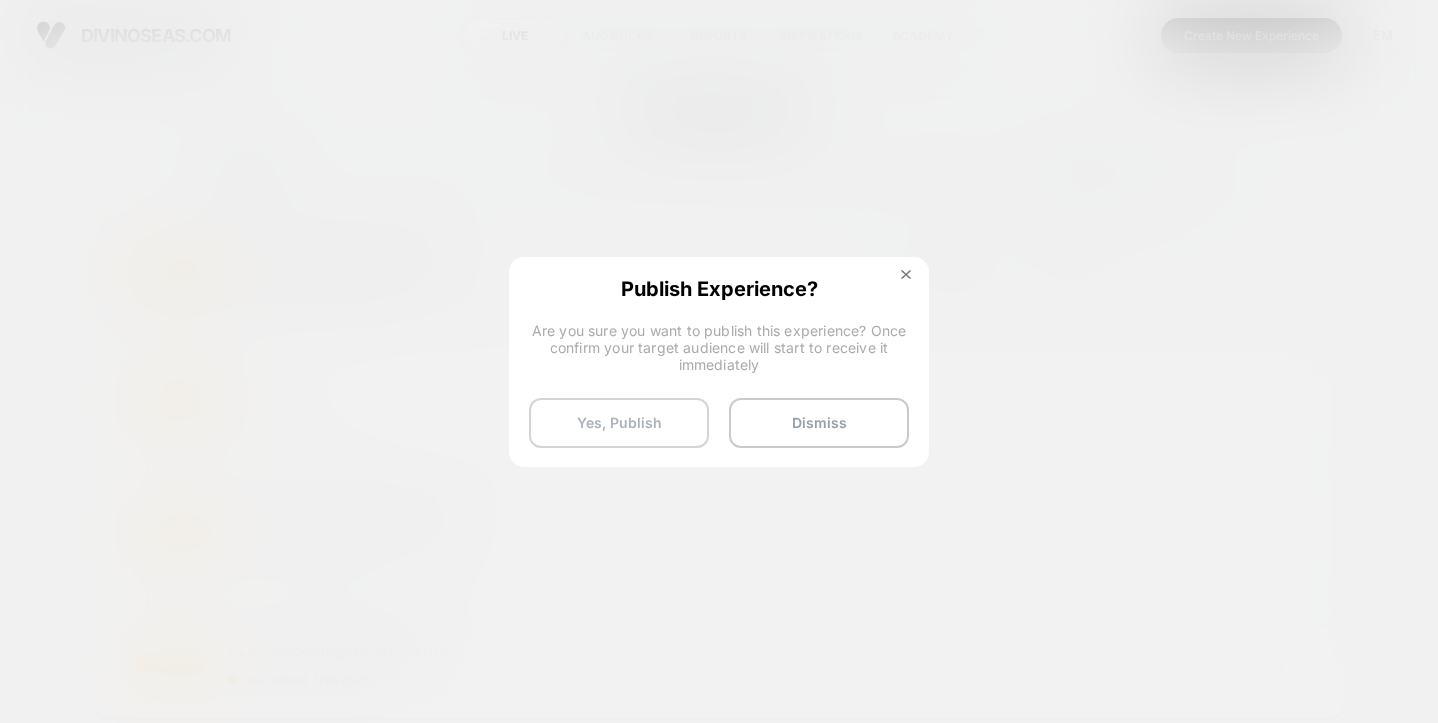 click on "Yes, Publish" at bounding box center [619, 423] 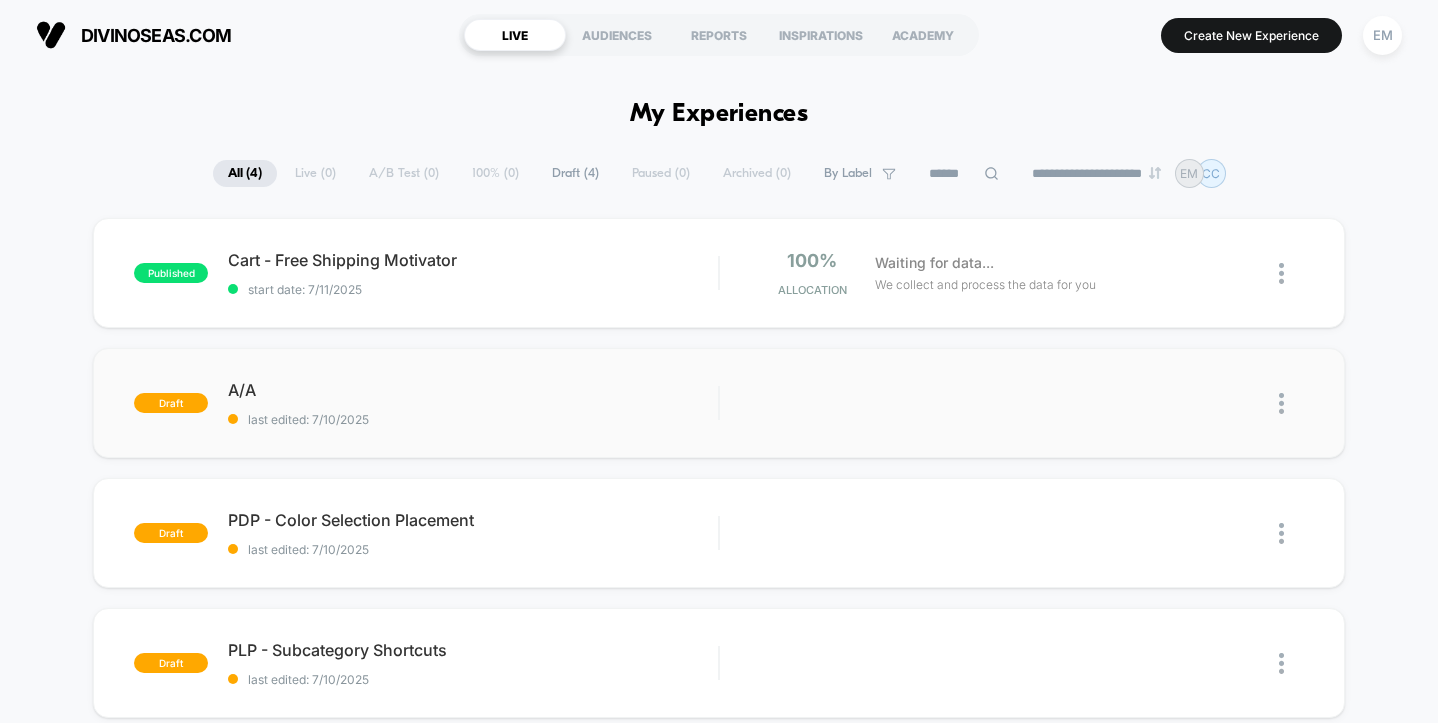 scroll, scrollTop: 0, scrollLeft: 0, axis: both 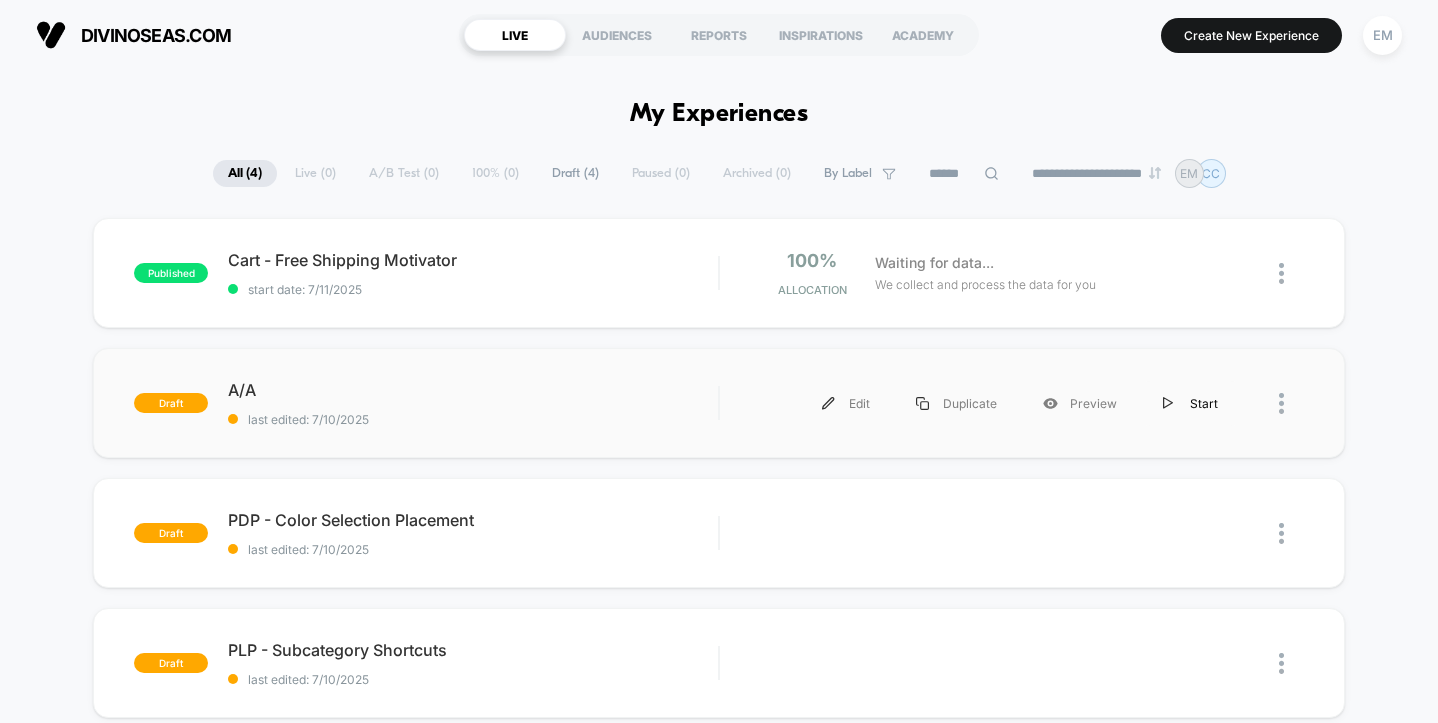 click on "Start" at bounding box center (1190, 403) 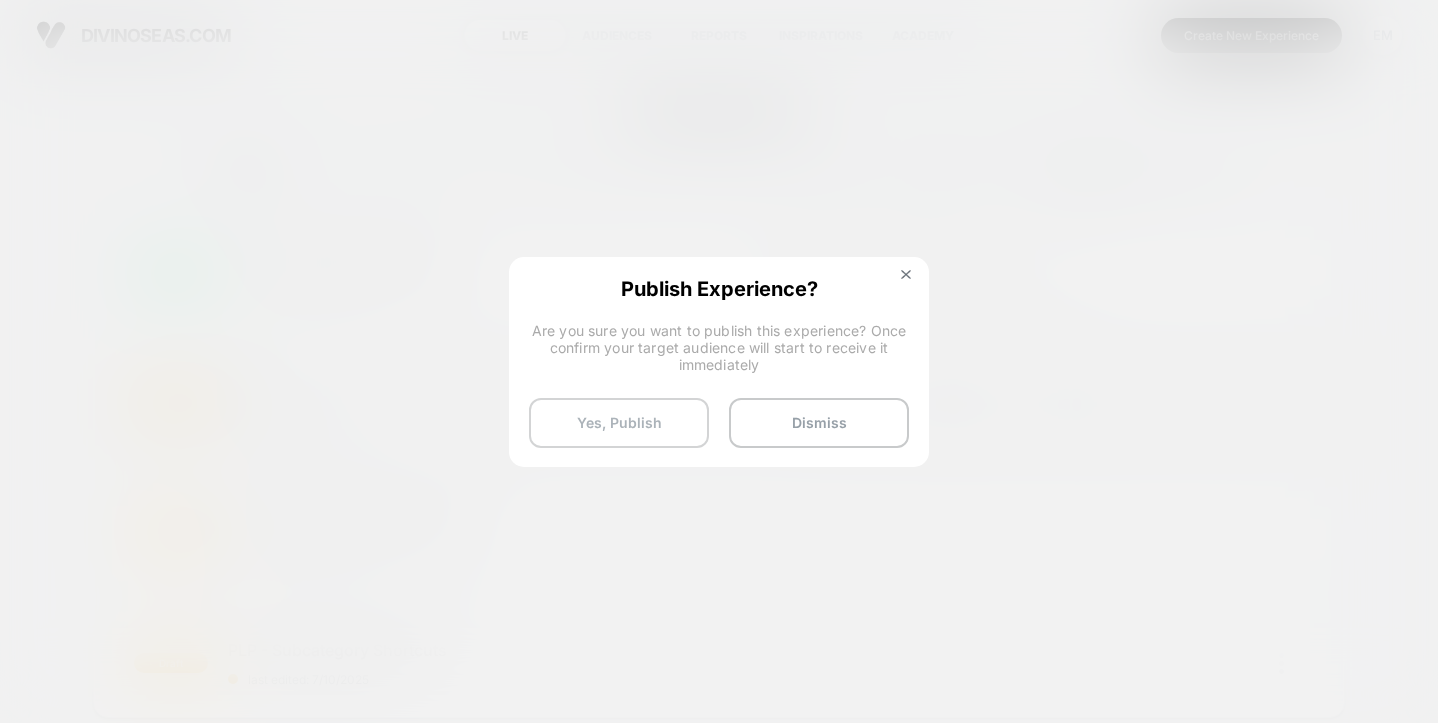 click on "Yes, Publish" at bounding box center (619, 423) 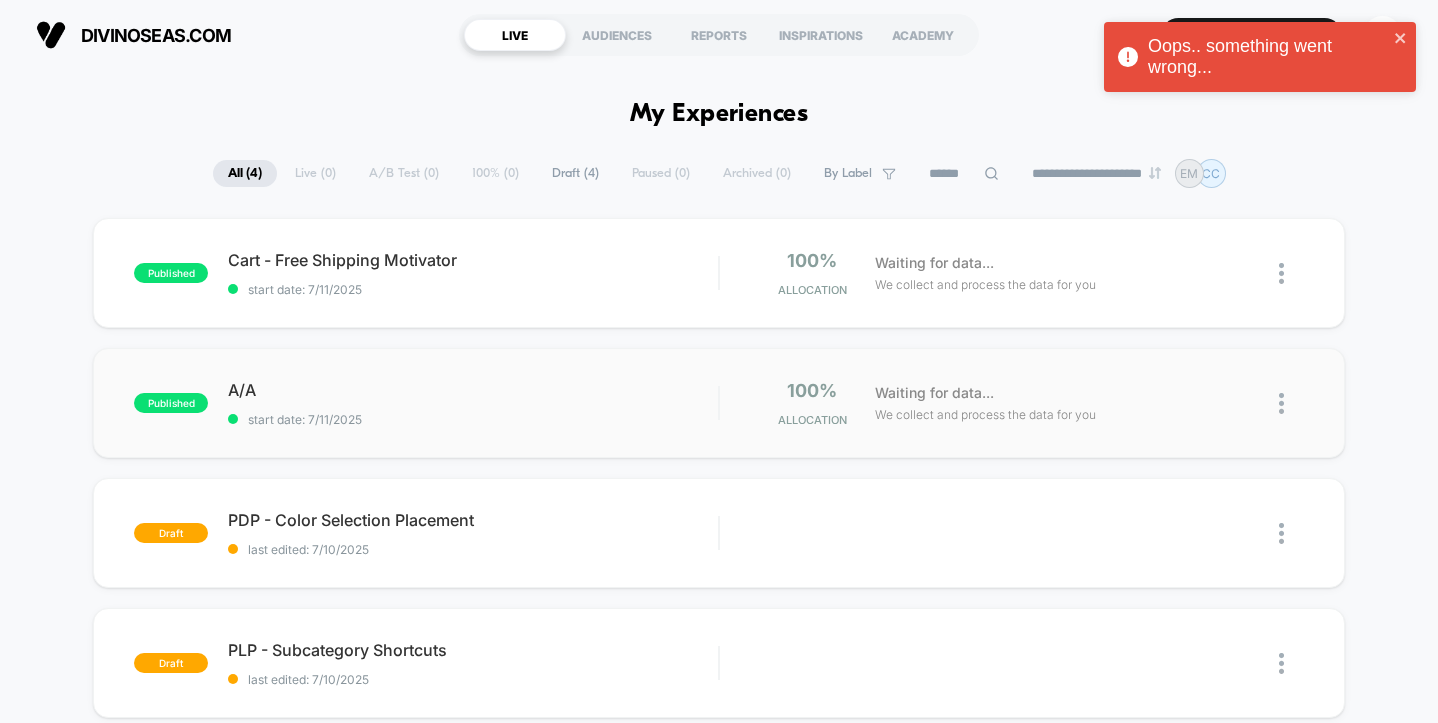 scroll, scrollTop: 0, scrollLeft: 0, axis: both 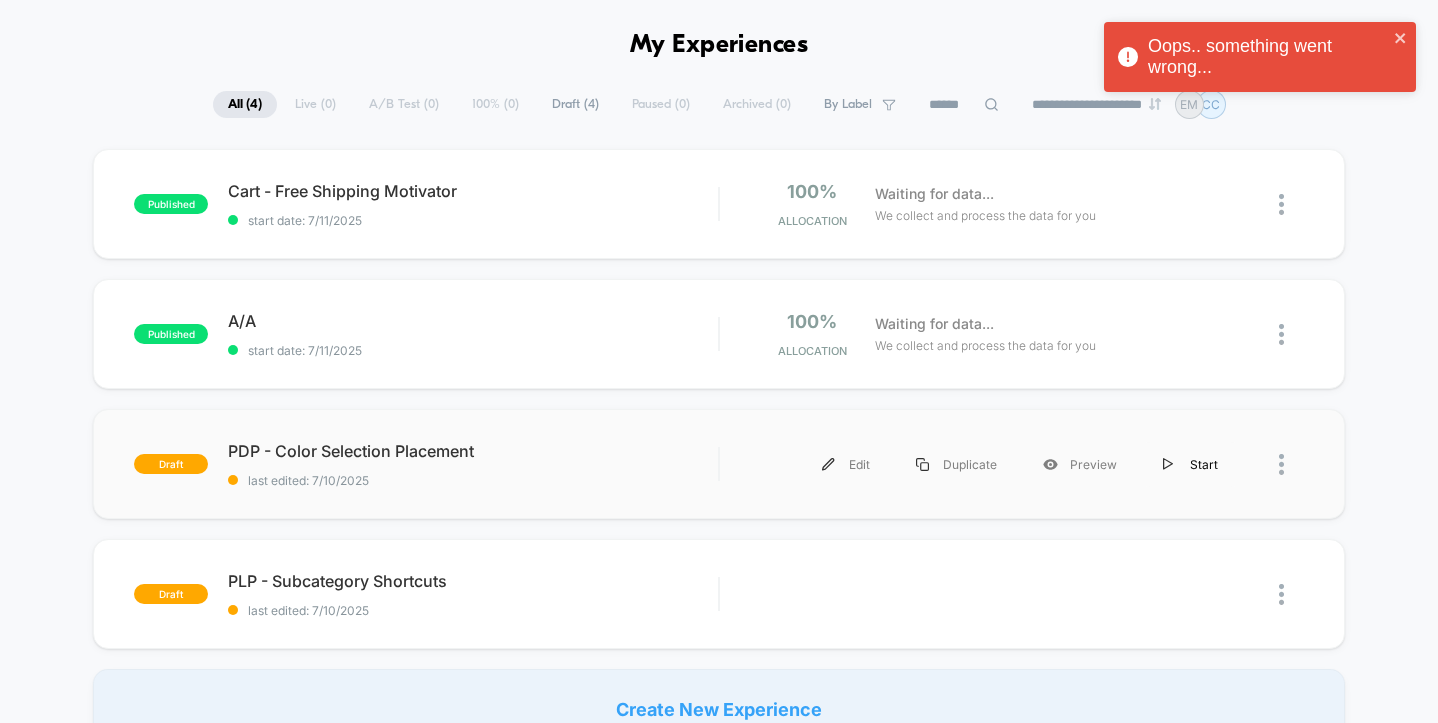 click on "Start" at bounding box center [1190, 464] 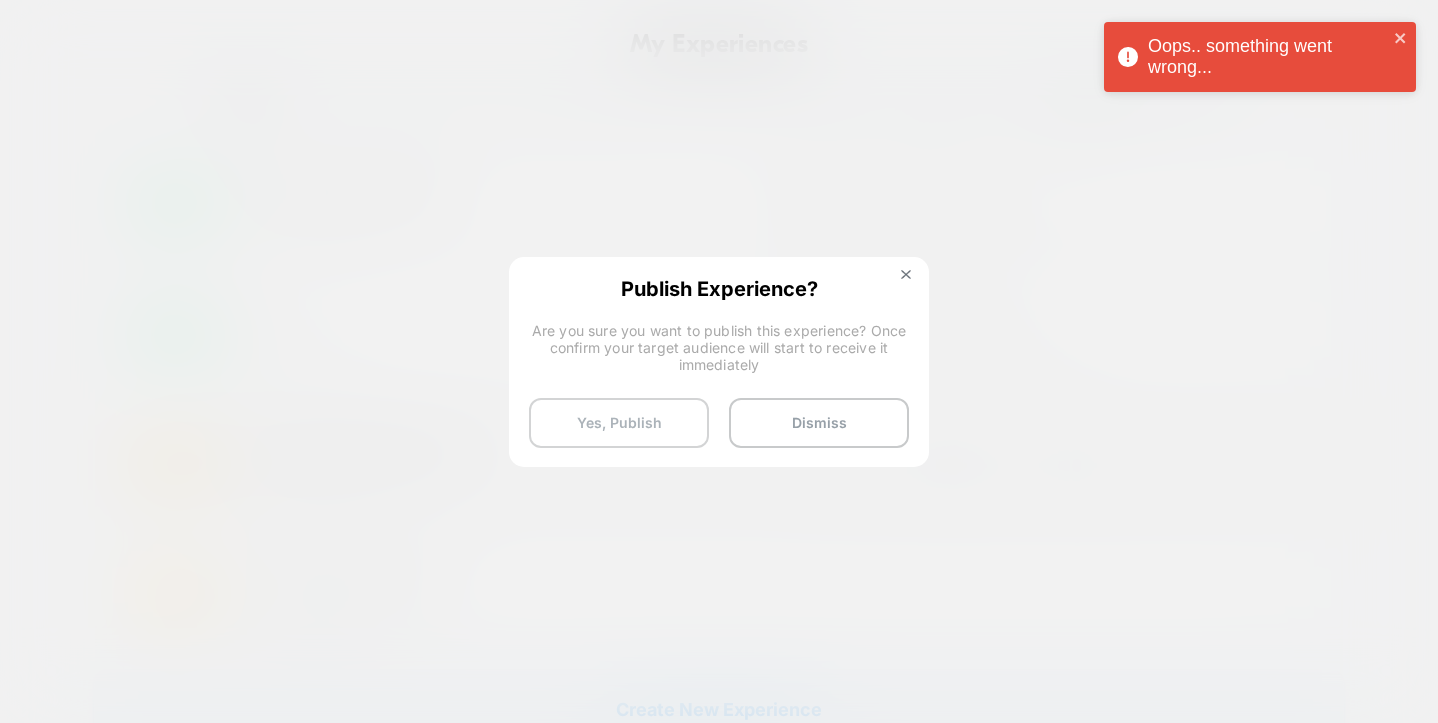 click on "Yes, Publish" at bounding box center [619, 423] 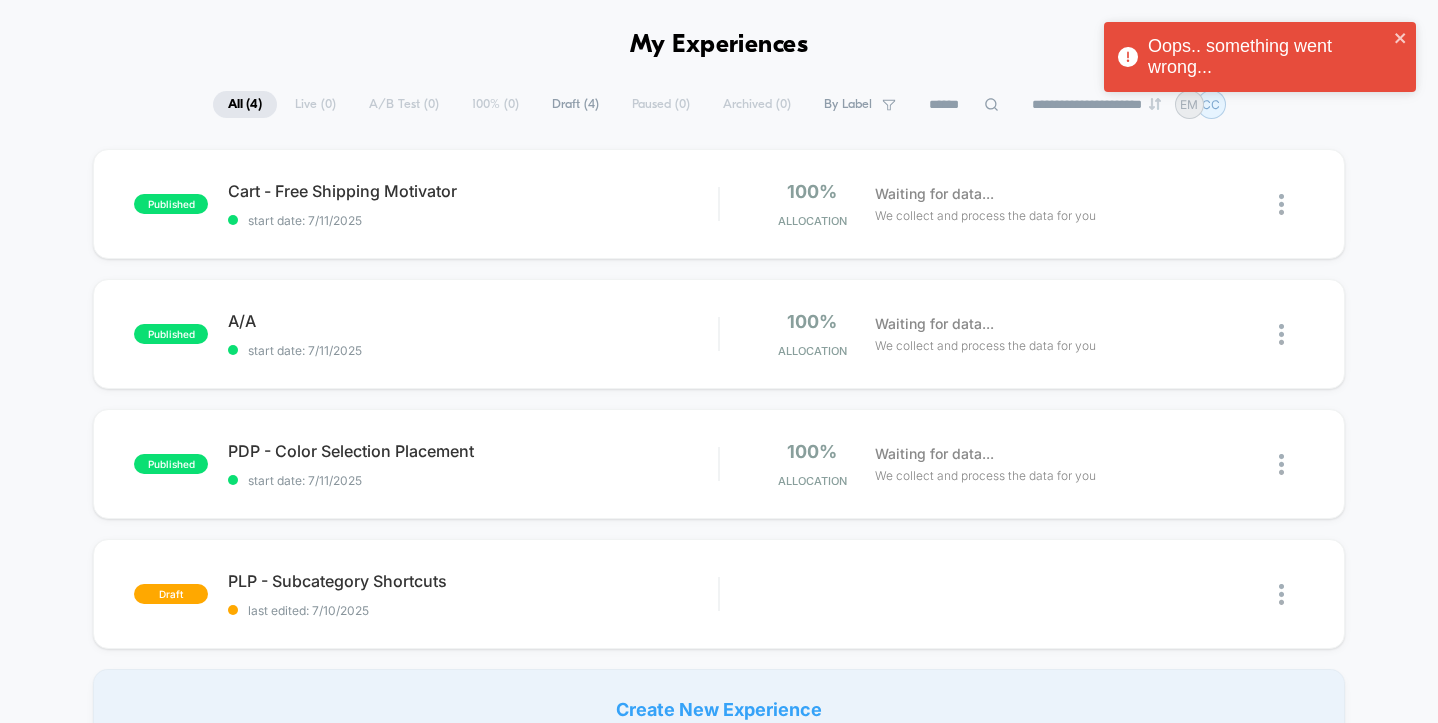scroll, scrollTop: 0, scrollLeft: 0, axis: both 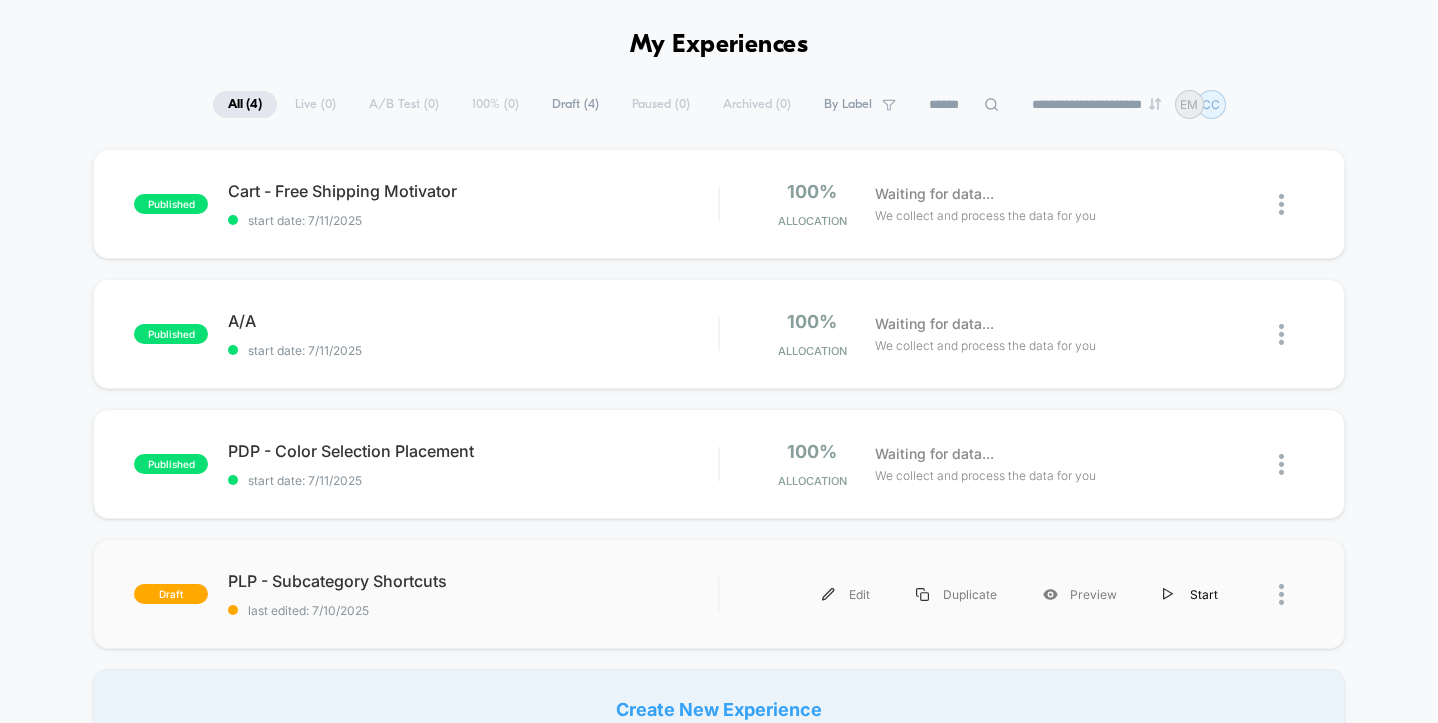click on "Start" at bounding box center [1190, 594] 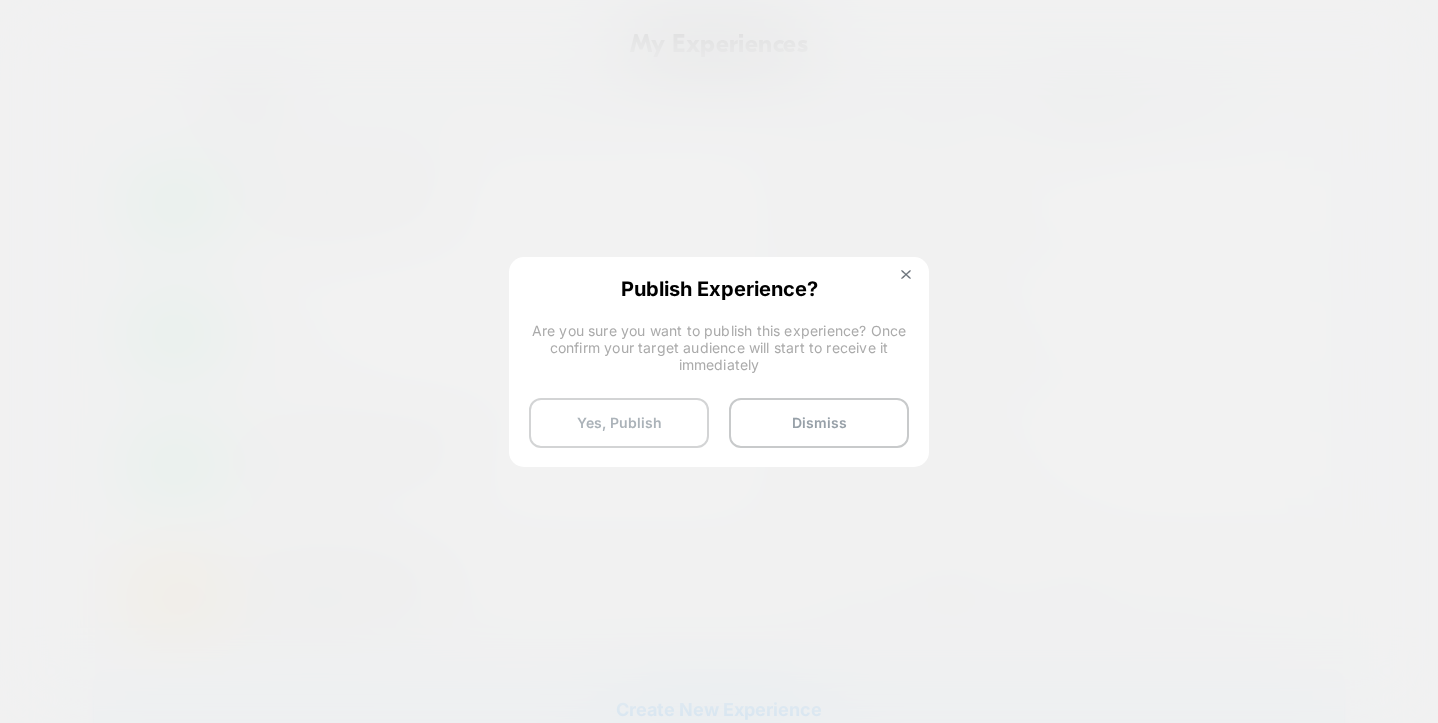 click on "Yes, Publish" at bounding box center (619, 423) 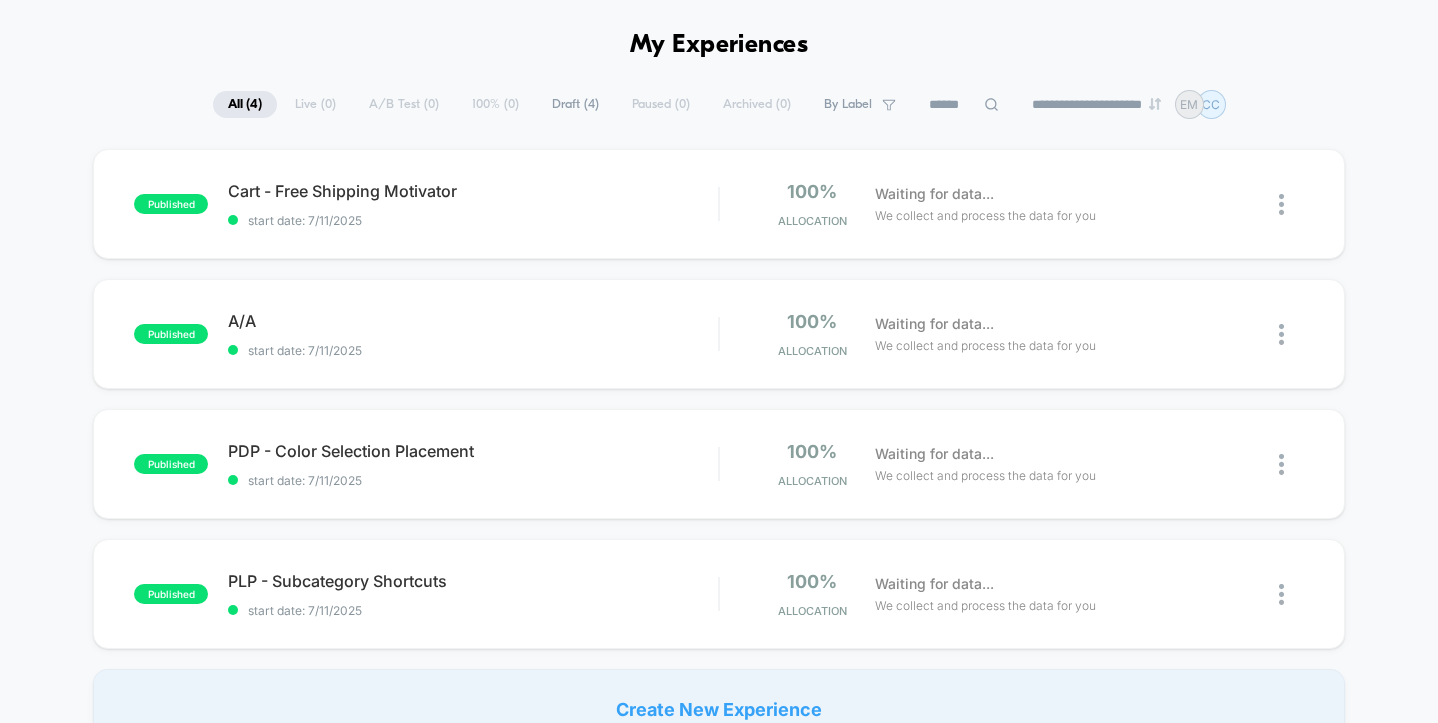 scroll, scrollTop: 0, scrollLeft: 0, axis: both 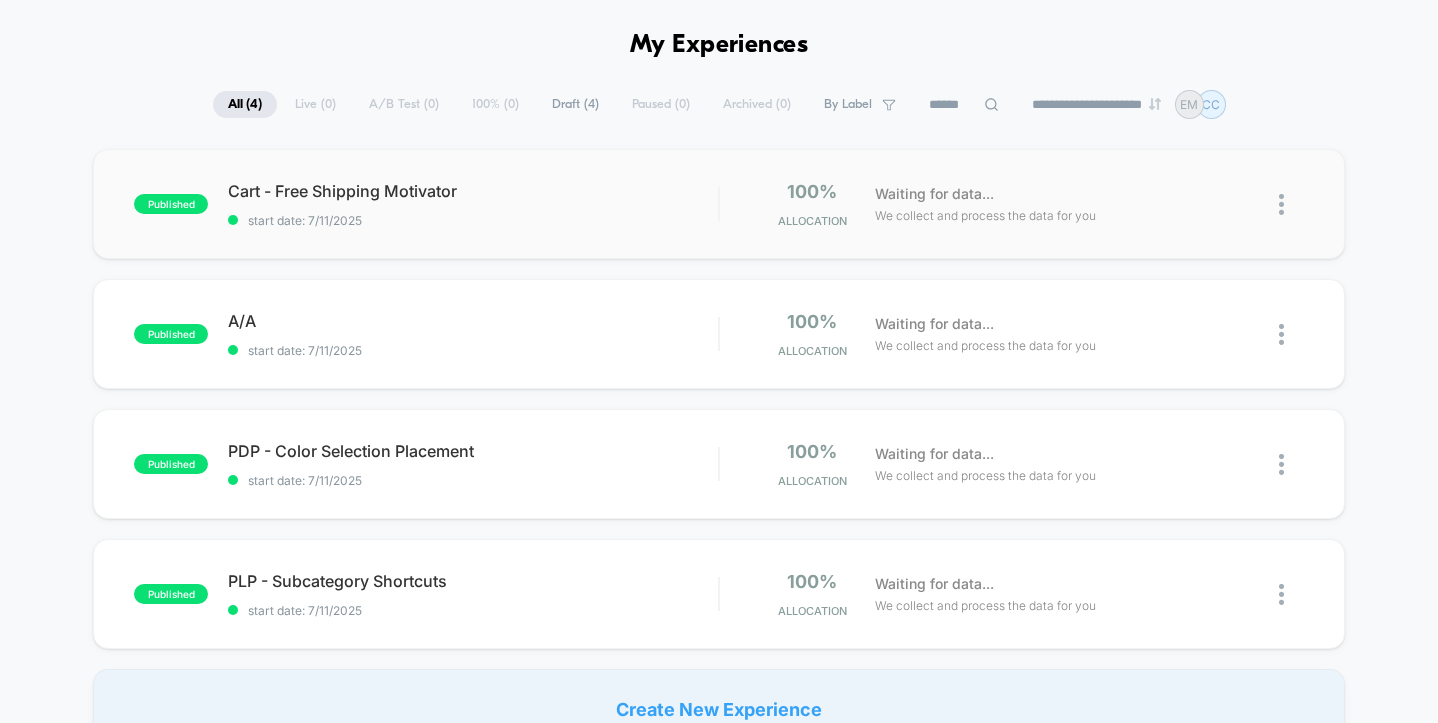 click at bounding box center (1281, 204) 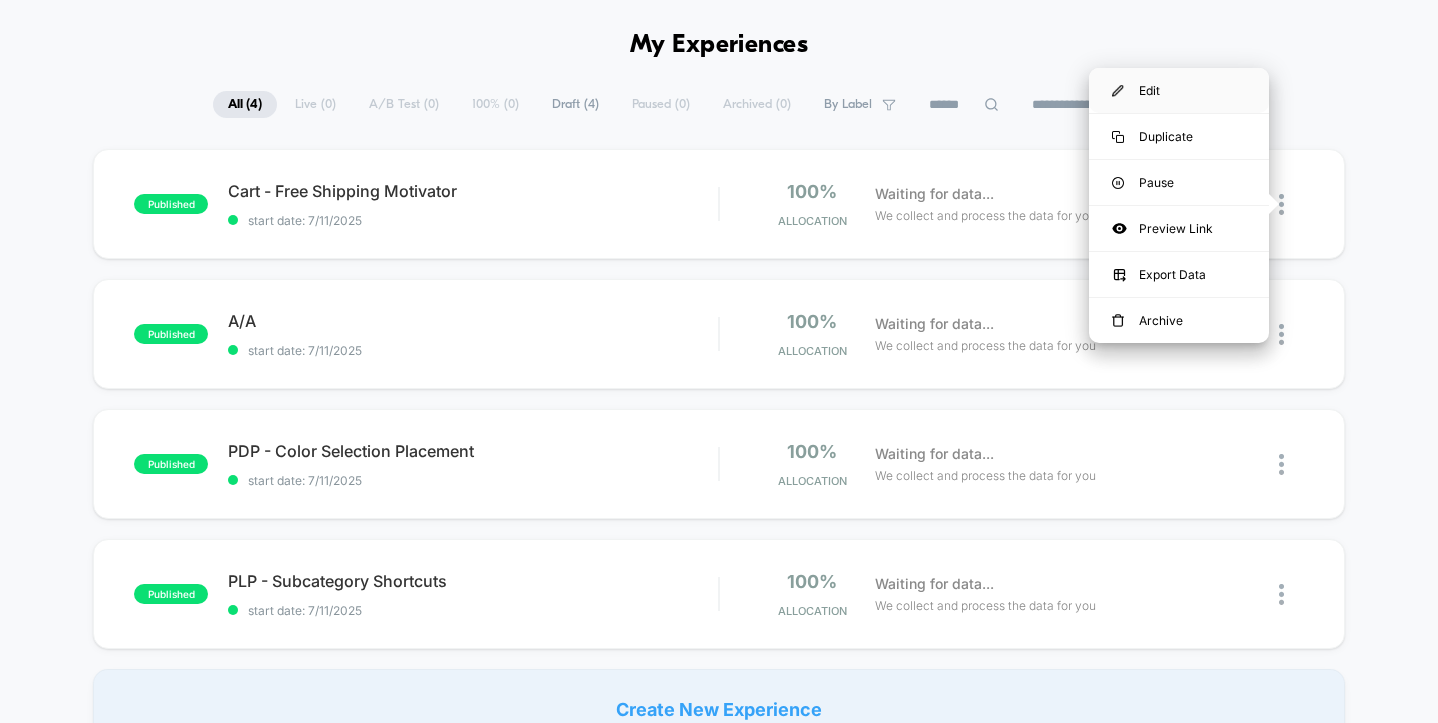 click on "Edit" at bounding box center (1179, 90) 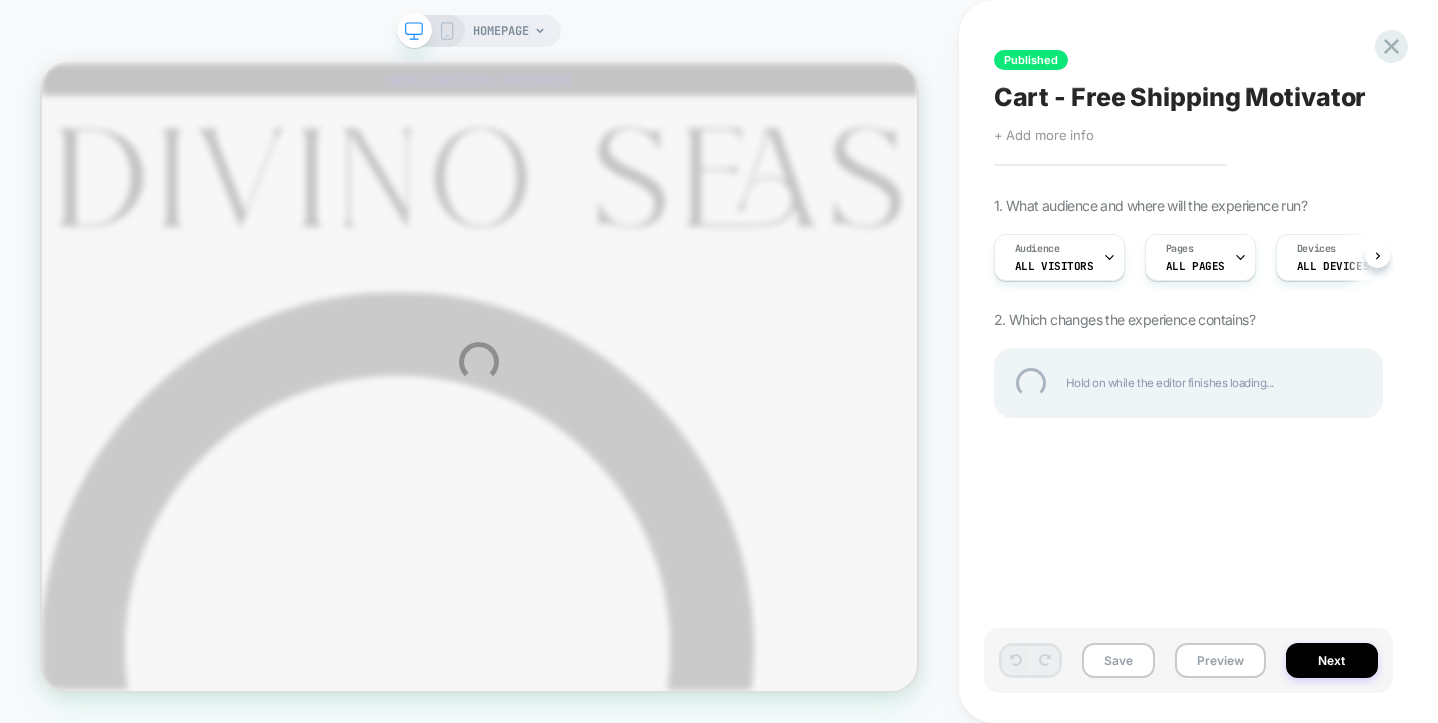 scroll, scrollTop: 0, scrollLeft: 0, axis: both 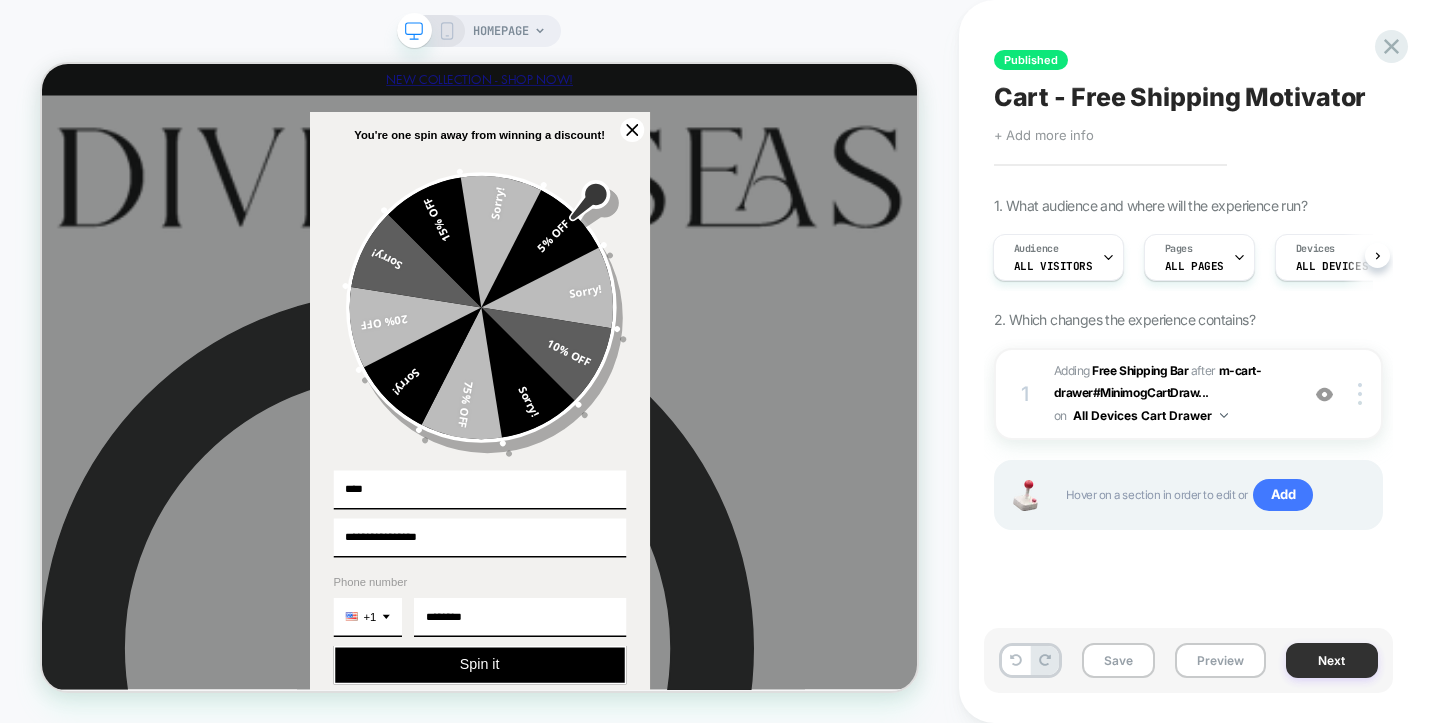click on "Next" at bounding box center [1332, 660] 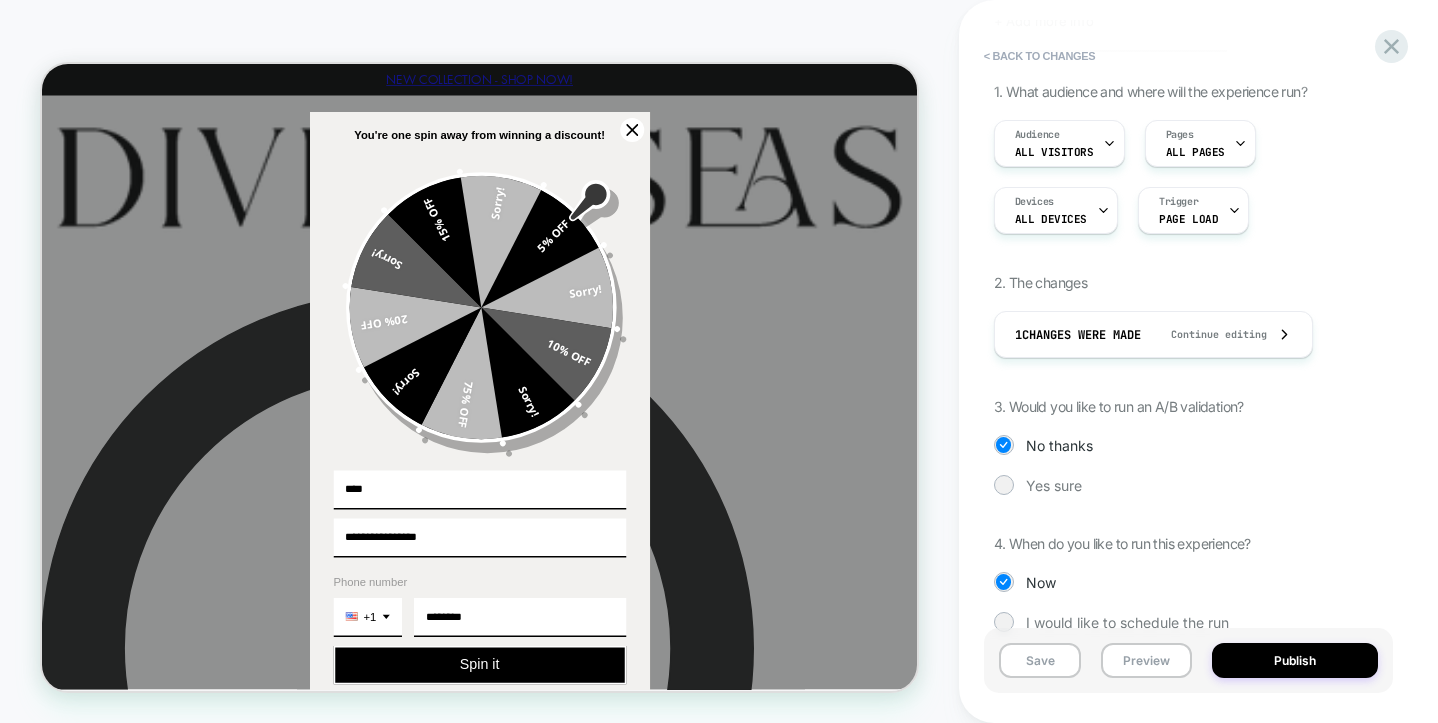 scroll, scrollTop: 182, scrollLeft: 0, axis: vertical 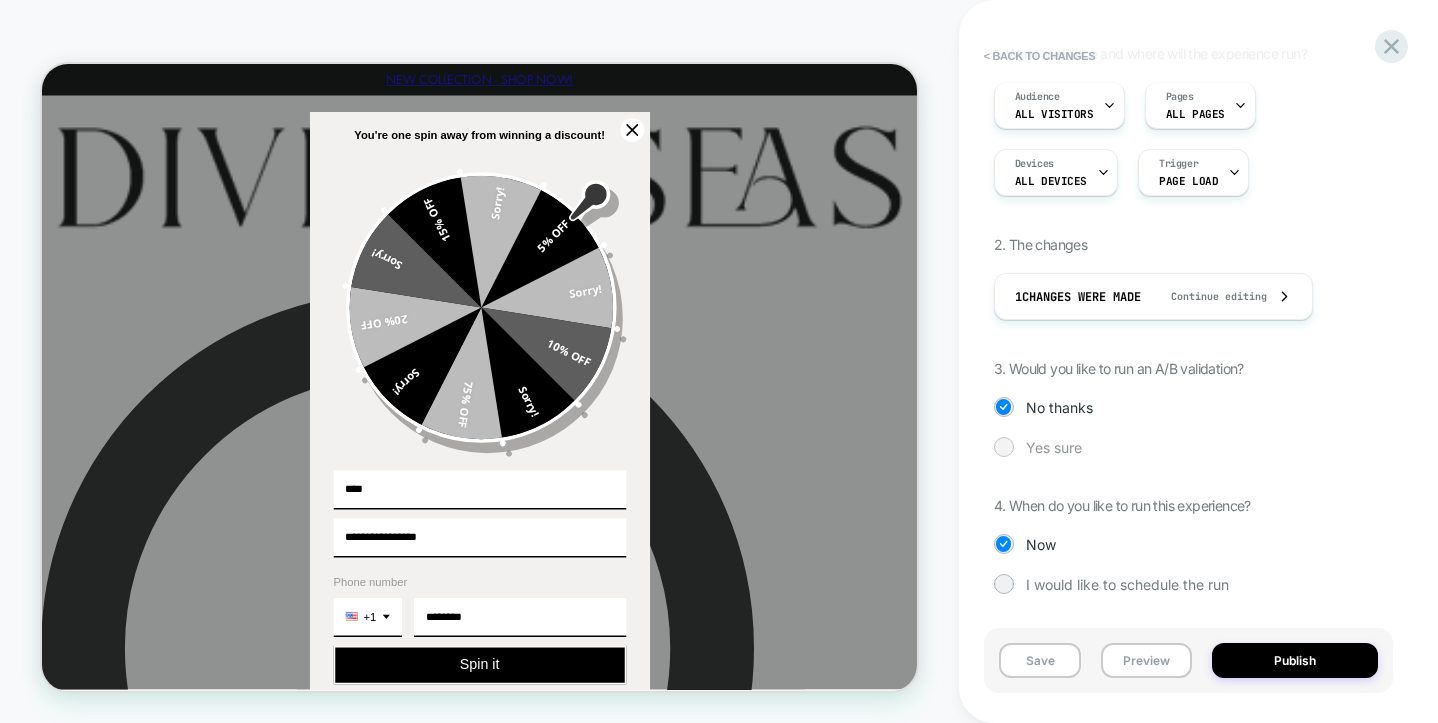 click at bounding box center (1003, 446) 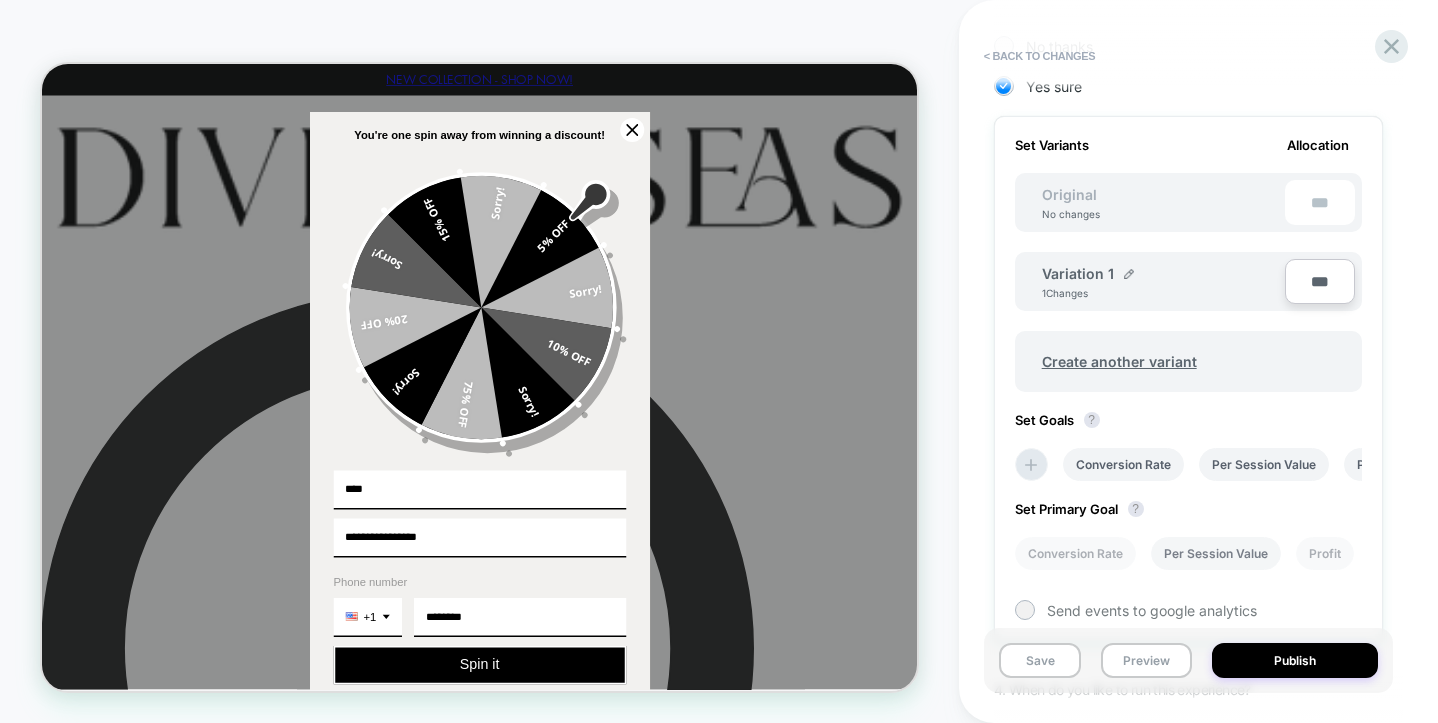 scroll, scrollTop: 504, scrollLeft: 0, axis: vertical 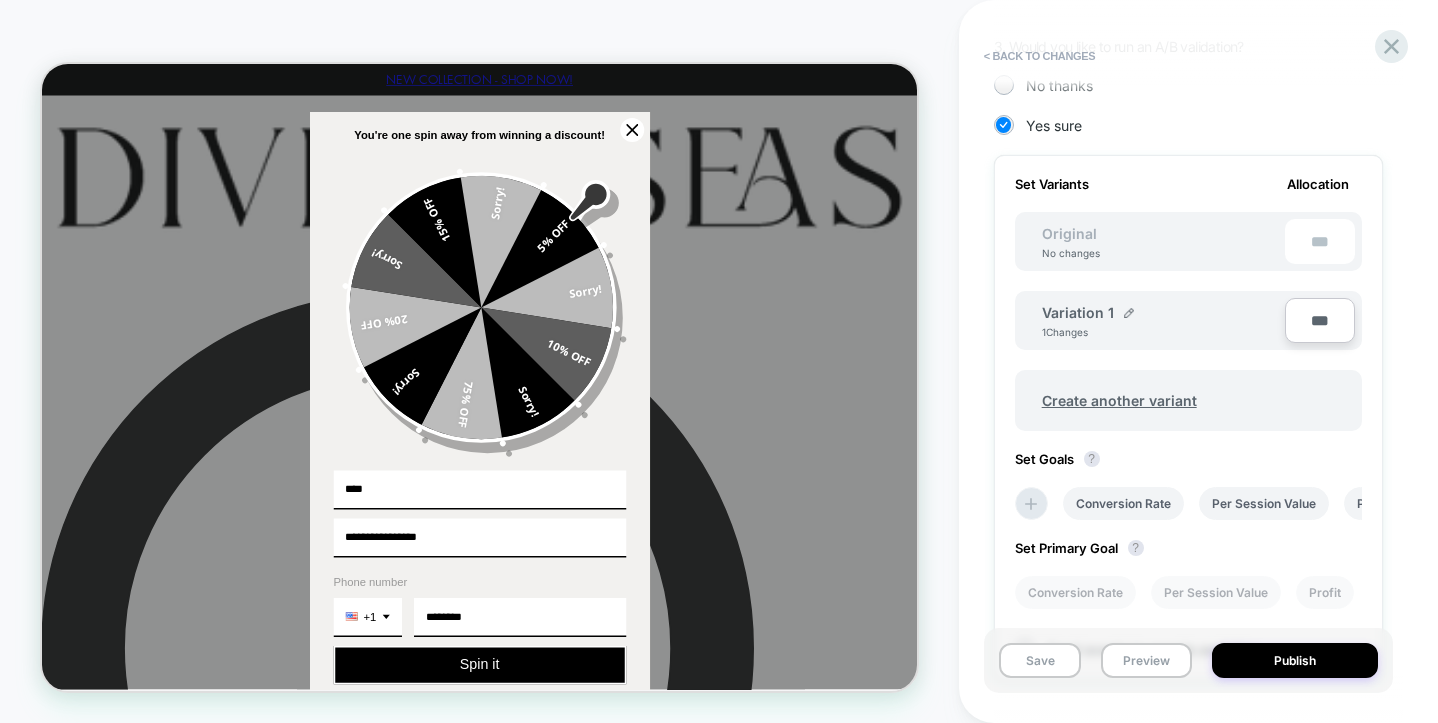 click on "***" at bounding box center [1320, 320] 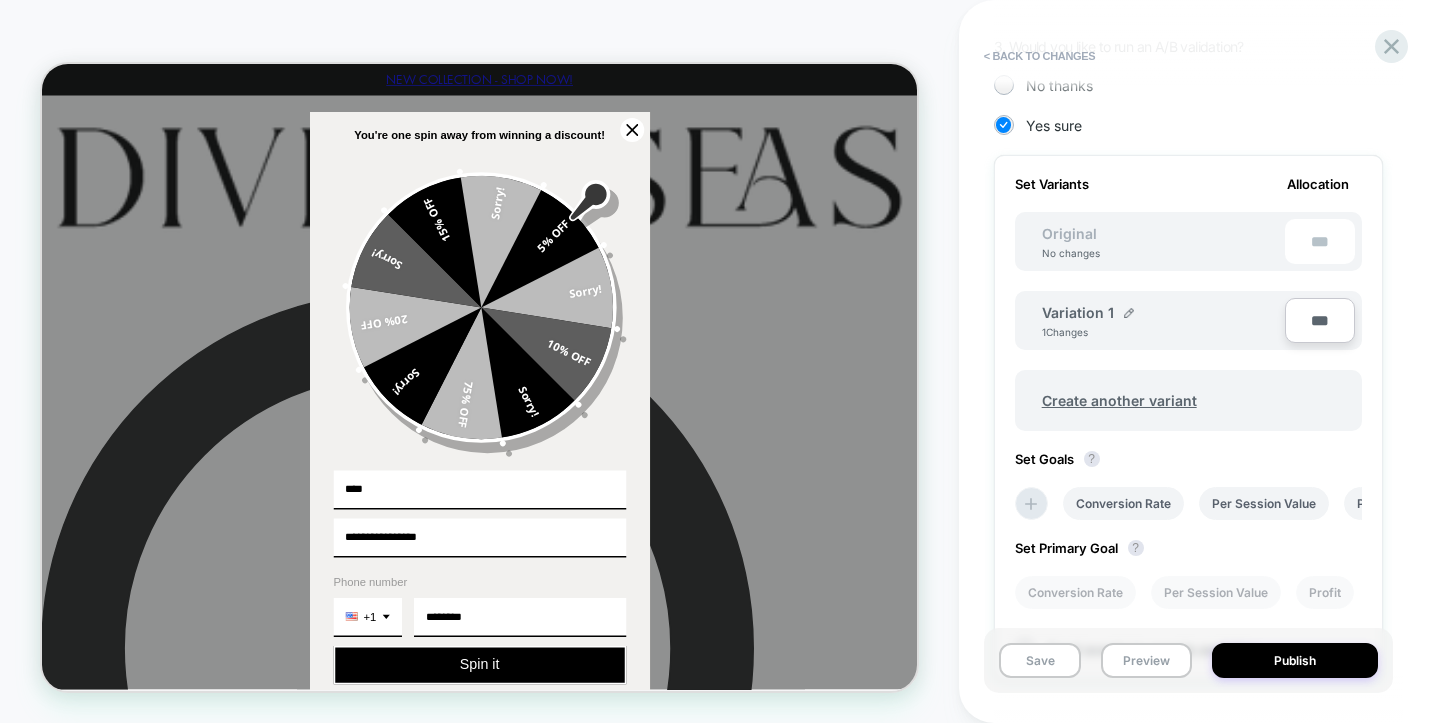 type on "**" 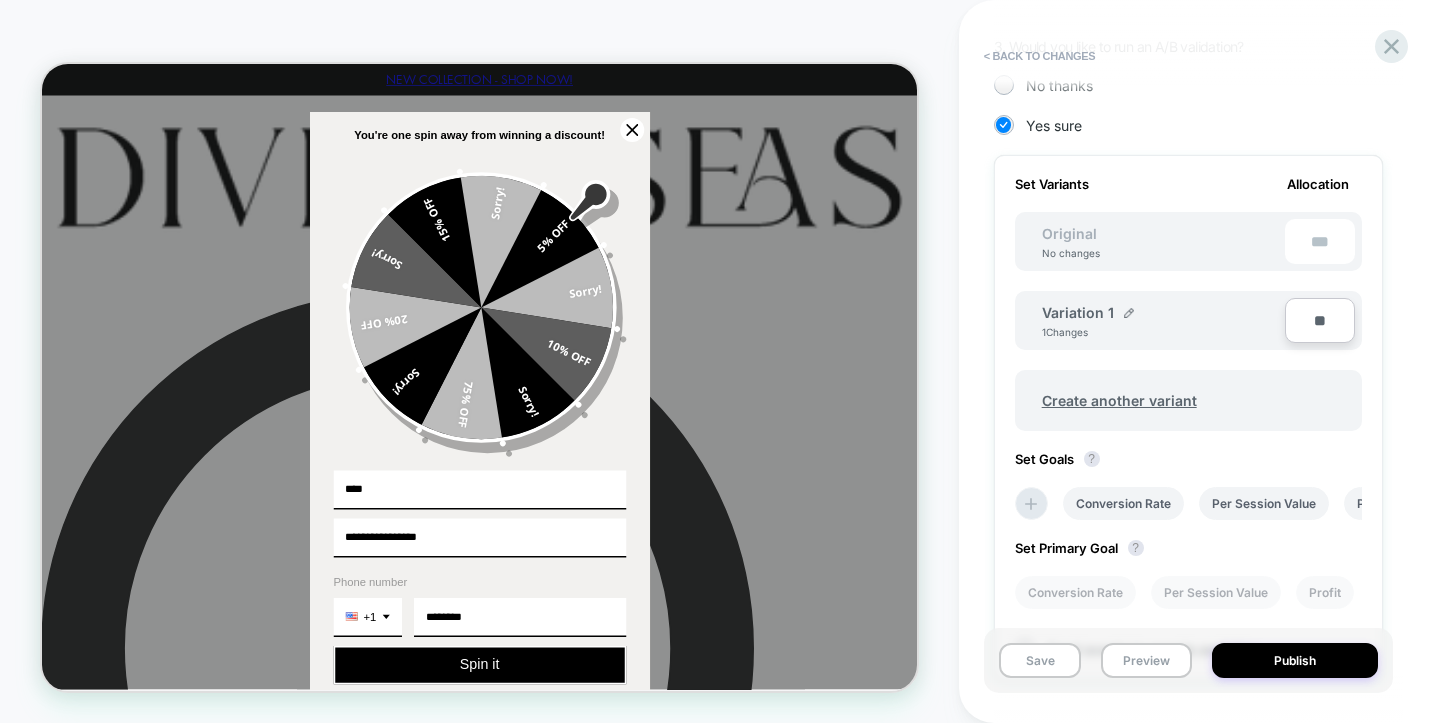 type on "***" 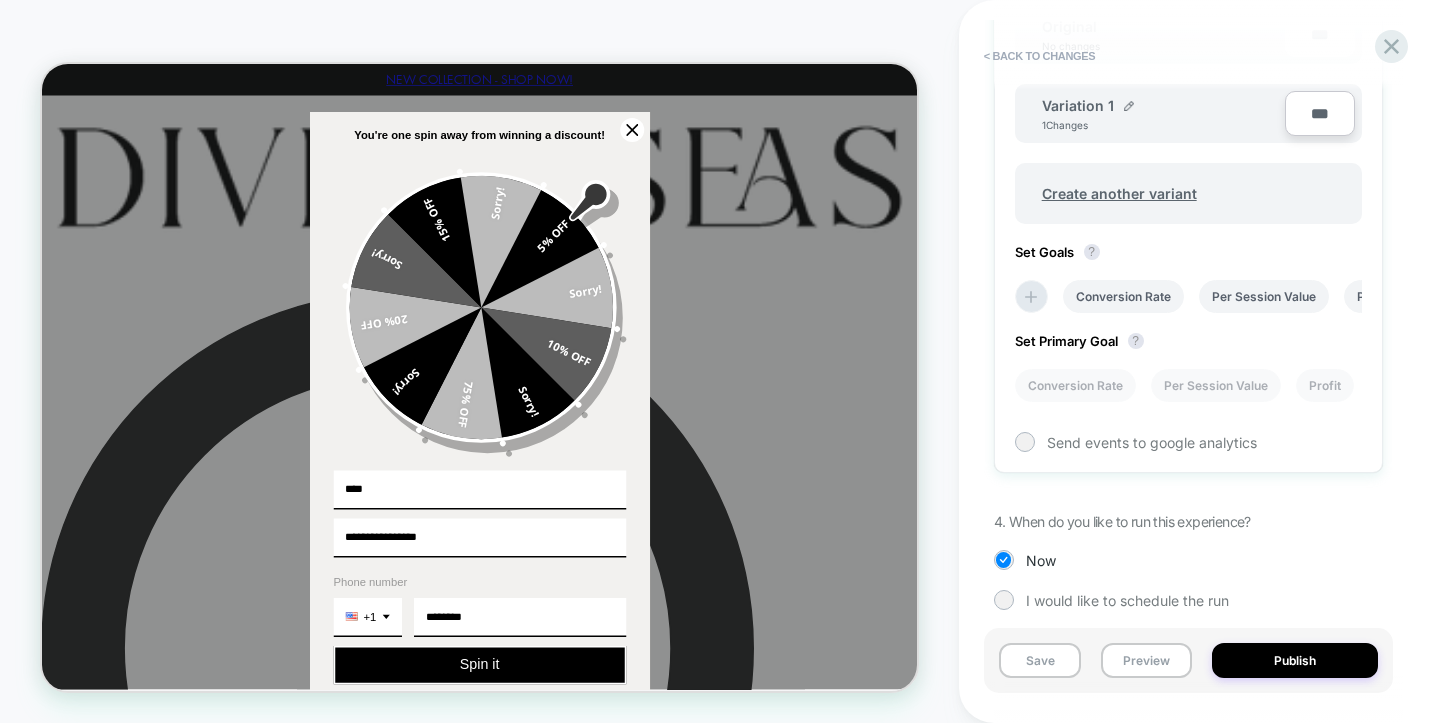 scroll, scrollTop: 728, scrollLeft: 0, axis: vertical 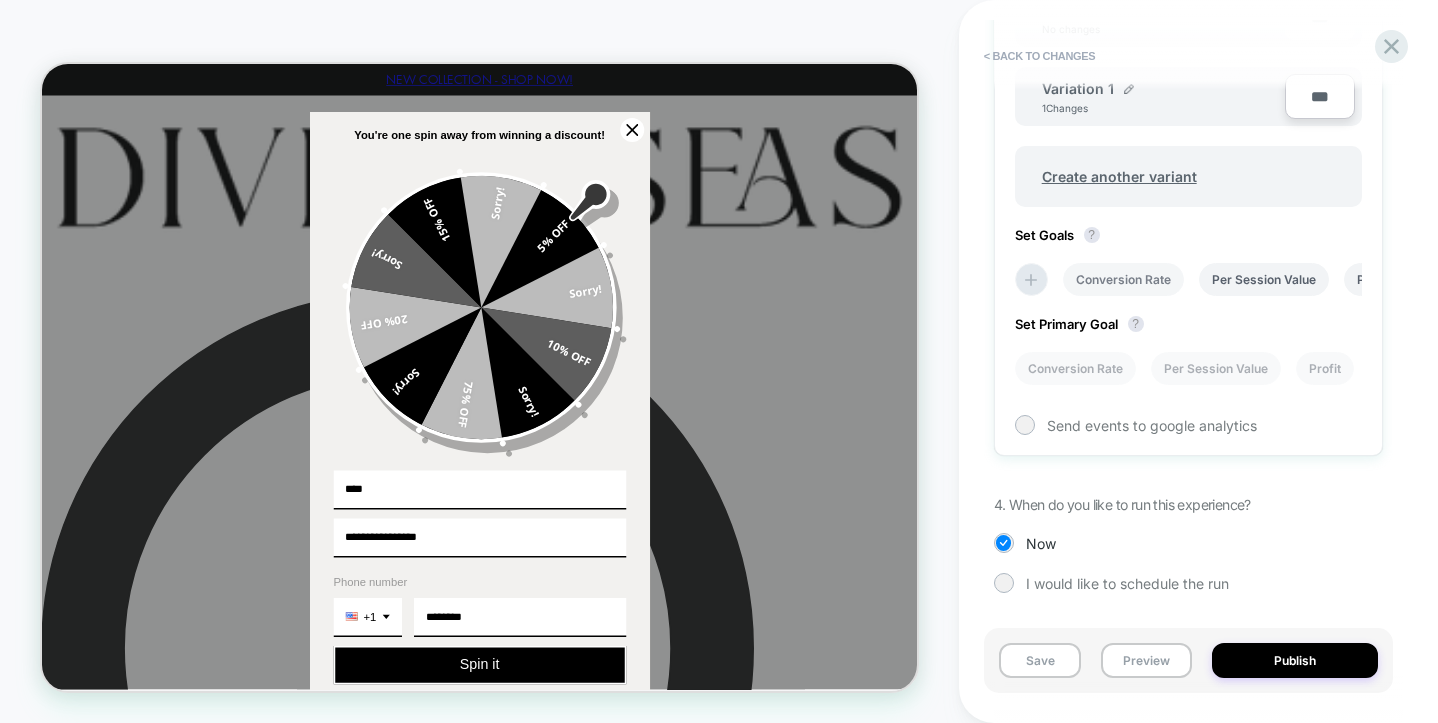 type on "***" 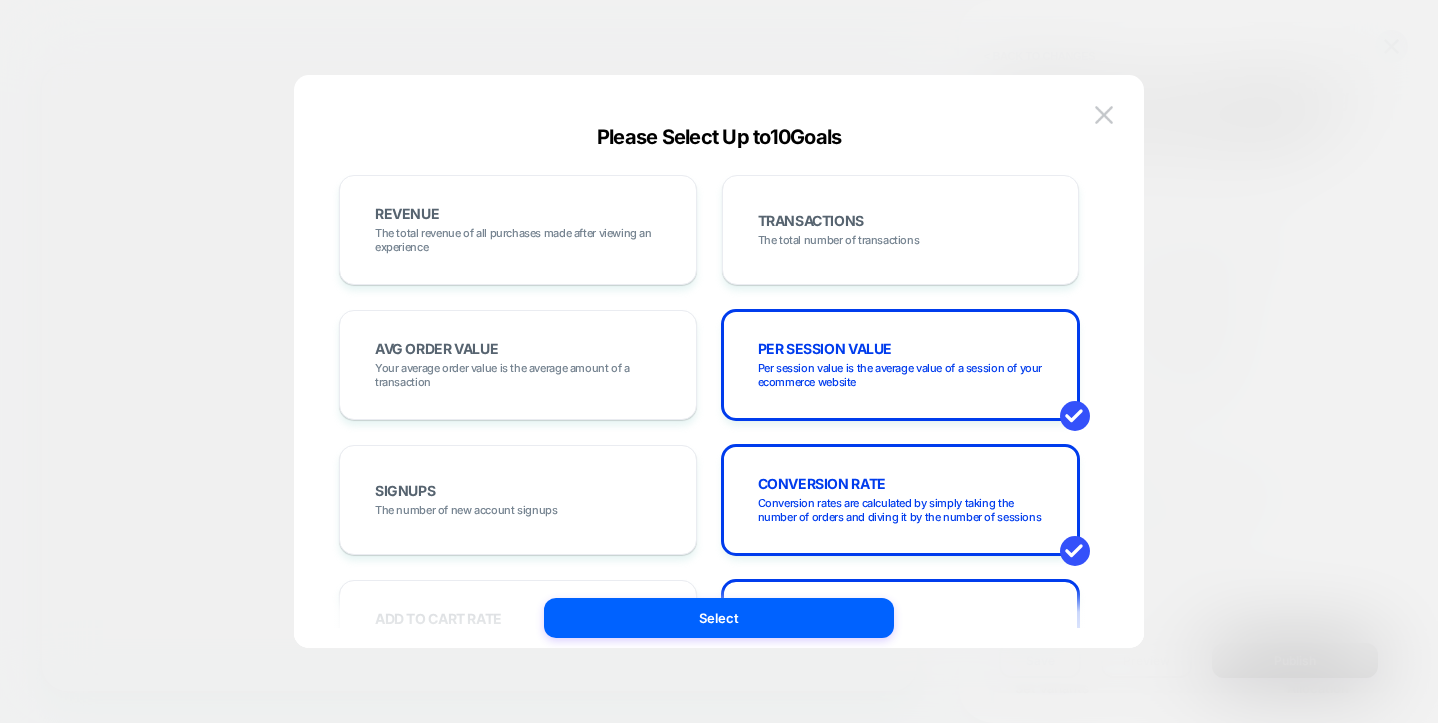 scroll, scrollTop: 0, scrollLeft: 0, axis: both 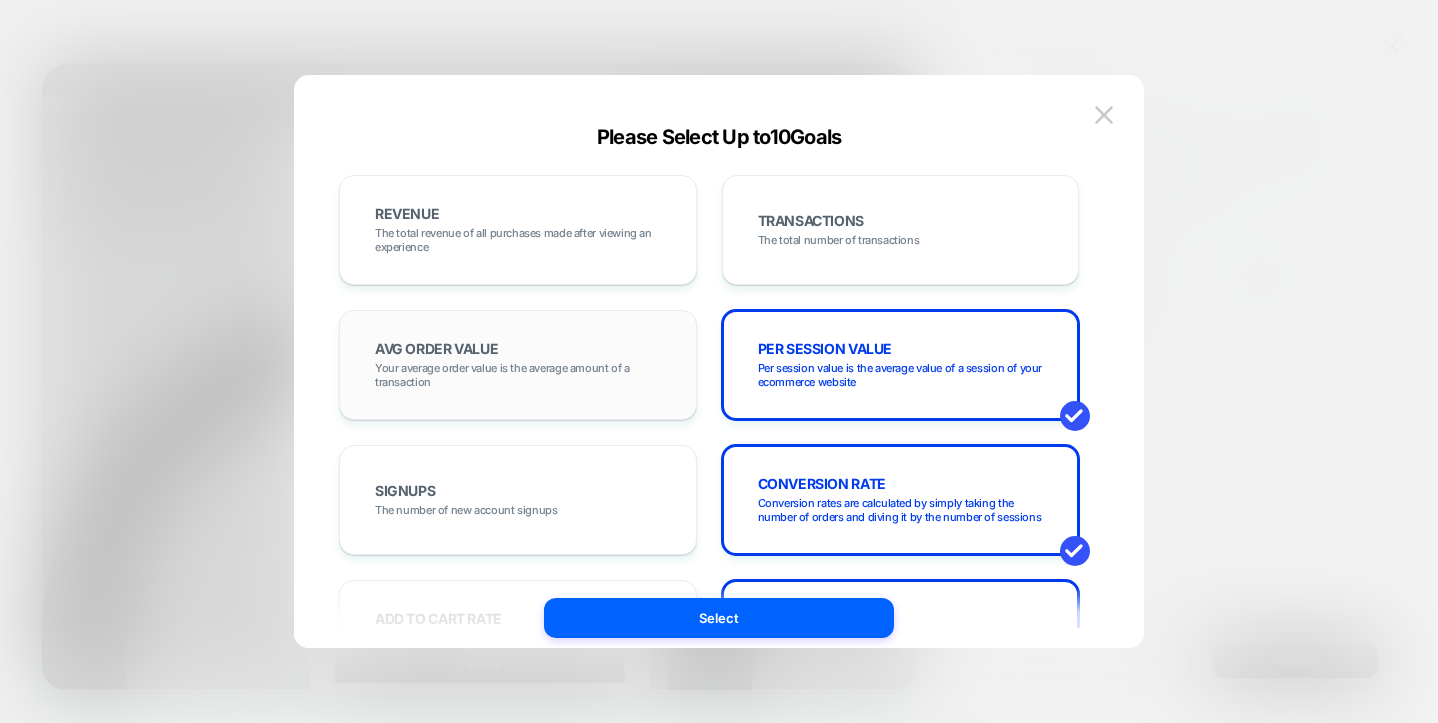 click on "AVG ORDER VALUE Your average order value is the average amount of a transaction" at bounding box center [518, 365] 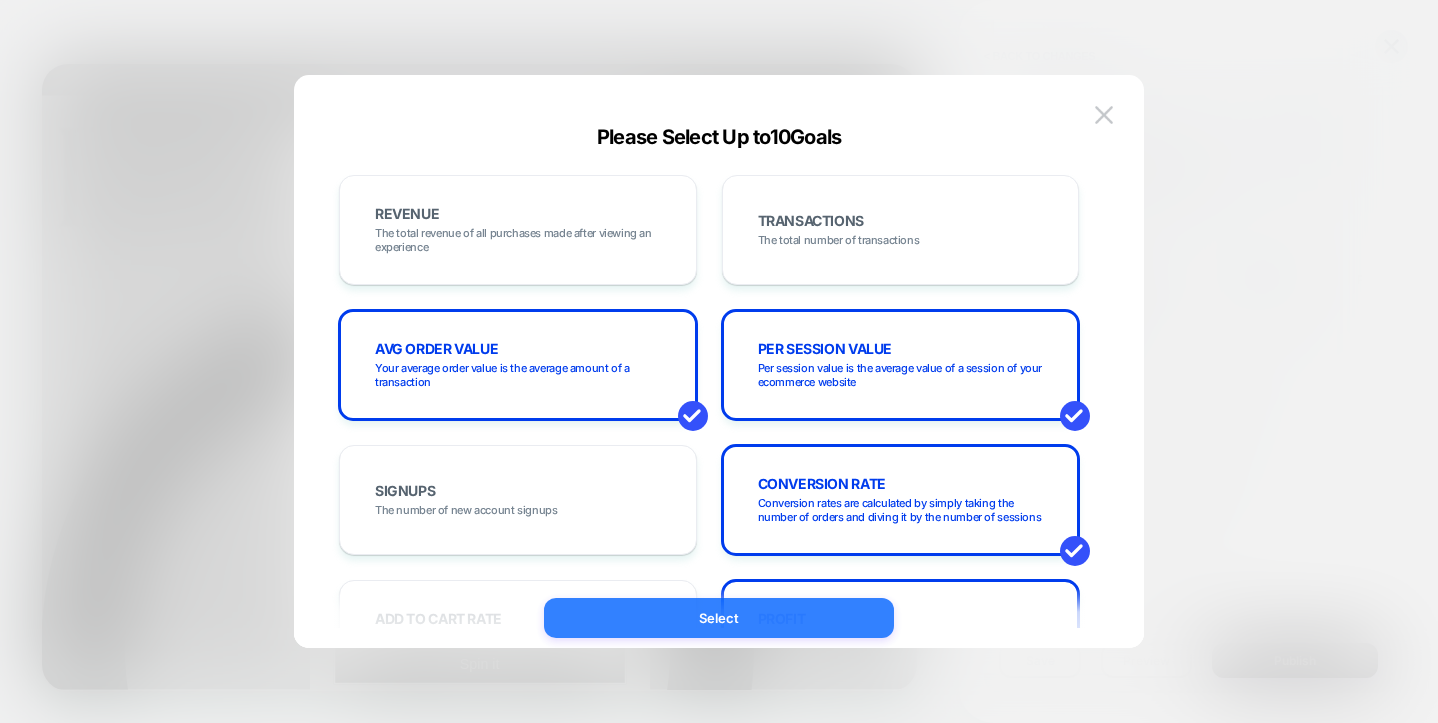 click on "Select" at bounding box center (719, 618) 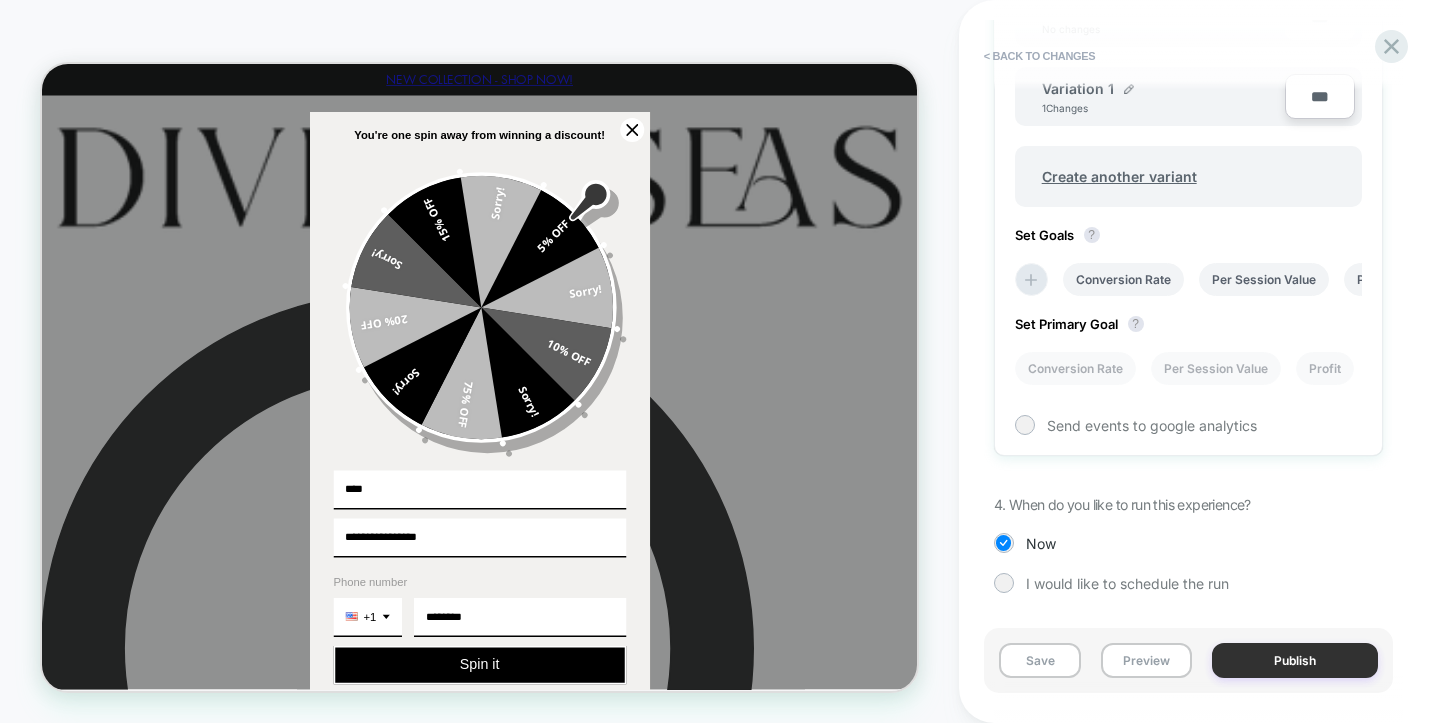 click on "Publish" at bounding box center [1295, 660] 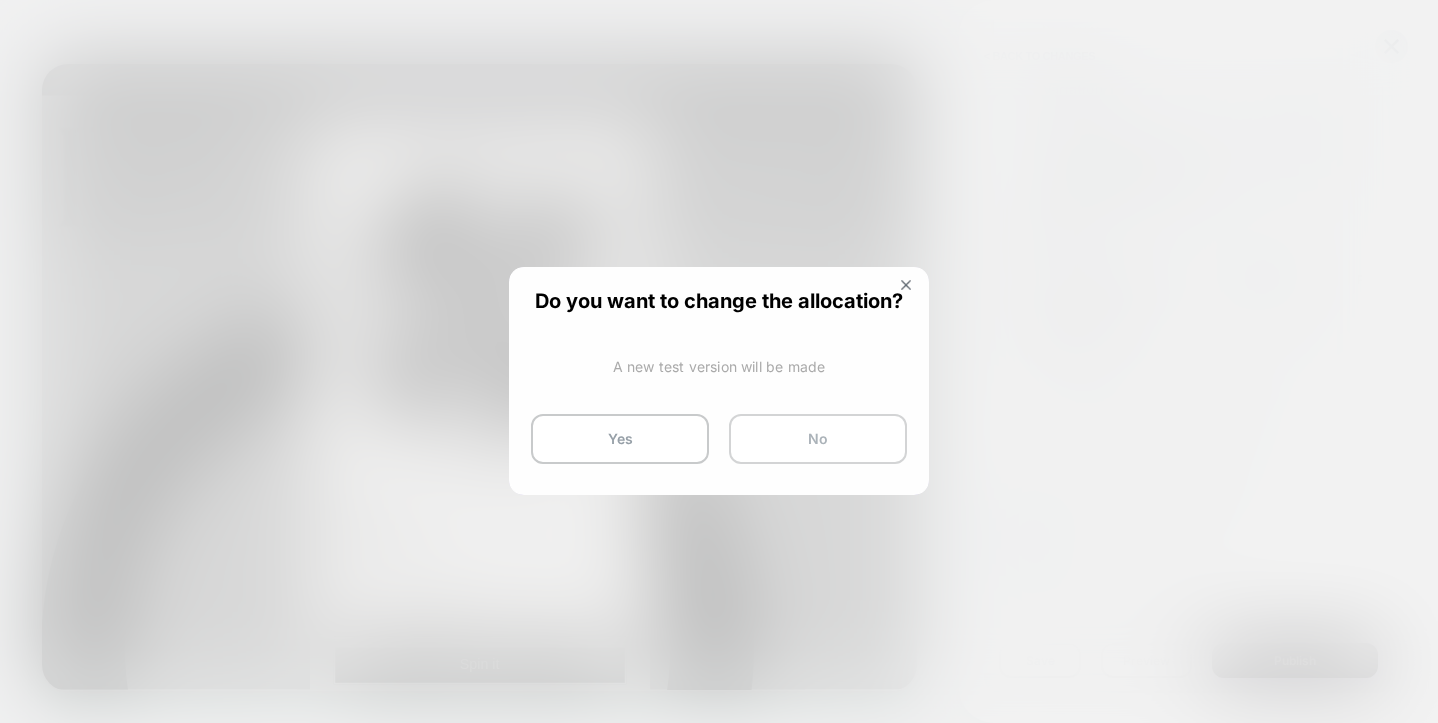 click on "No" at bounding box center (818, 439) 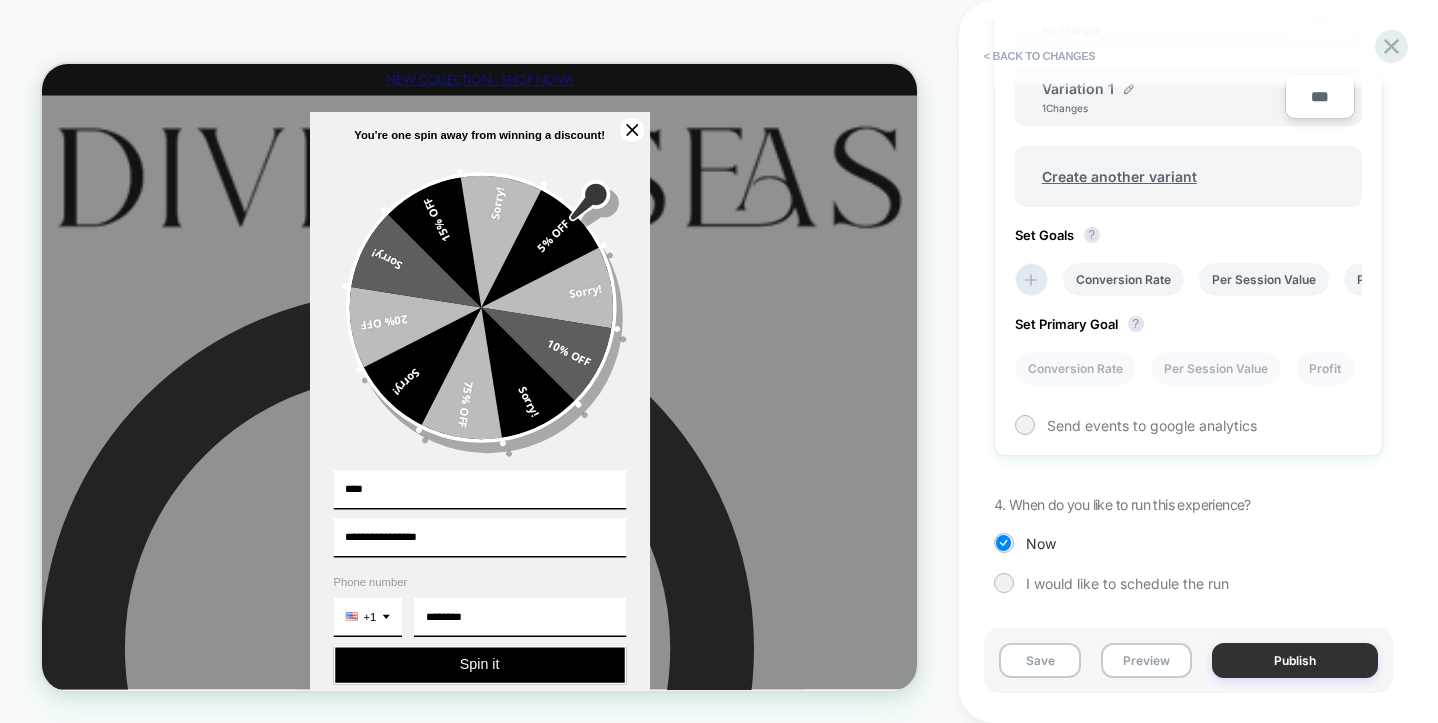 click on "Publish" at bounding box center (1295, 660) 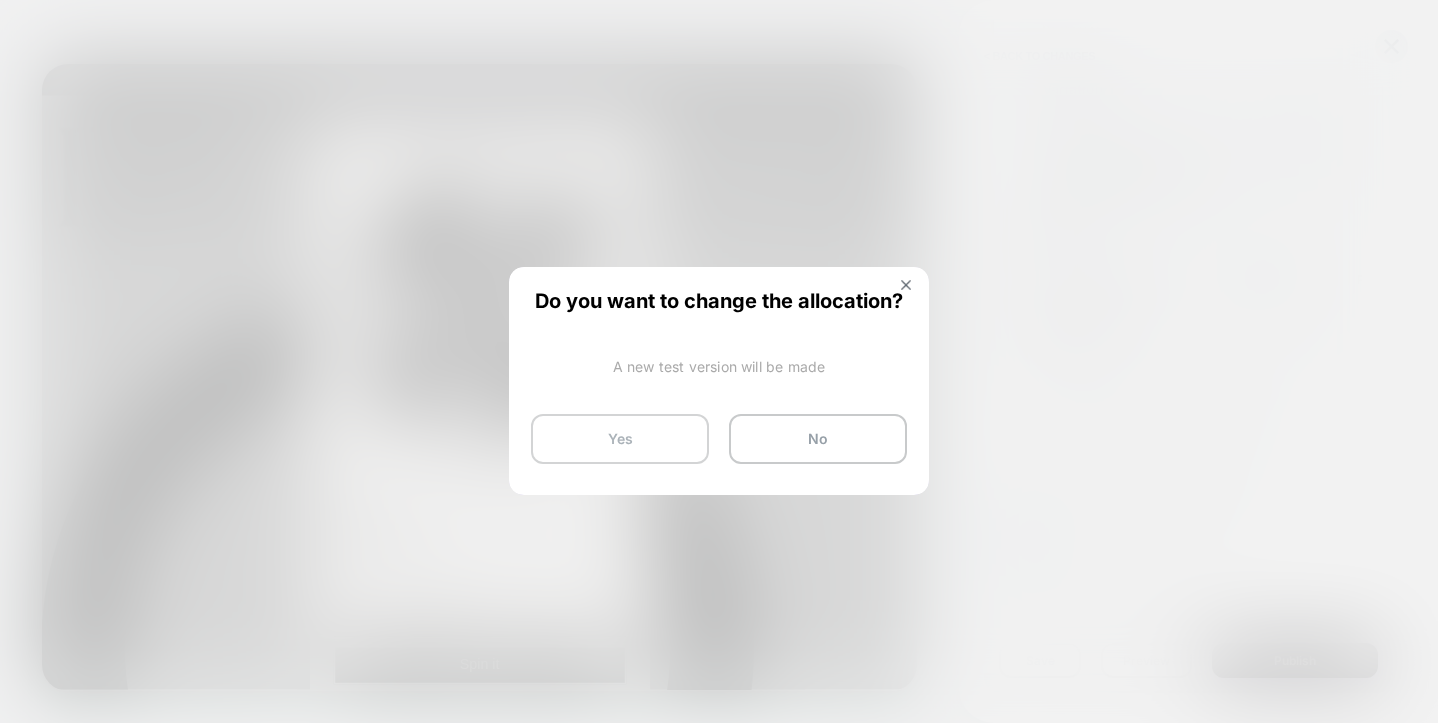 click on "Yes" at bounding box center (620, 439) 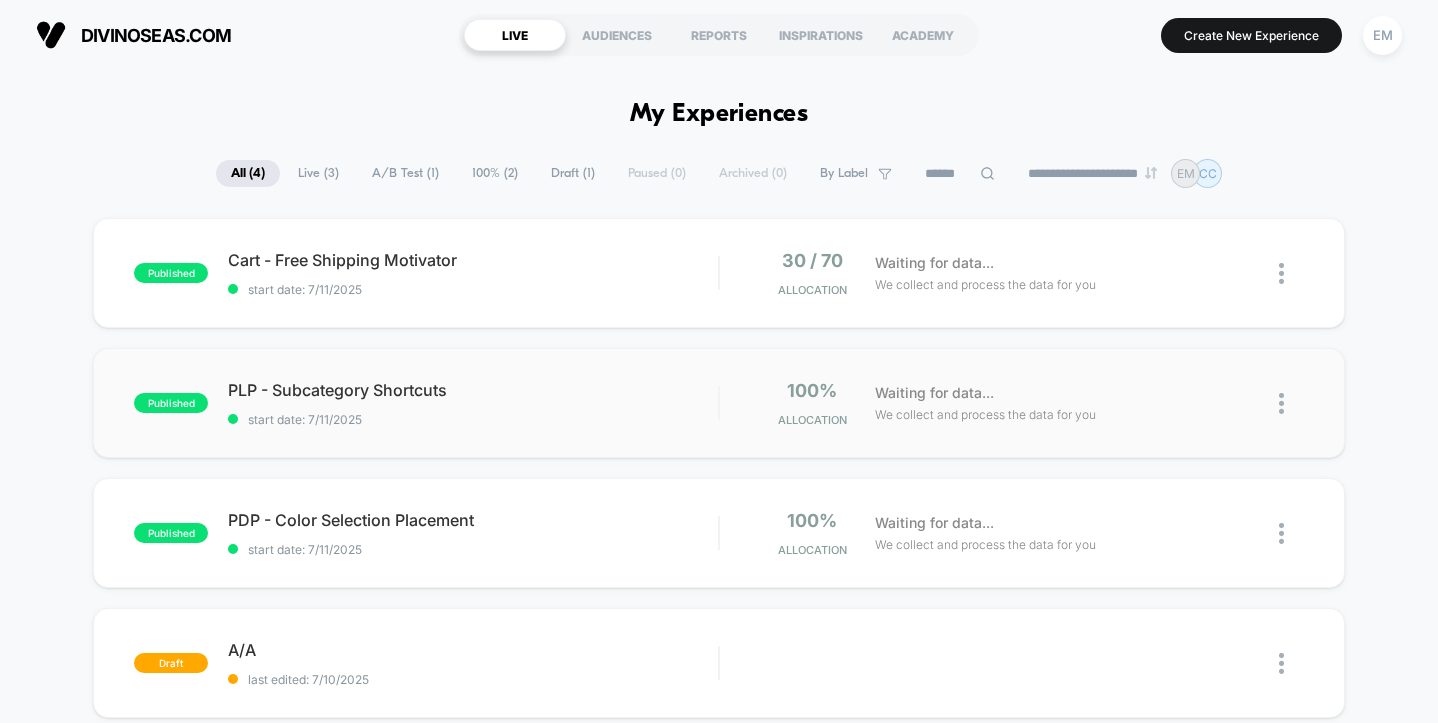 scroll, scrollTop: 0, scrollLeft: 0, axis: both 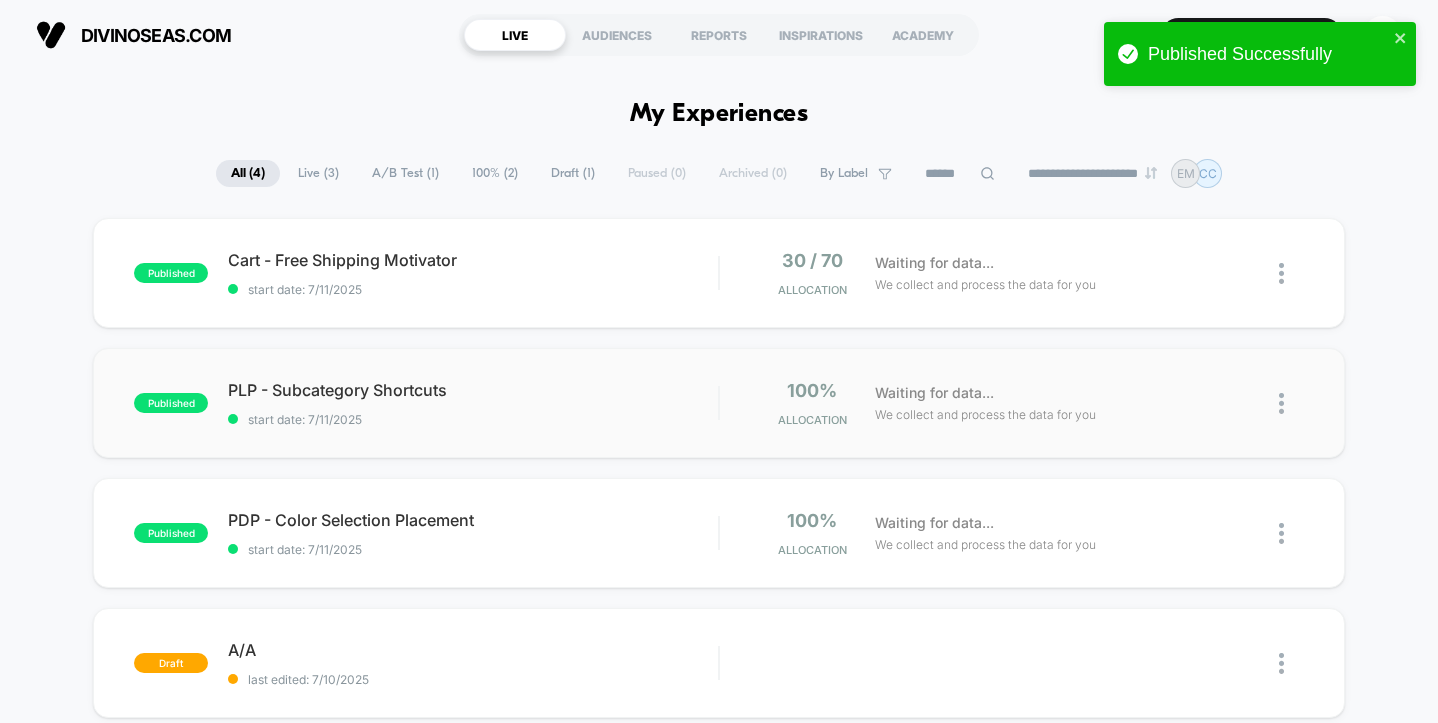 click at bounding box center (1281, 403) 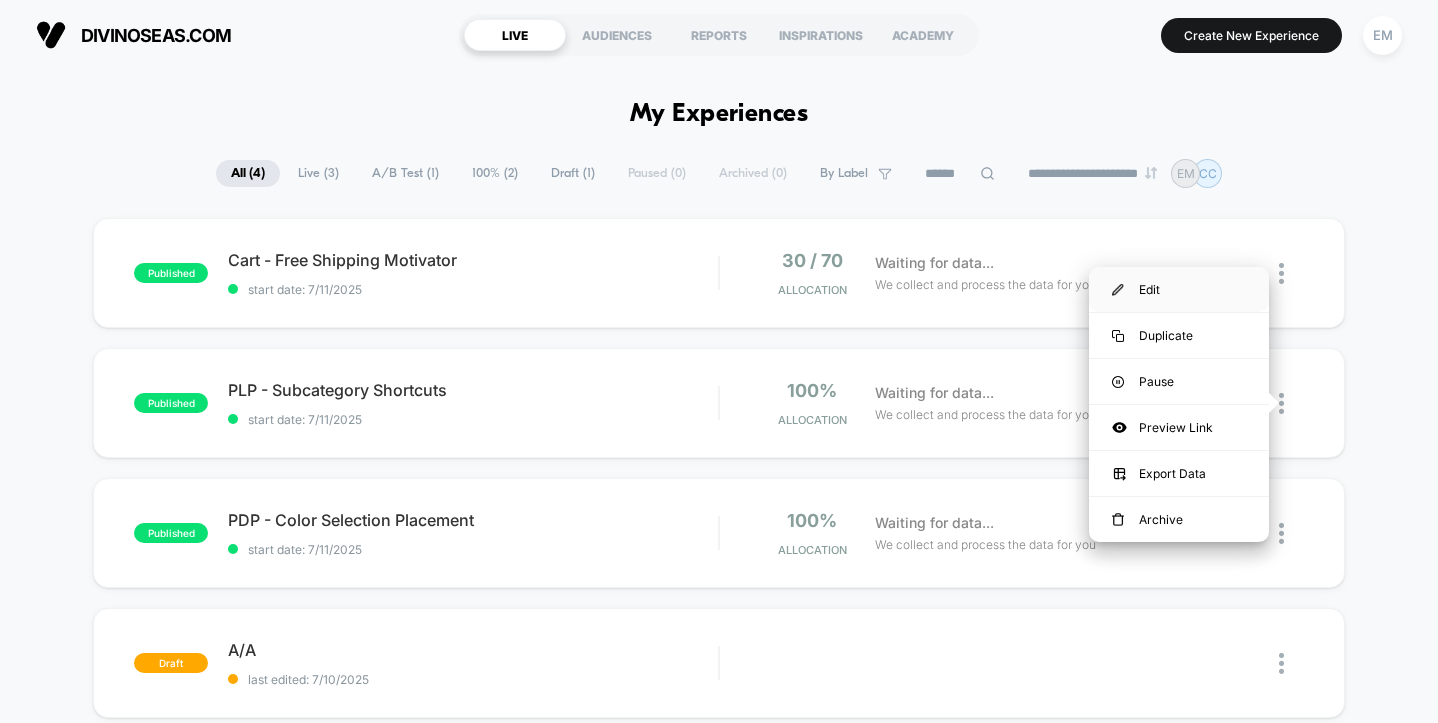 click on "Edit" at bounding box center [1179, 289] 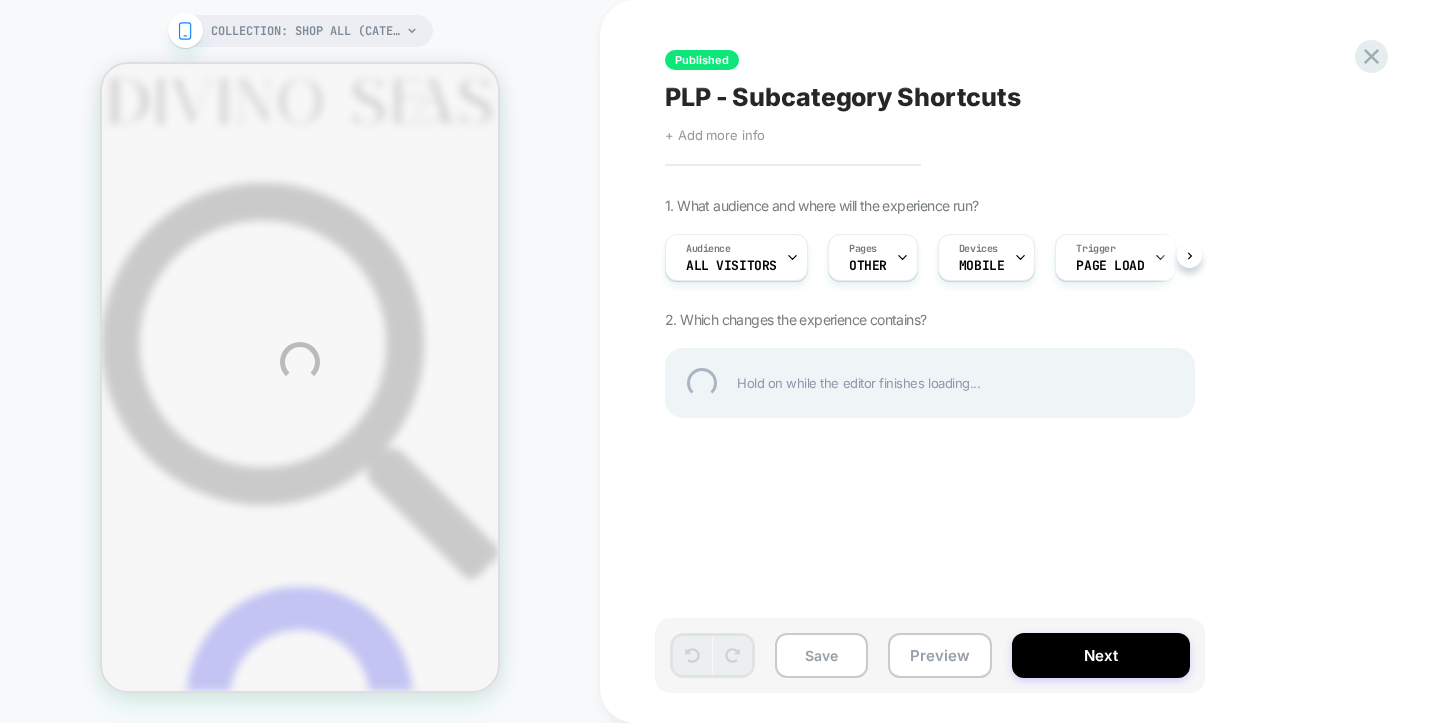 scroll, scrollTop: 0, scrollLeft: 0, axis: both 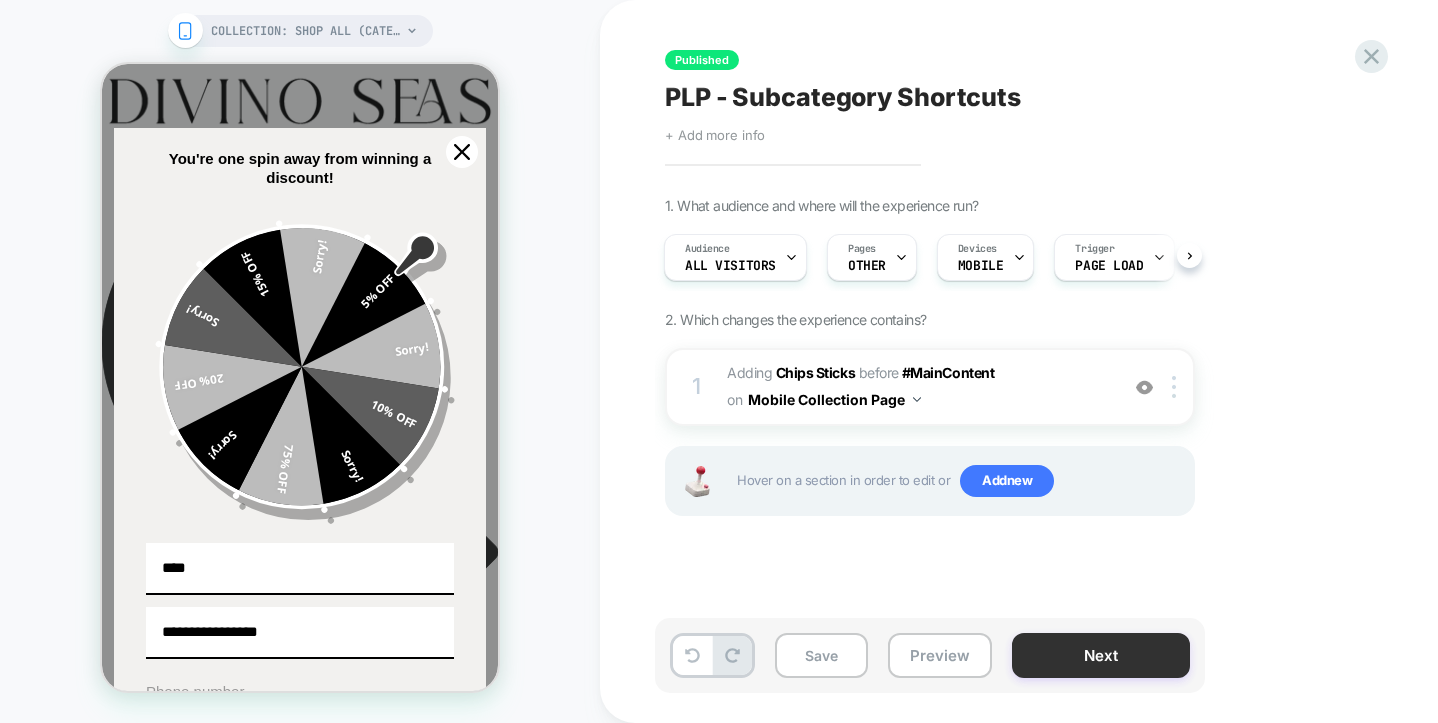 click on "Next" at bounding box center (1101, 655) 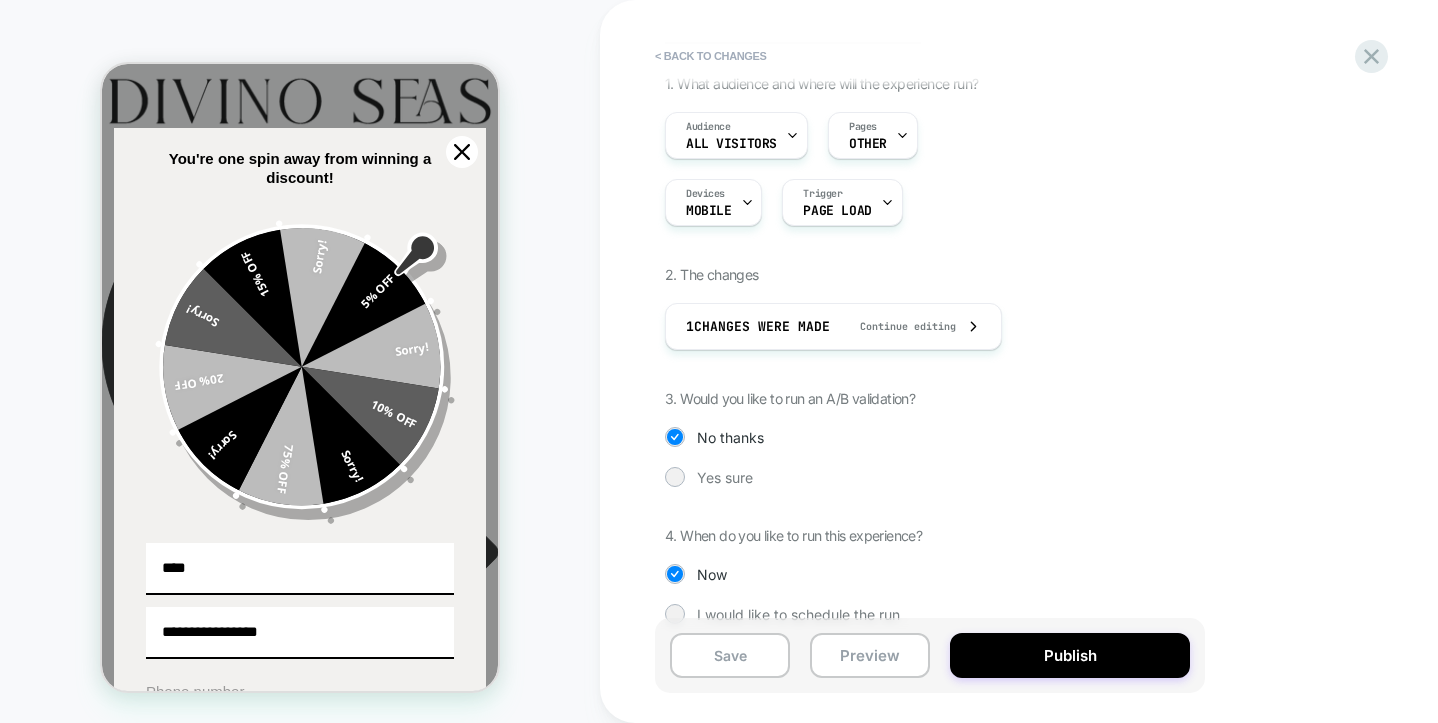 scroll, scrollTop: 152, scrollLeft: 0, axis: vertical 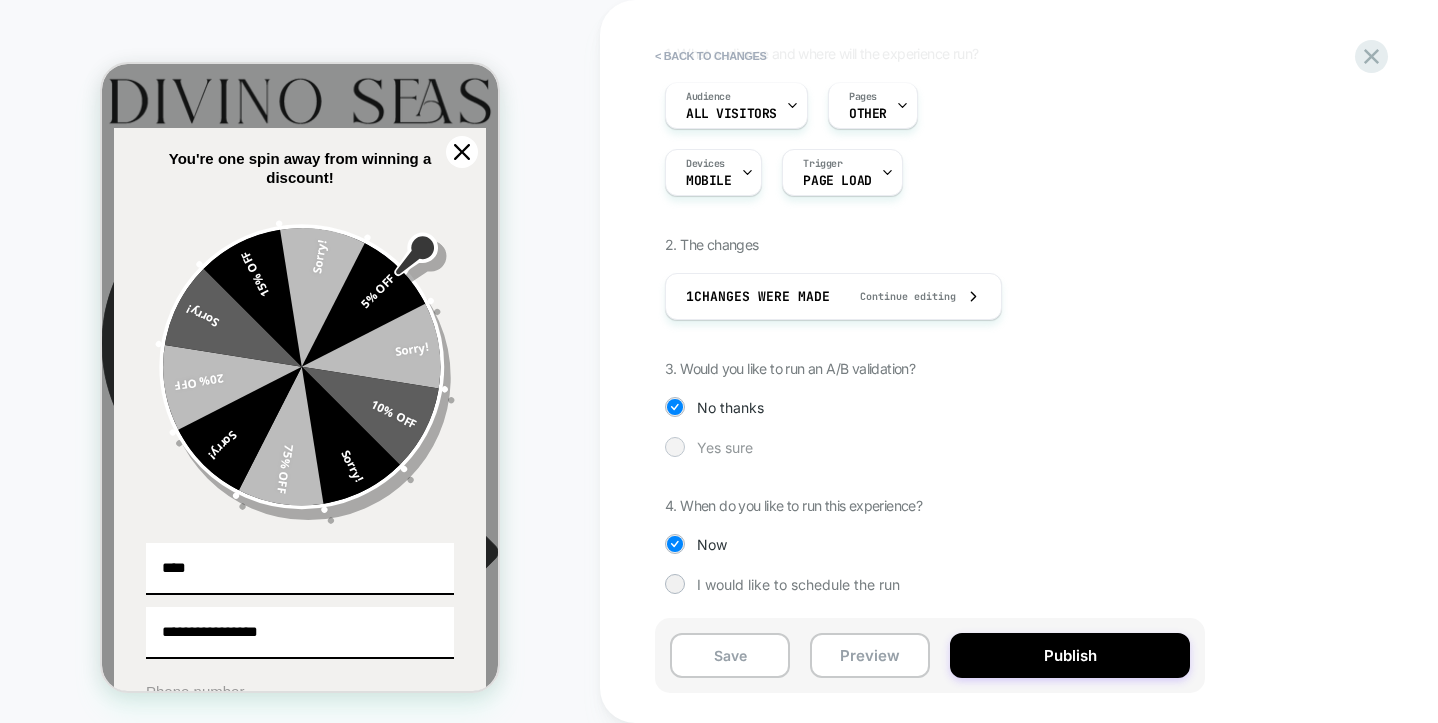 click at bounding box center (674, 446) 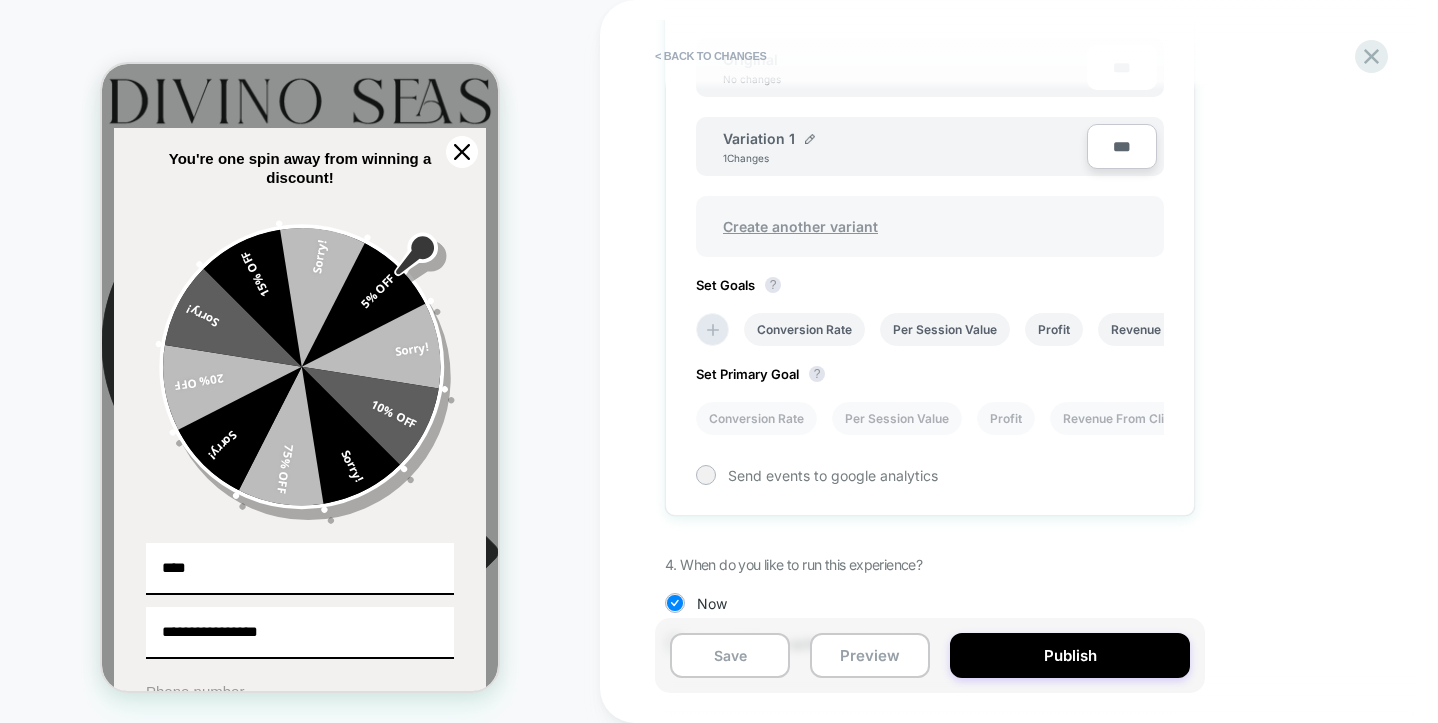 scroll, scrollTop: 718, scrollLeft: 0, axis: vertical 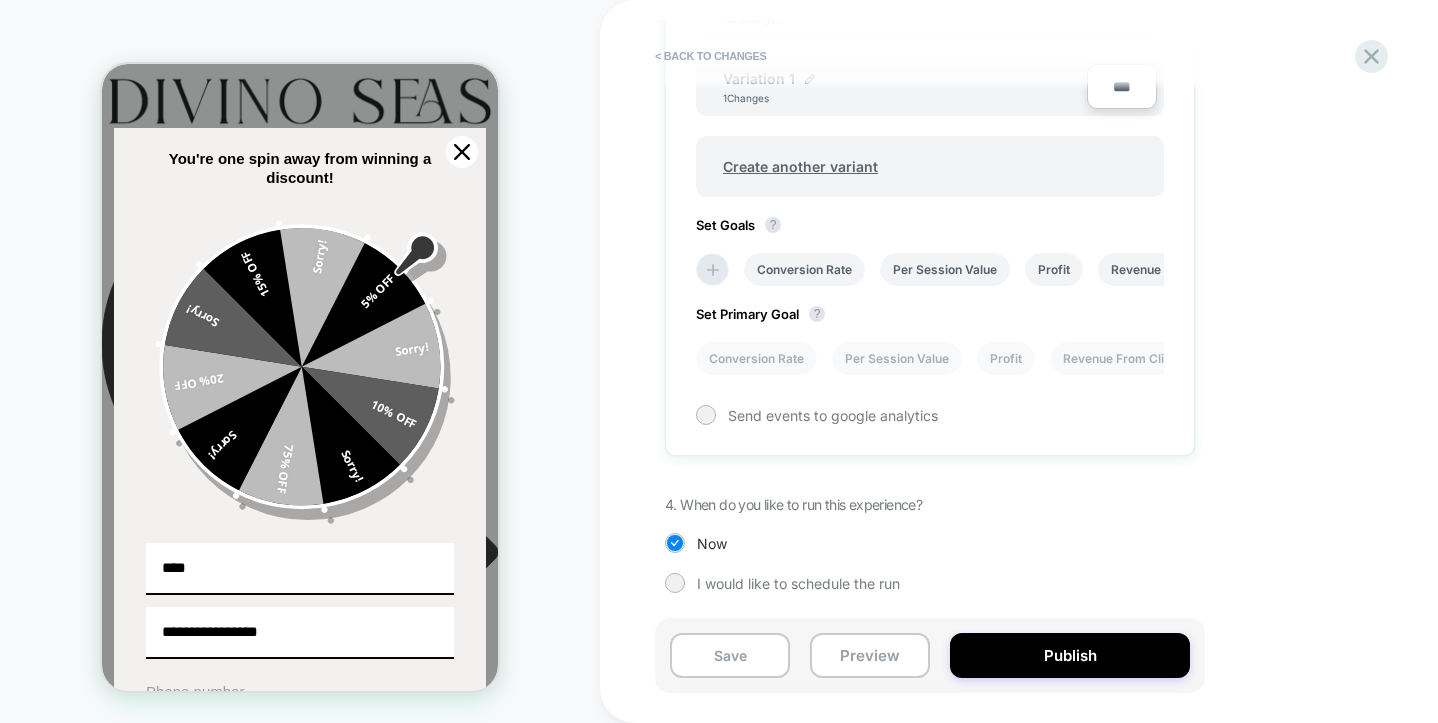 click on "***" at bounding box center (1122, 86) 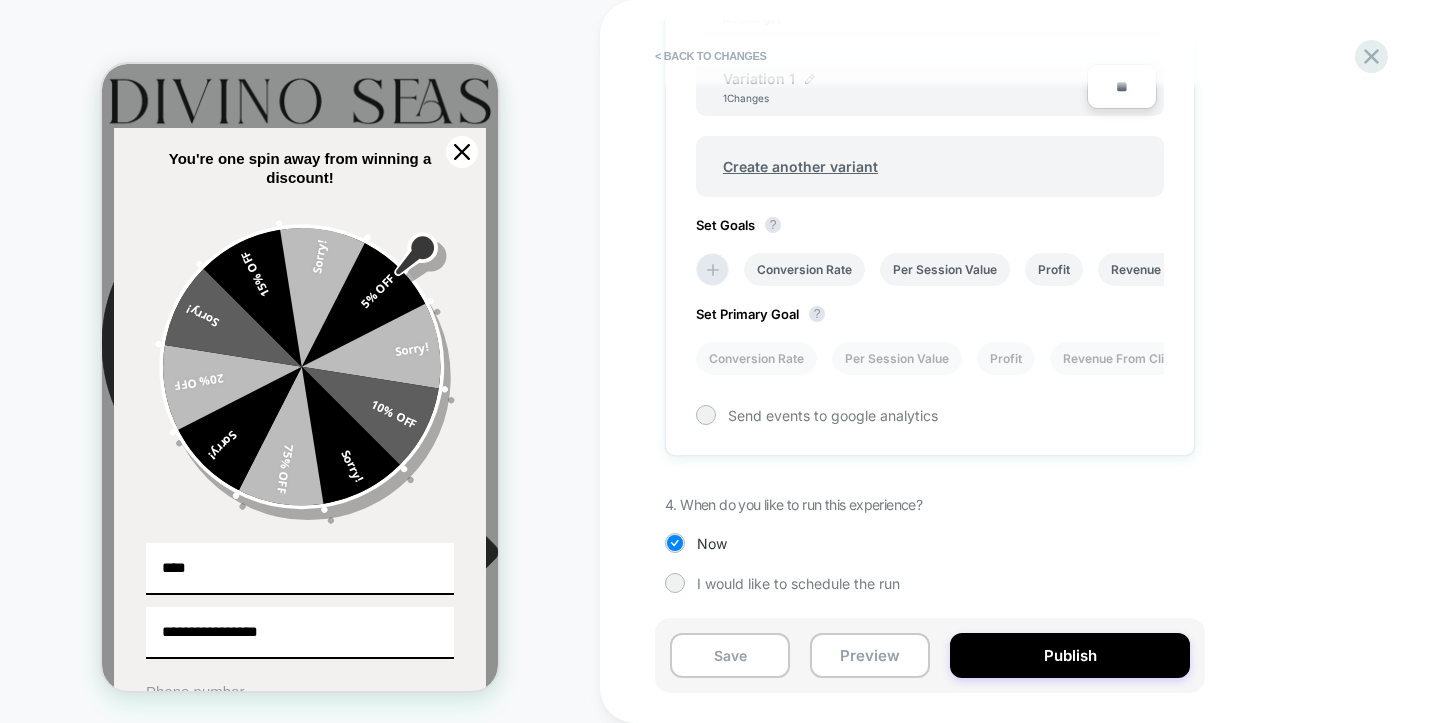 type on "***" 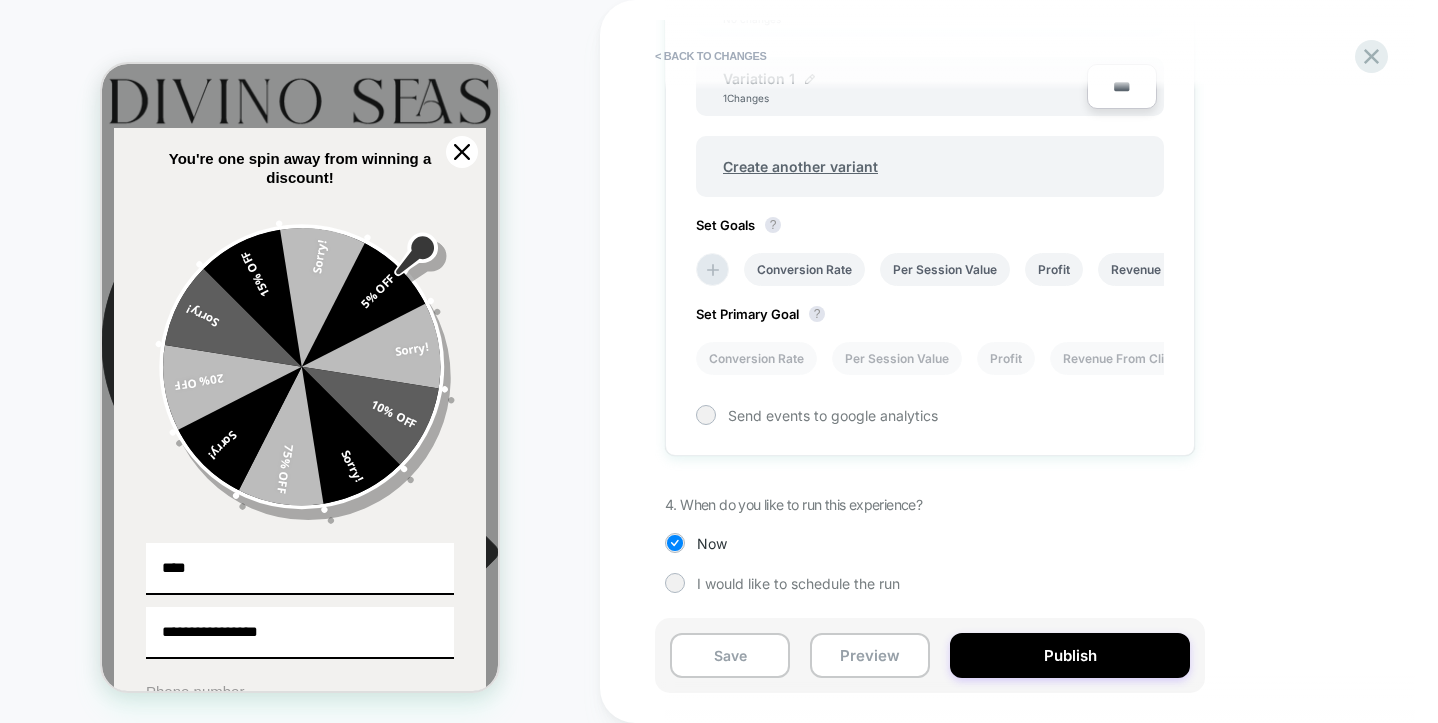 type on "***" 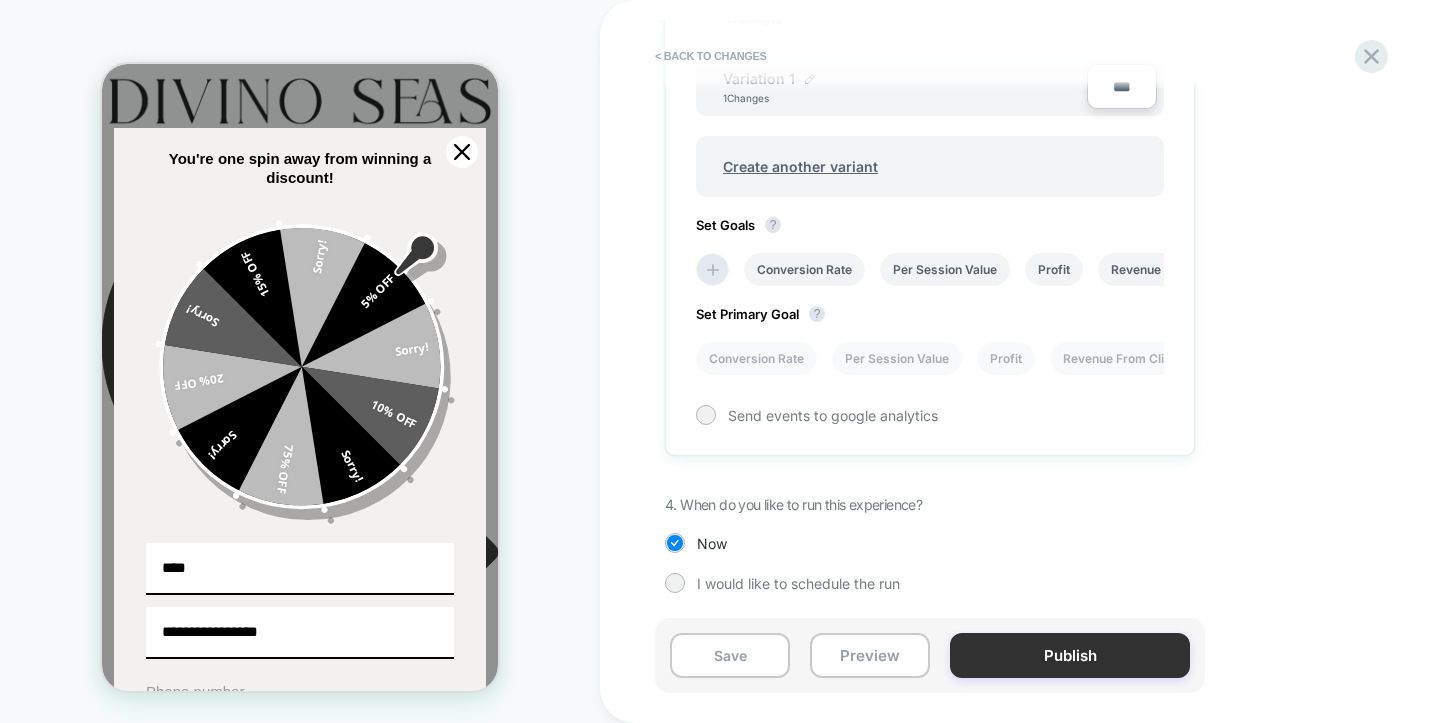 type on "***" 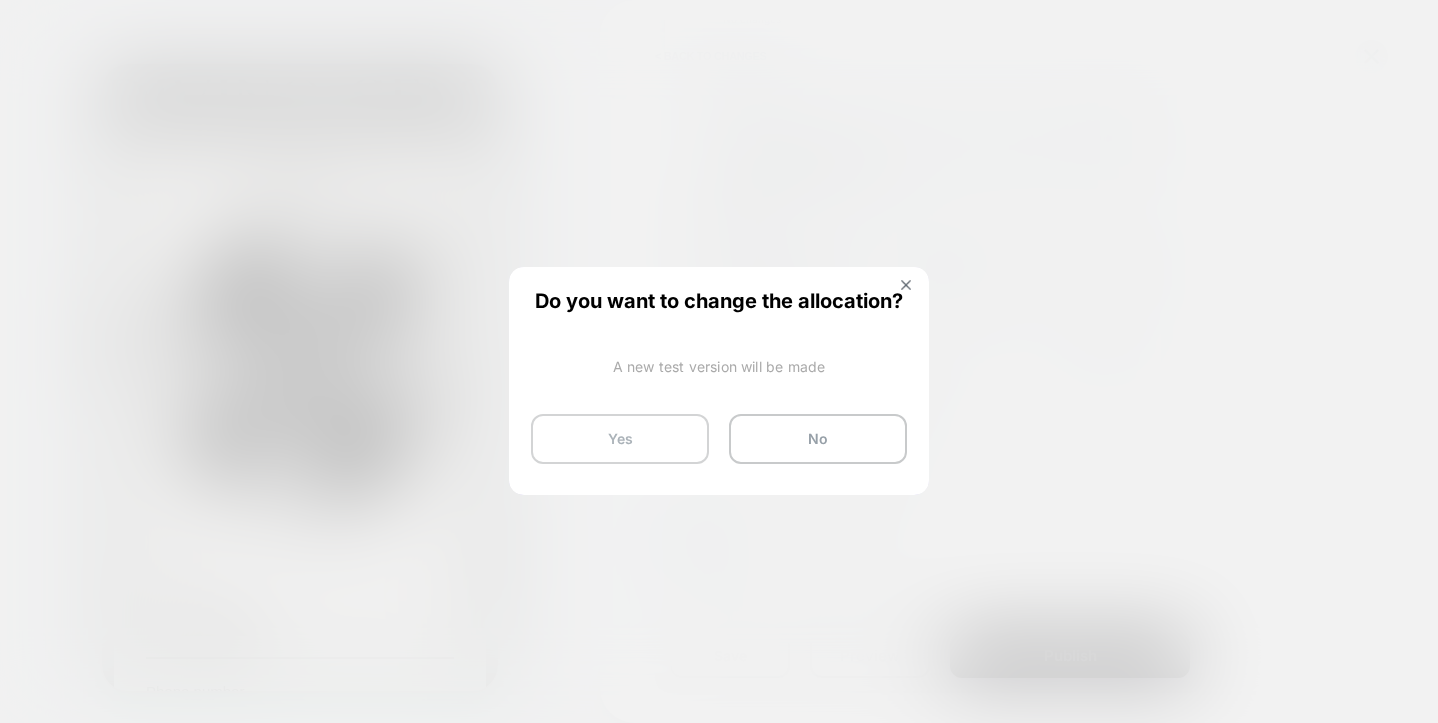 click on "Yes" at bounding box center (620, 439) 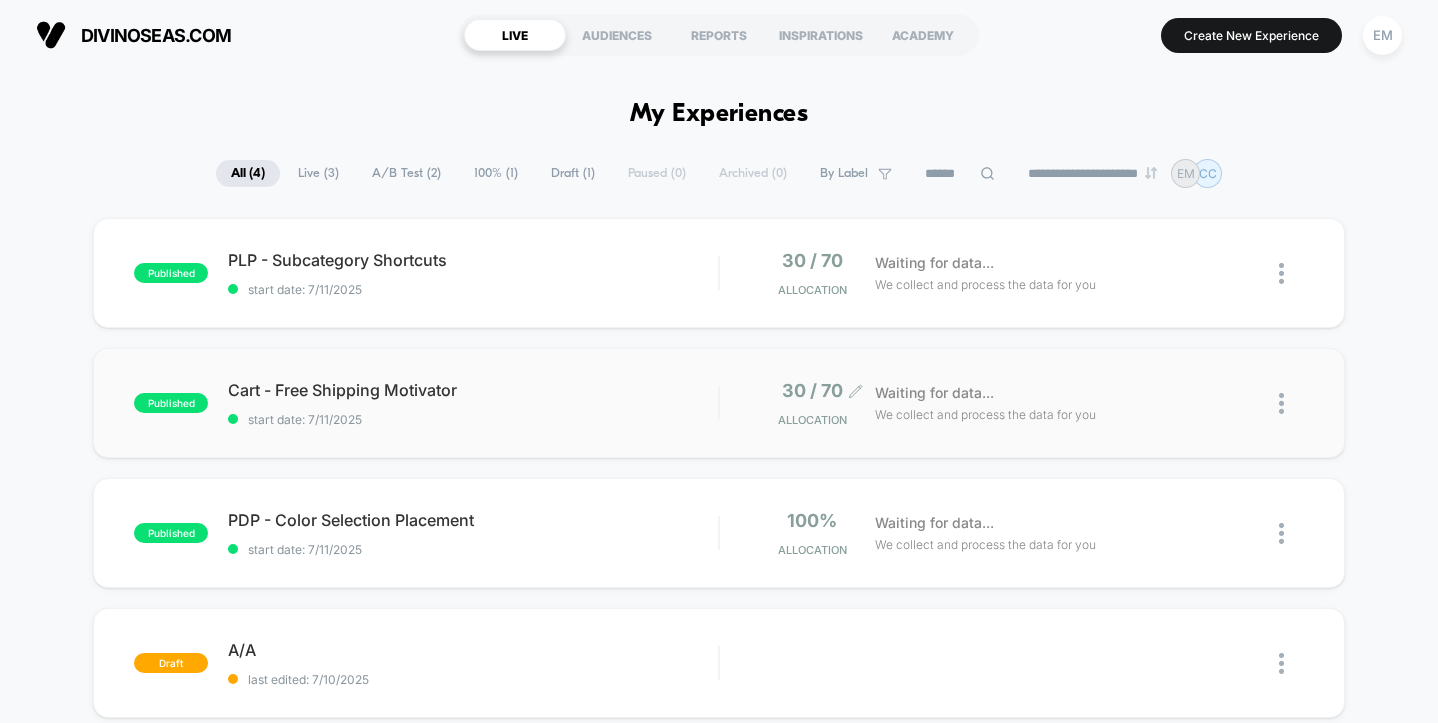 scroll, scrollTop: 0, scrollLeft: 0, axis: both 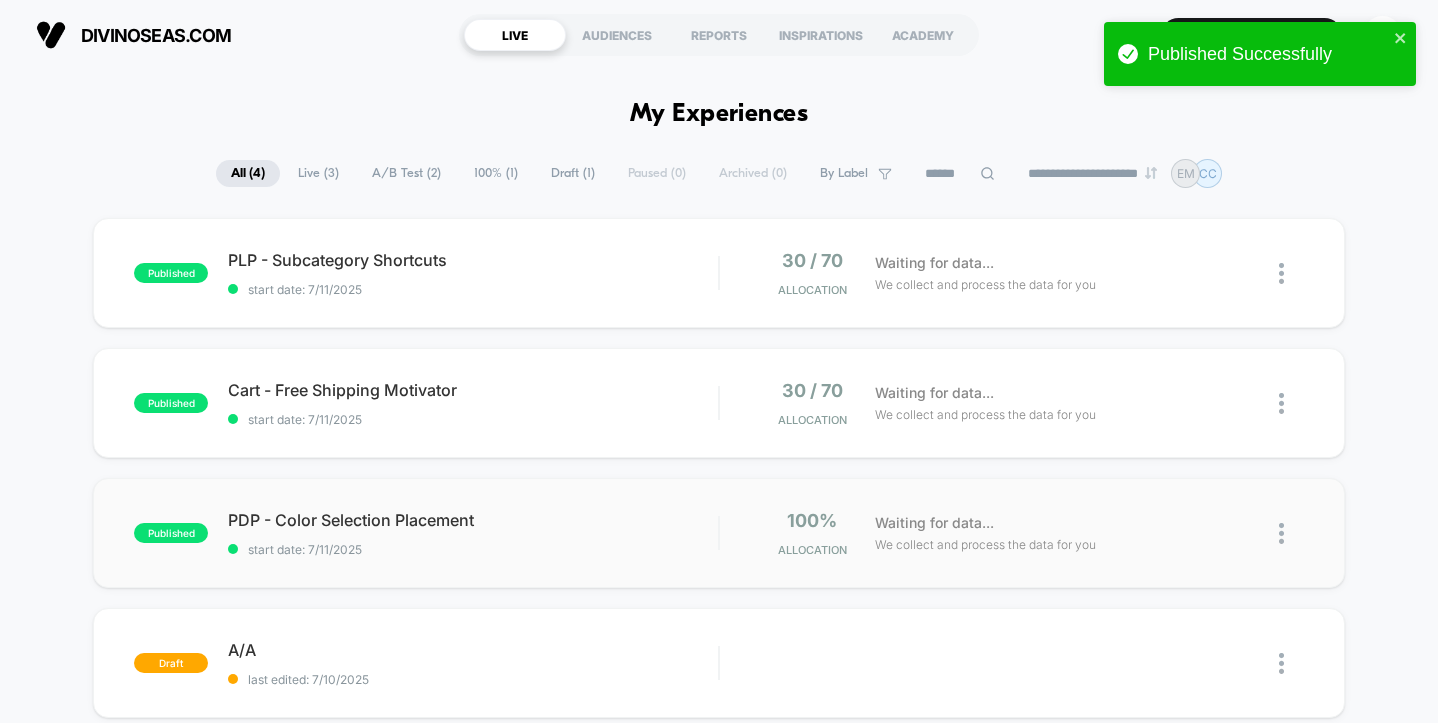 click at bounding box center [1281, 533] 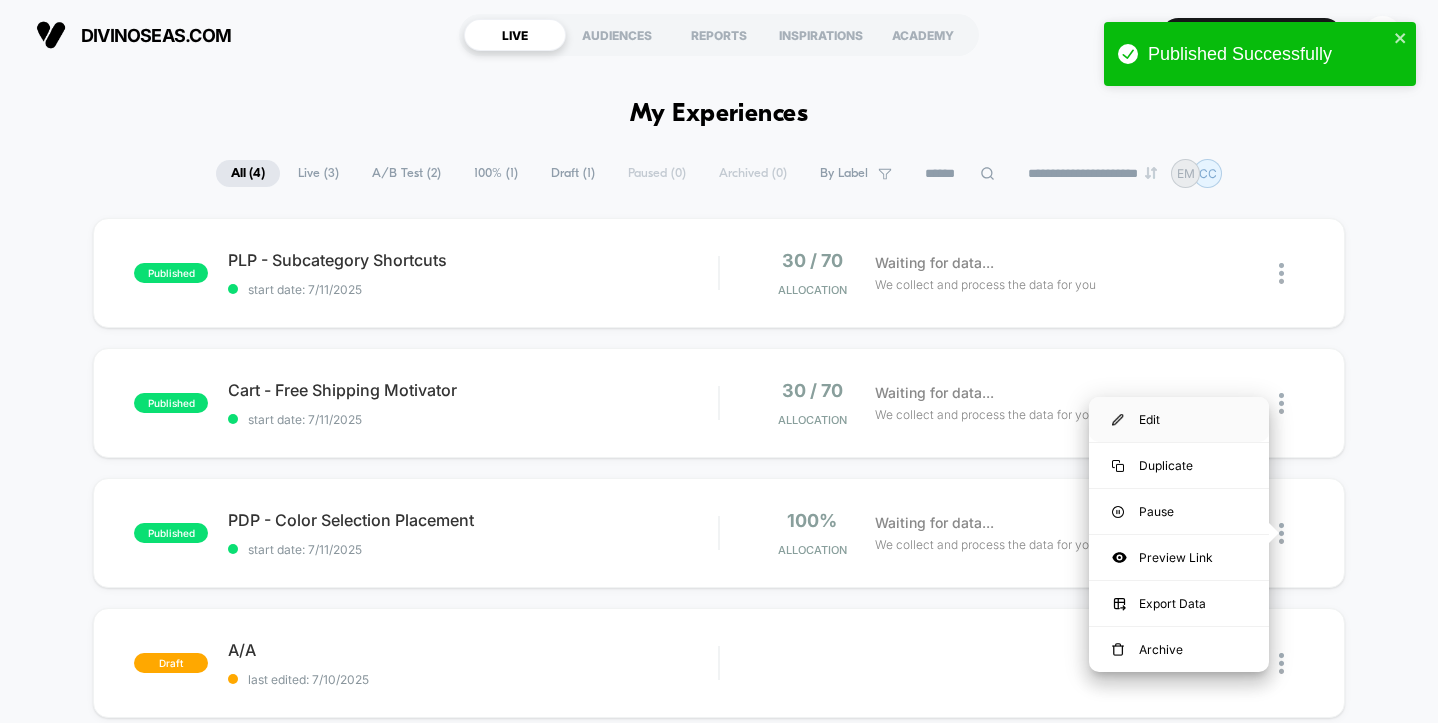 click on "Edit" at bounding box center [1179, 419] 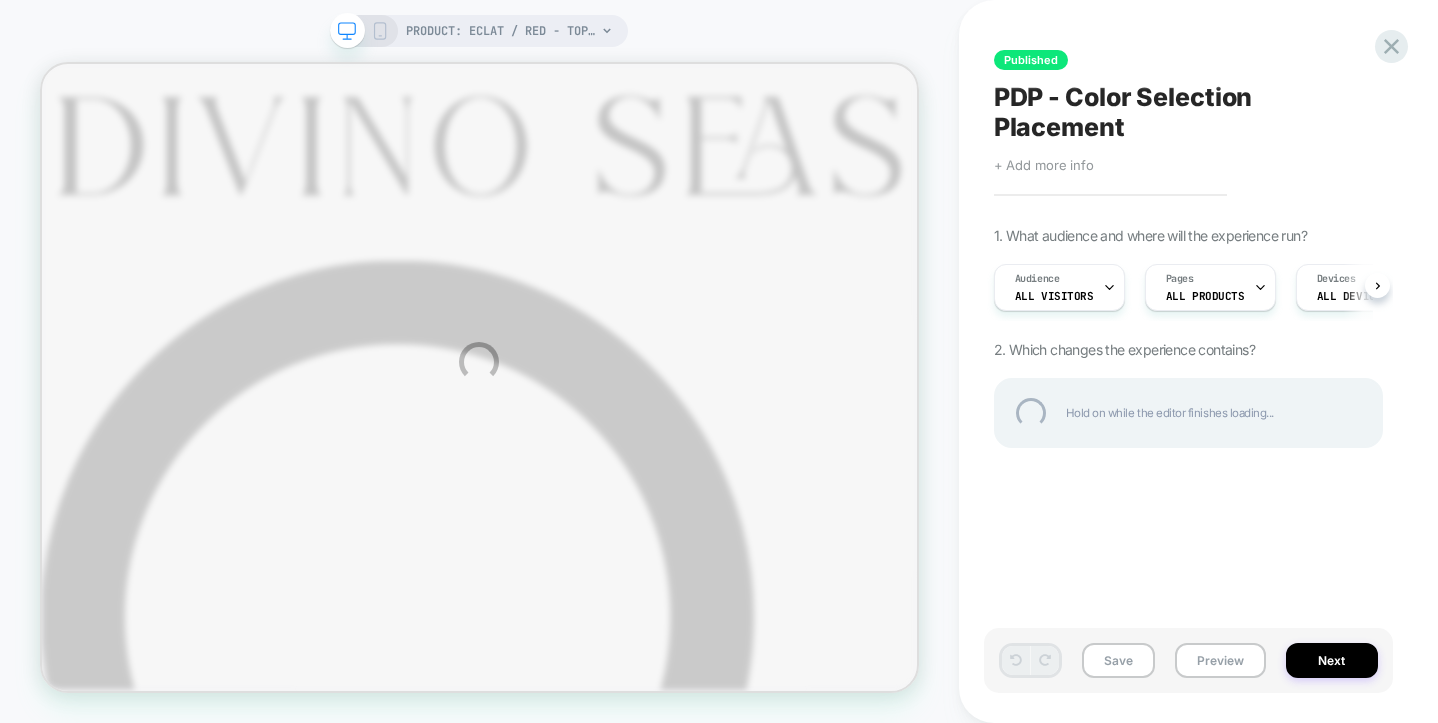 scroll, scrollTop: 0, scrollLeft: 0, axis: both 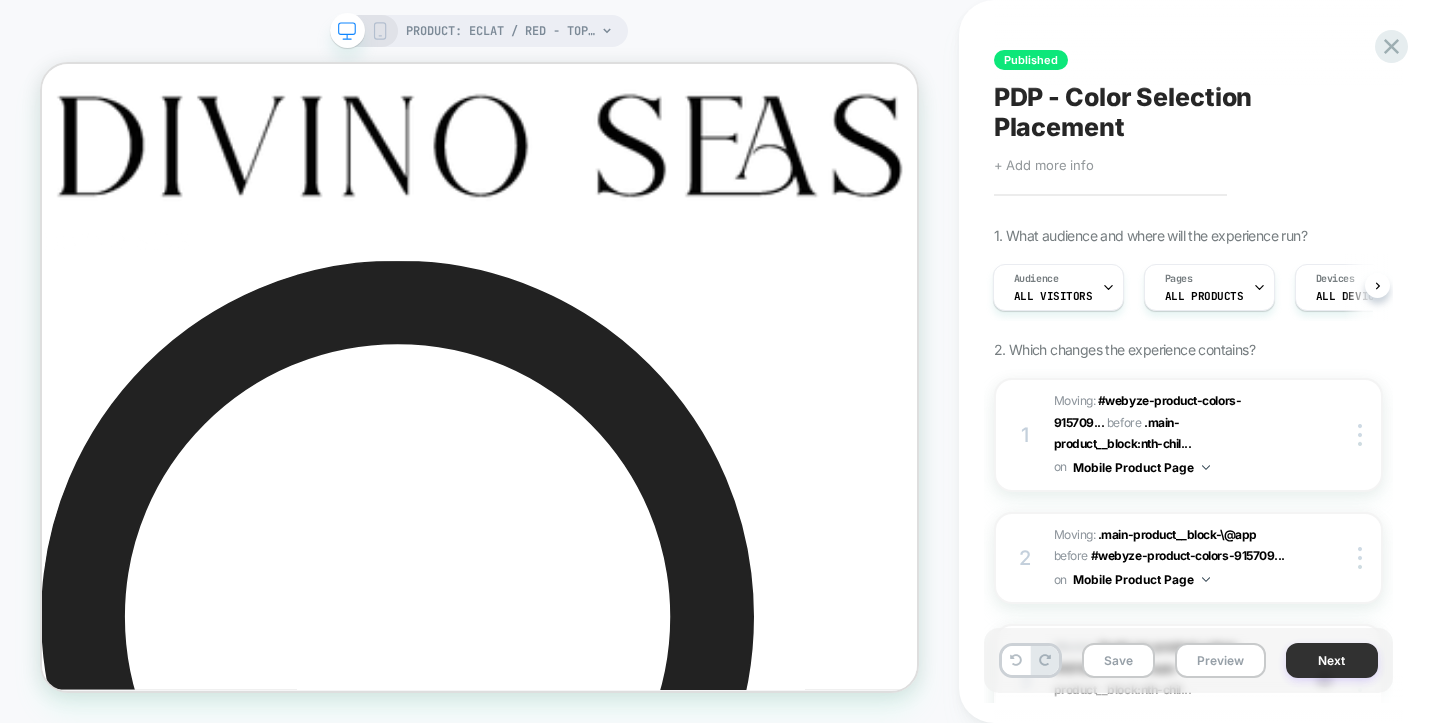 click on "Next" at bounding box center [1332, 660] 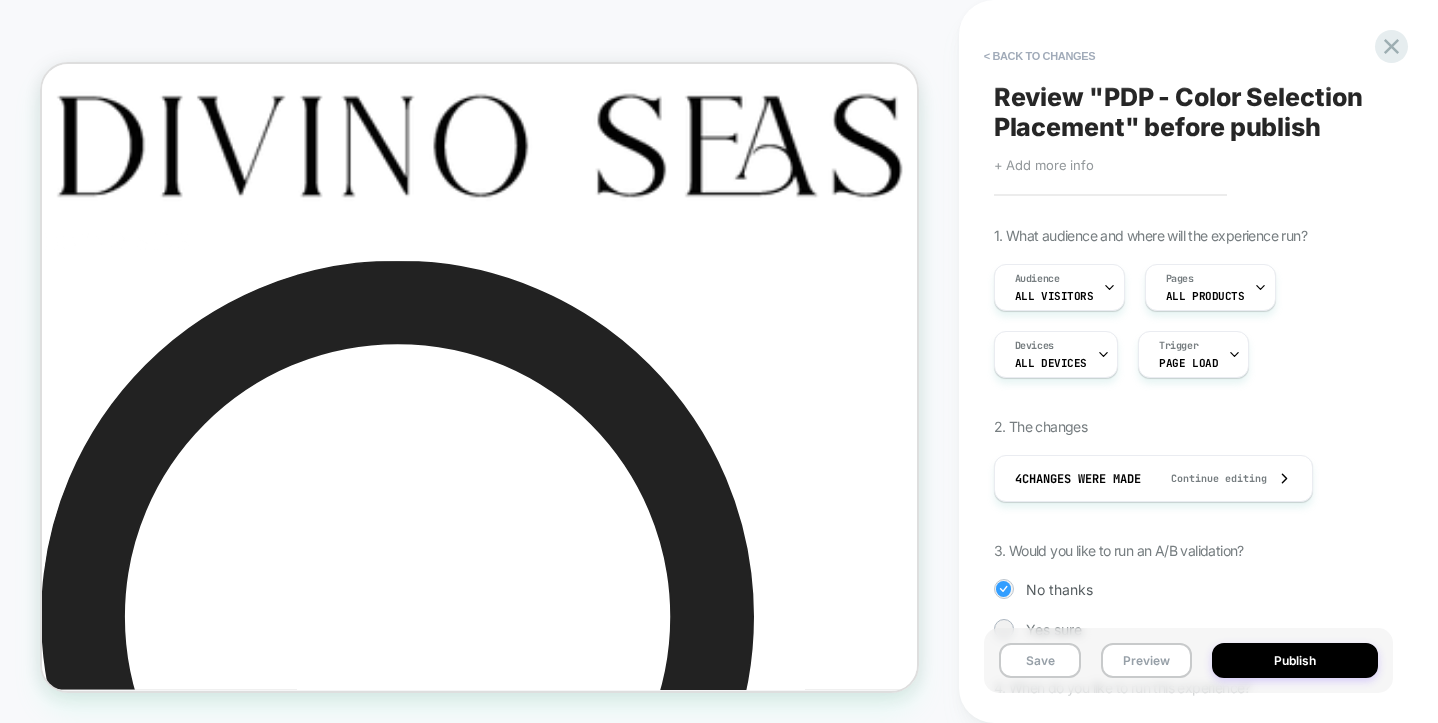 scroll, scrollTop: 108, scrollLeft: 0, axis: vertical 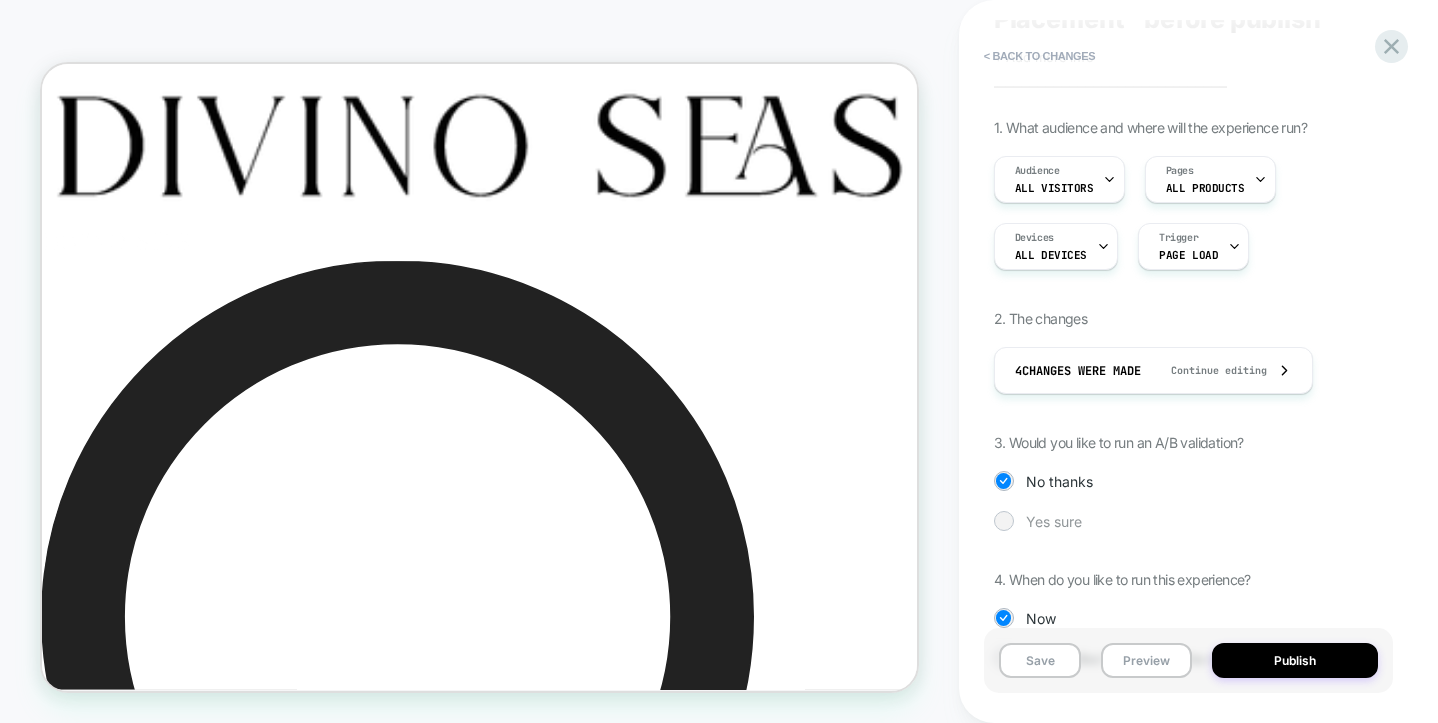 click at bounding box center (1003, 520) 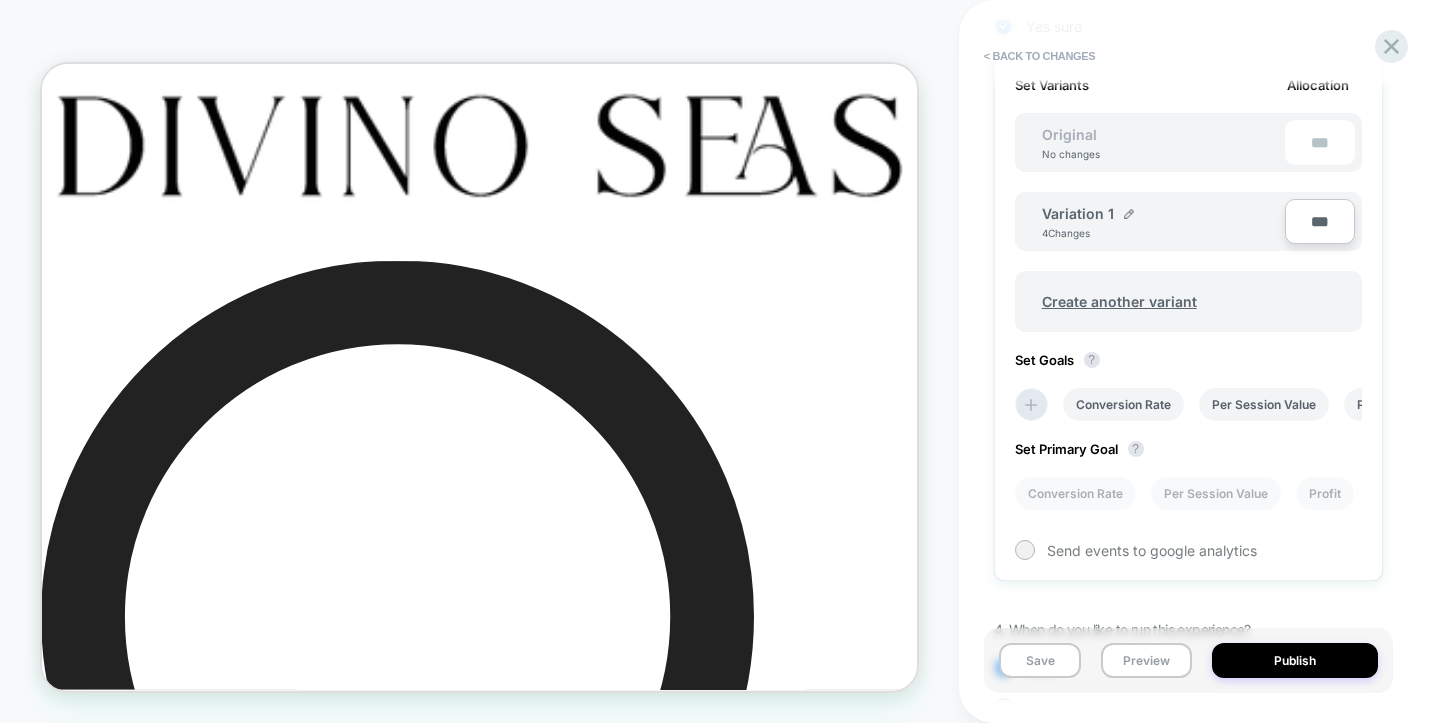scroll, scrollTop: 561, scrollLeft: 0, axis: vertical 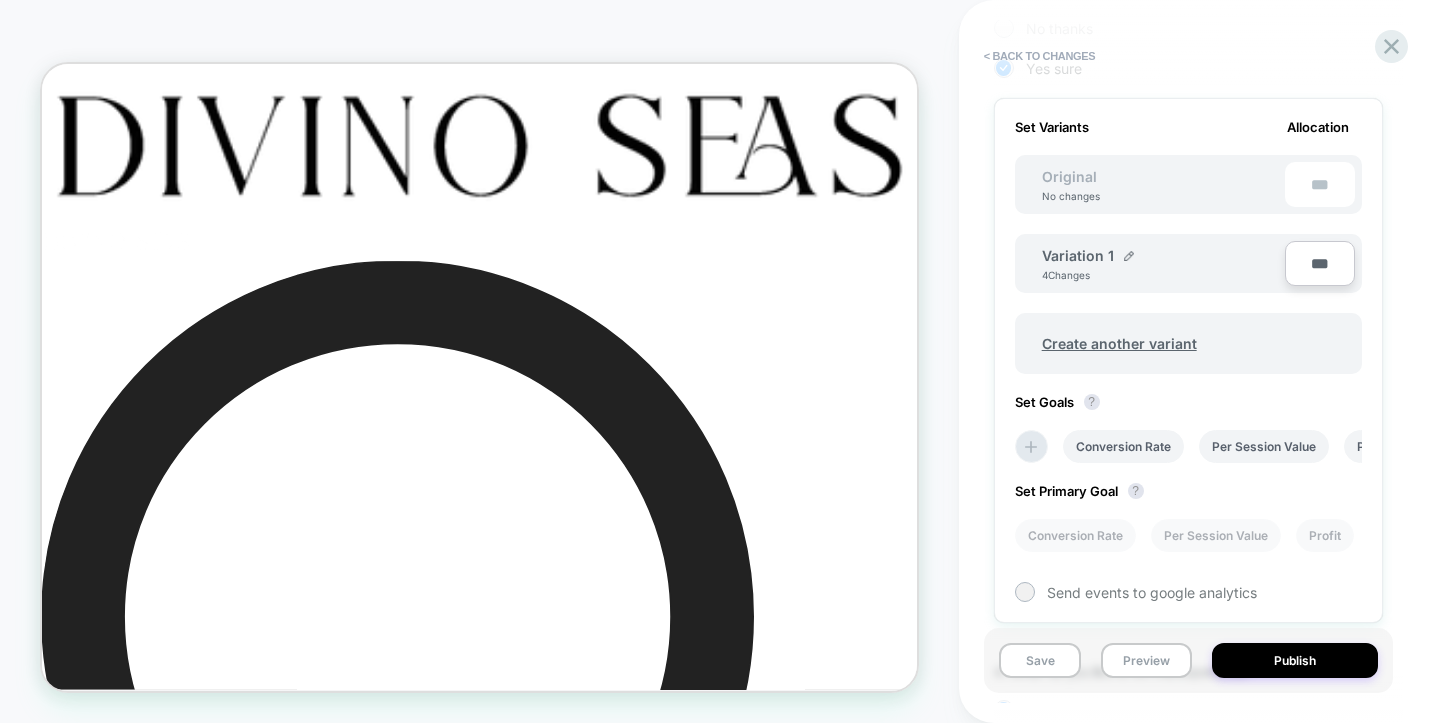 click on "***" at bounding box center [1320, 263] 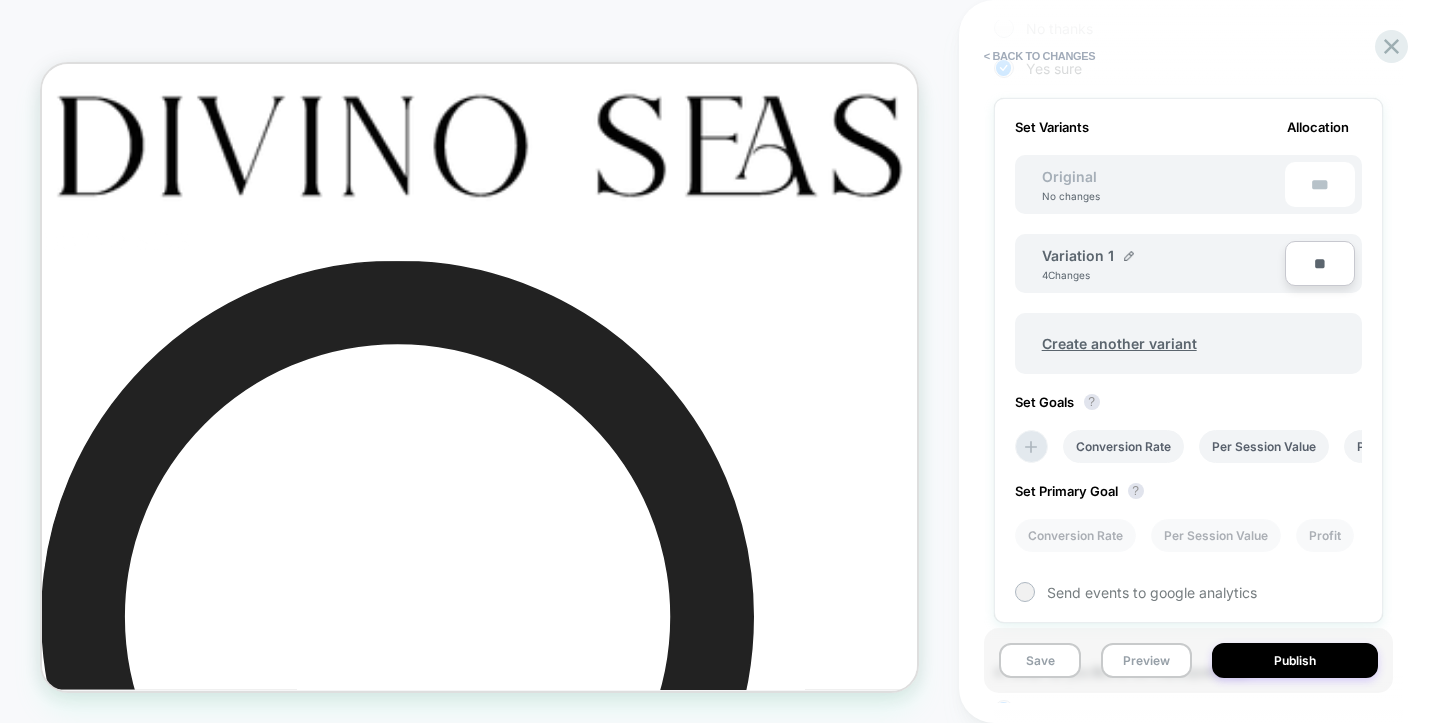 type on "***" 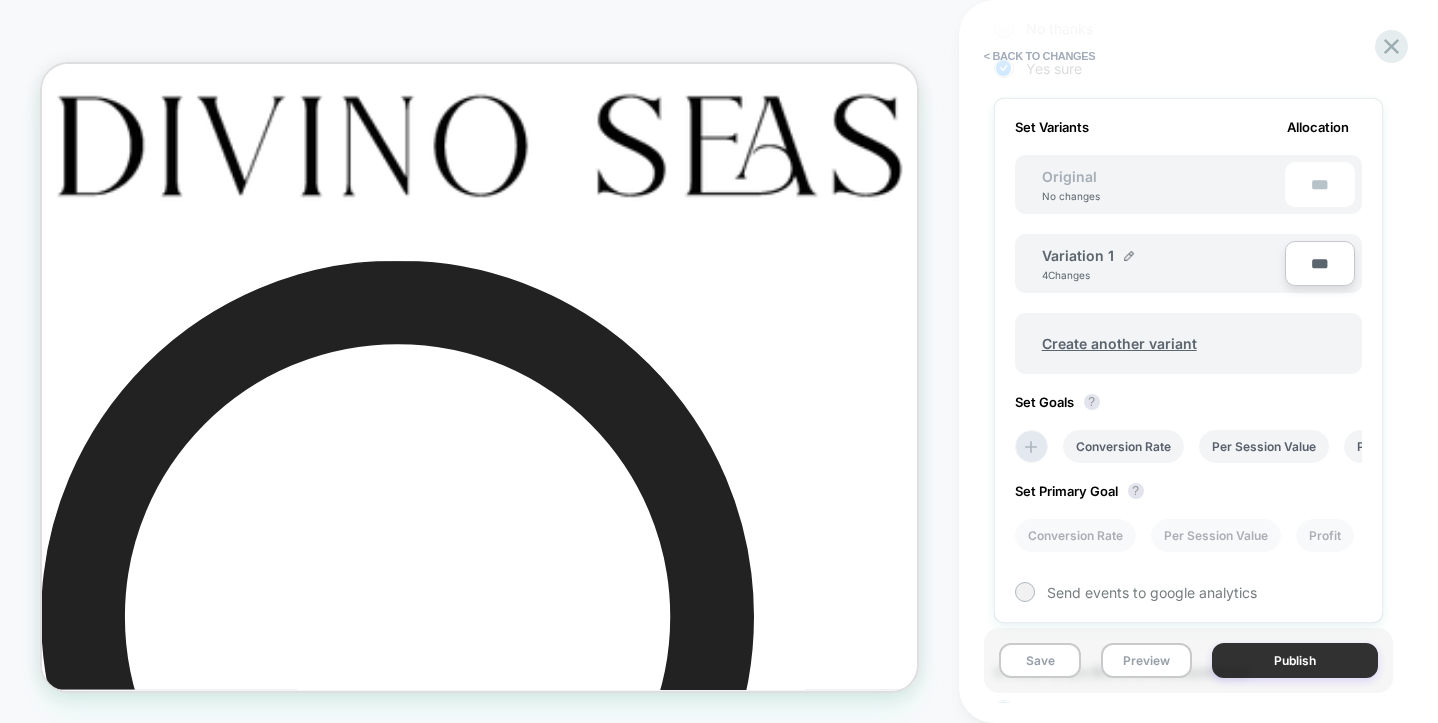 type on "***" 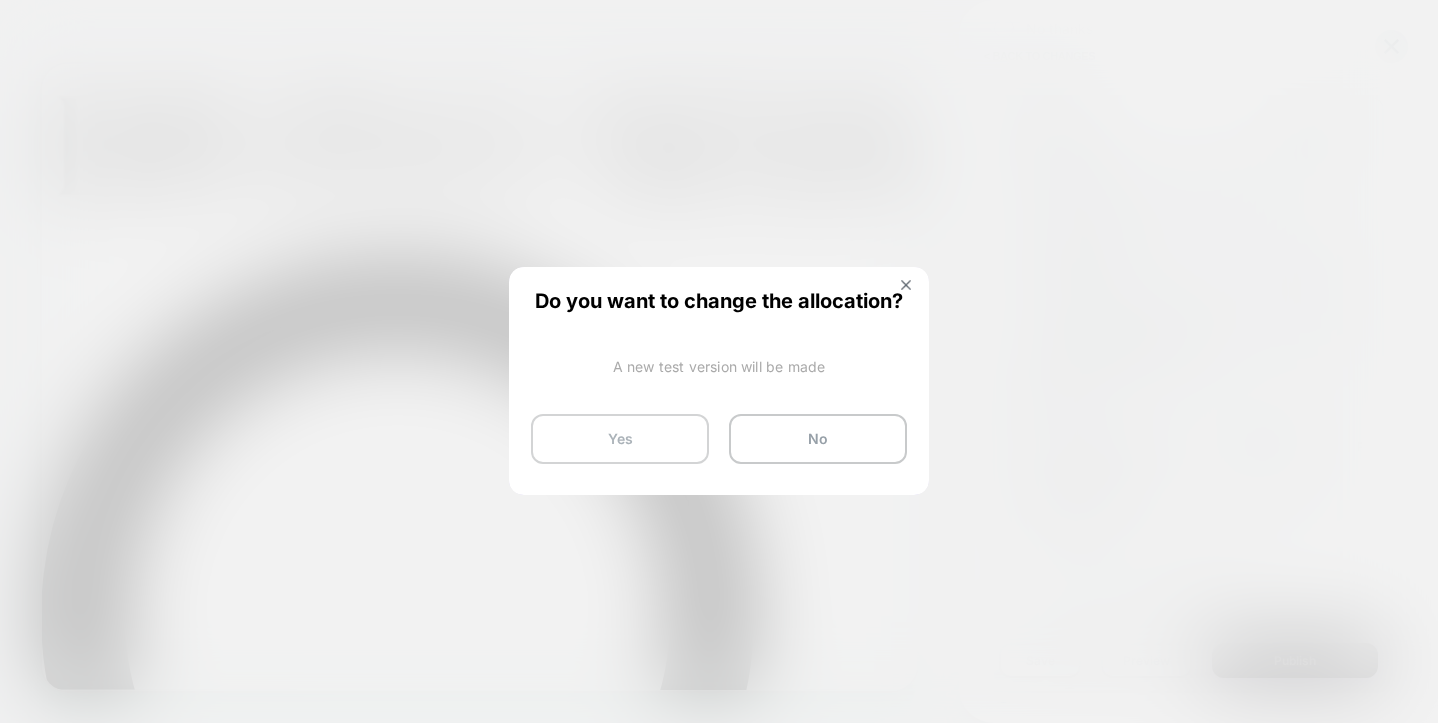 click on "Yes" at bounding box center [620, 439] 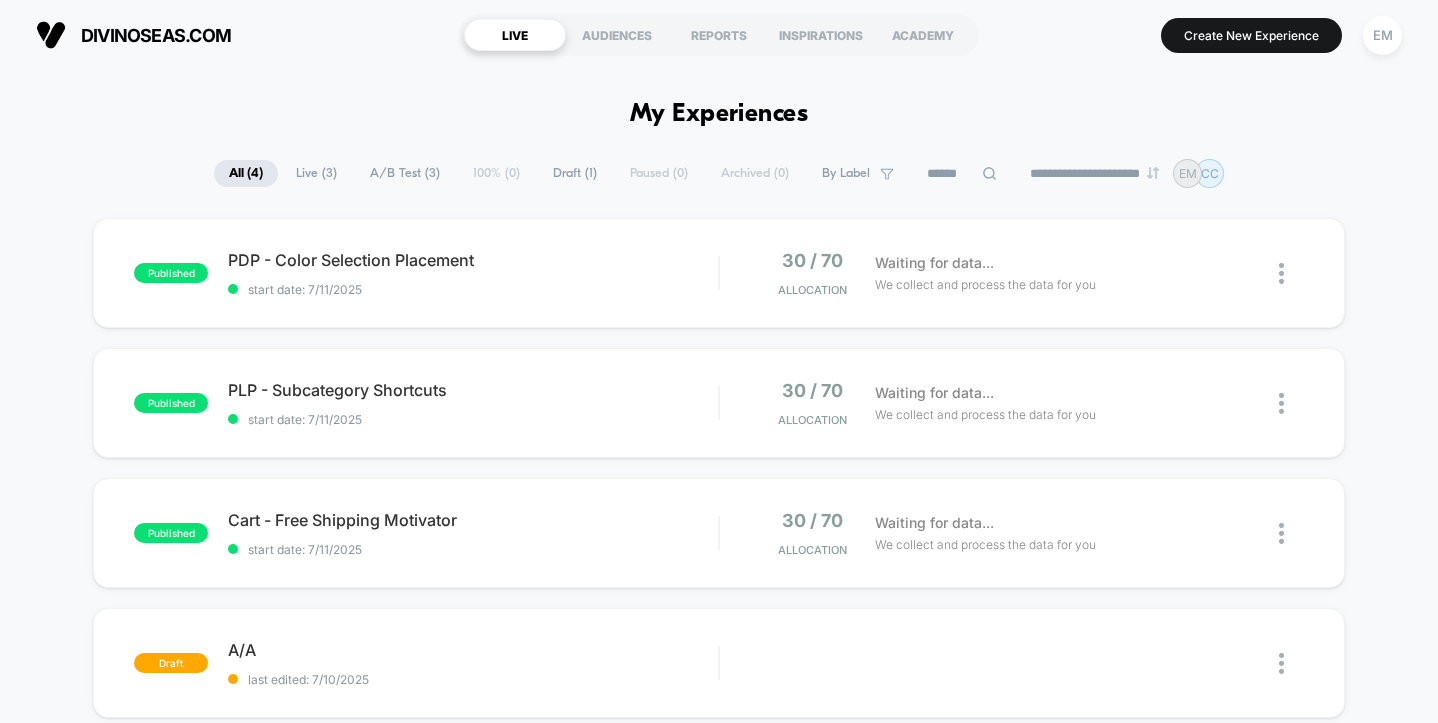 scroll, scrollTop: 0, scrollLeft: 0, axis: both 